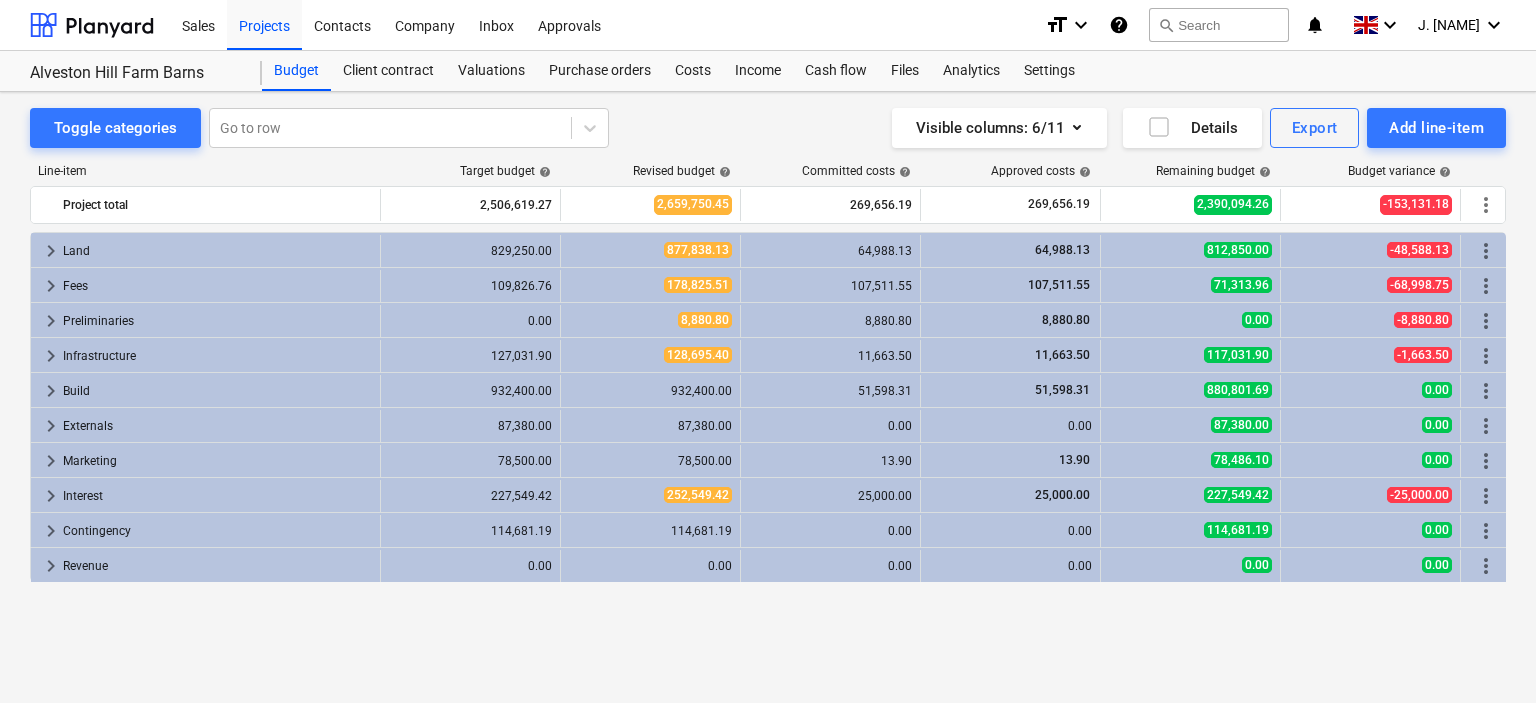 scroll, scrollTop: 0, scrollLeft: 0, axis: both 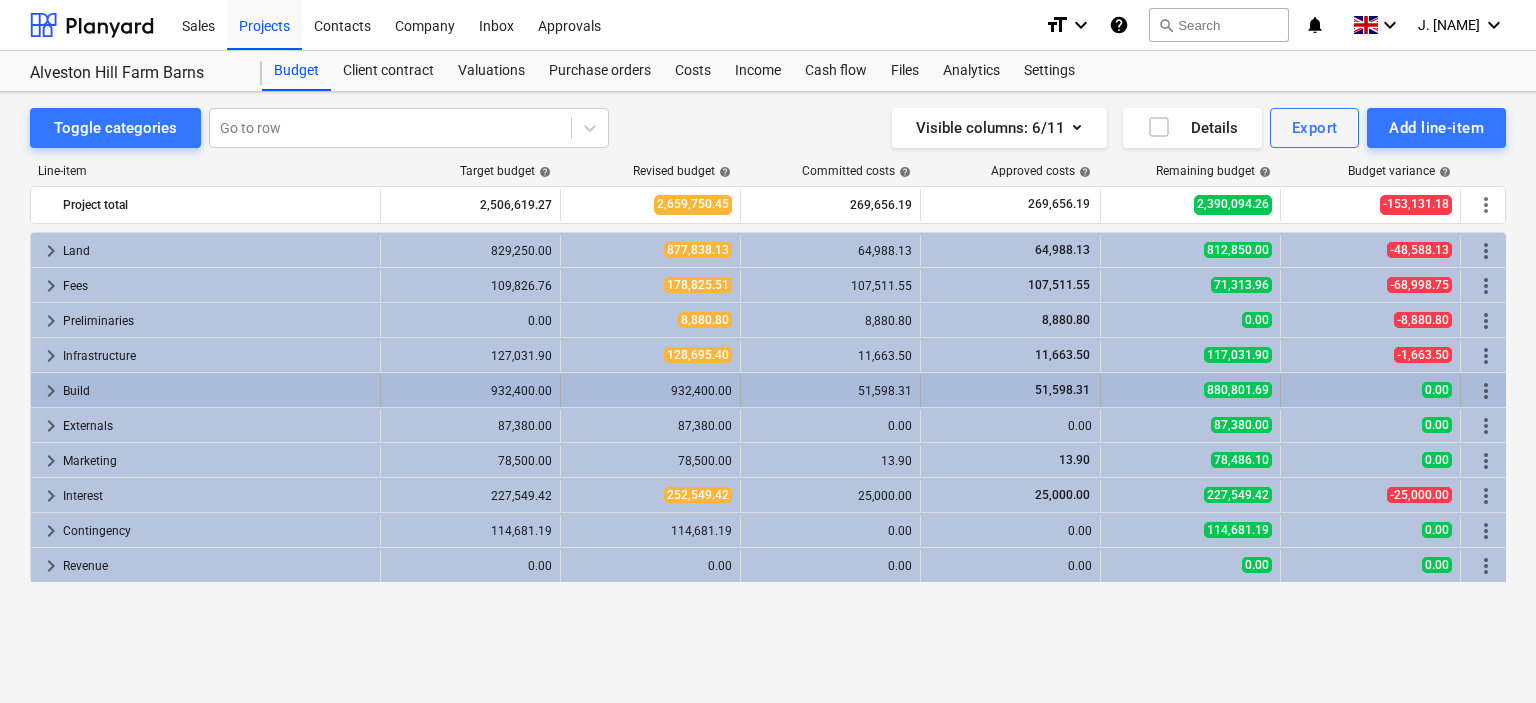 click on "keyboard_arrow_right" at bounding box center [51, 391] 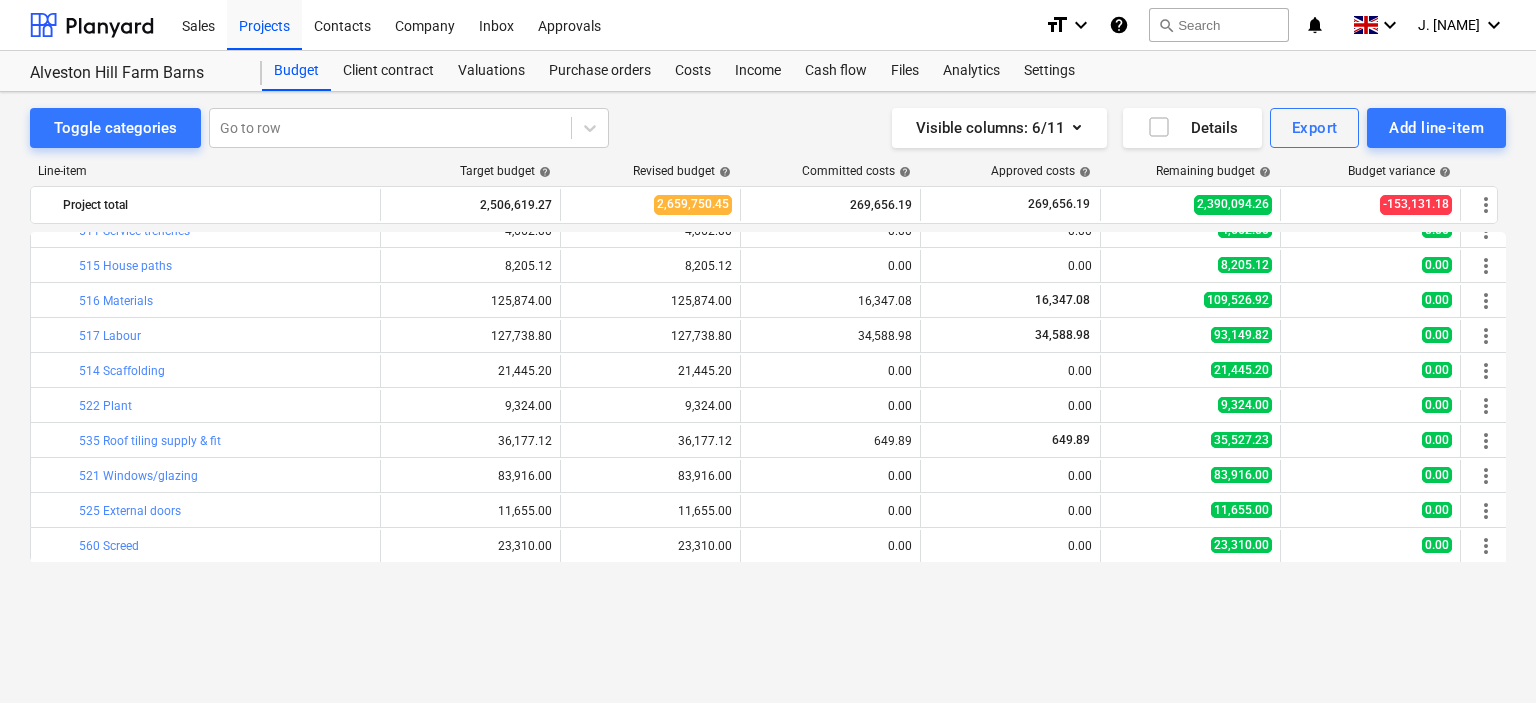 scroll, scrollTop: 200, scrollLeft: 0, axis: vertical 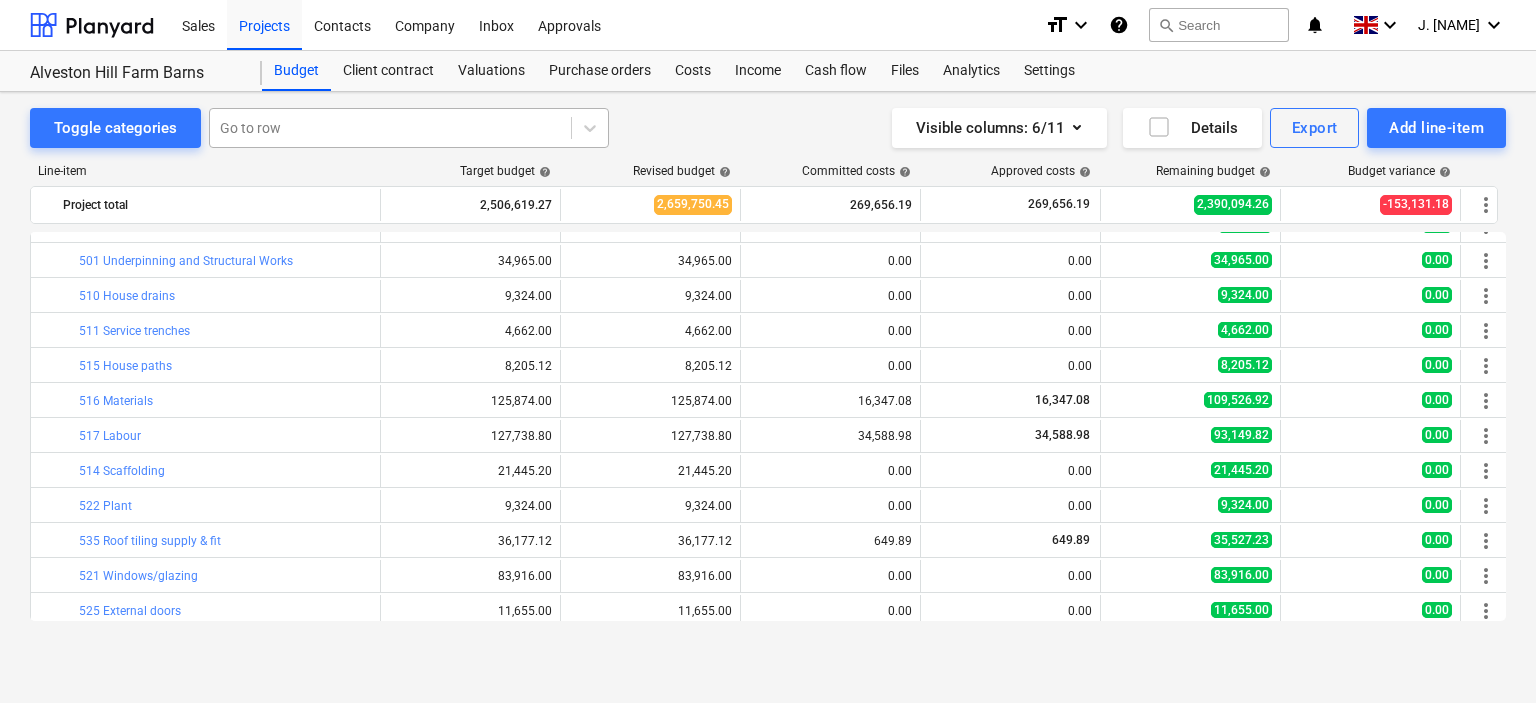 click on "Go to row" at bounding box center [409, 128] 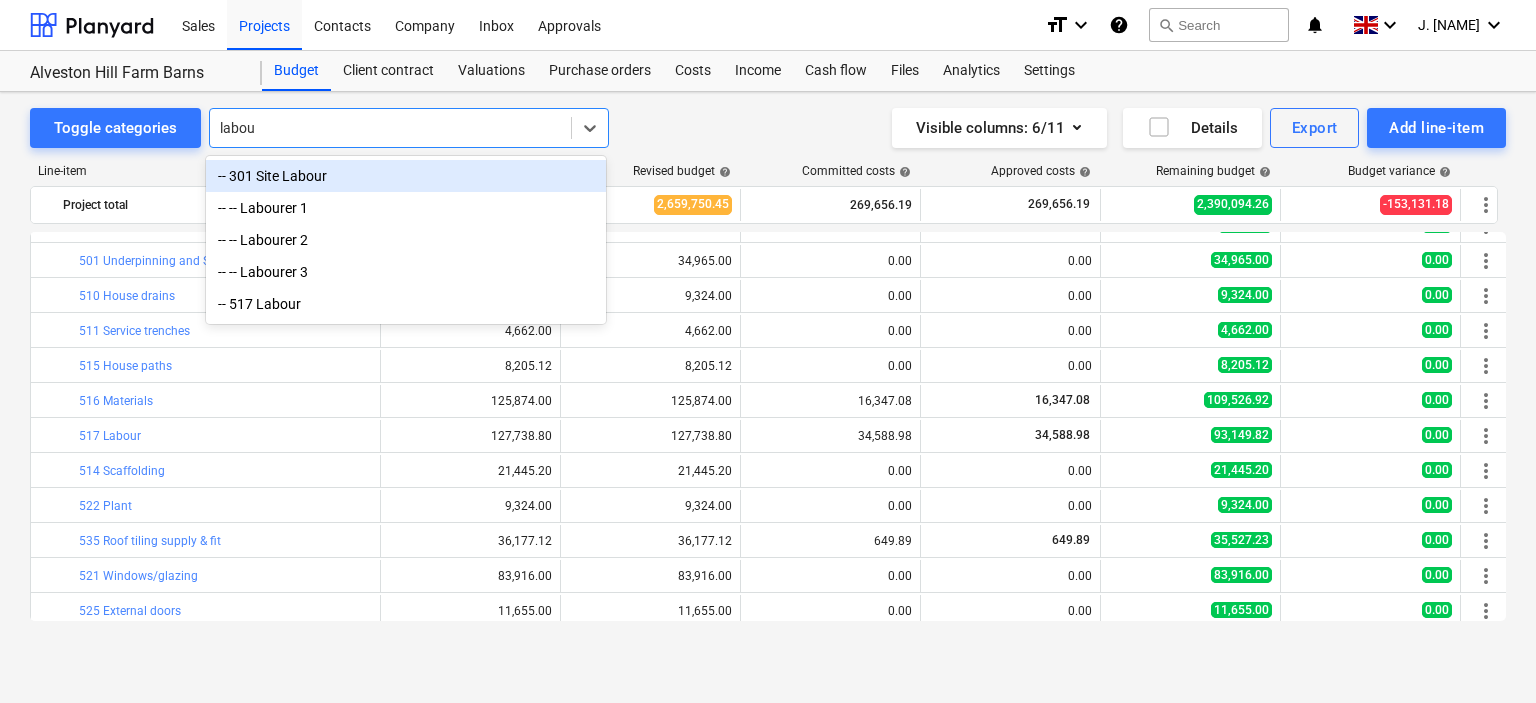 type on "labour" 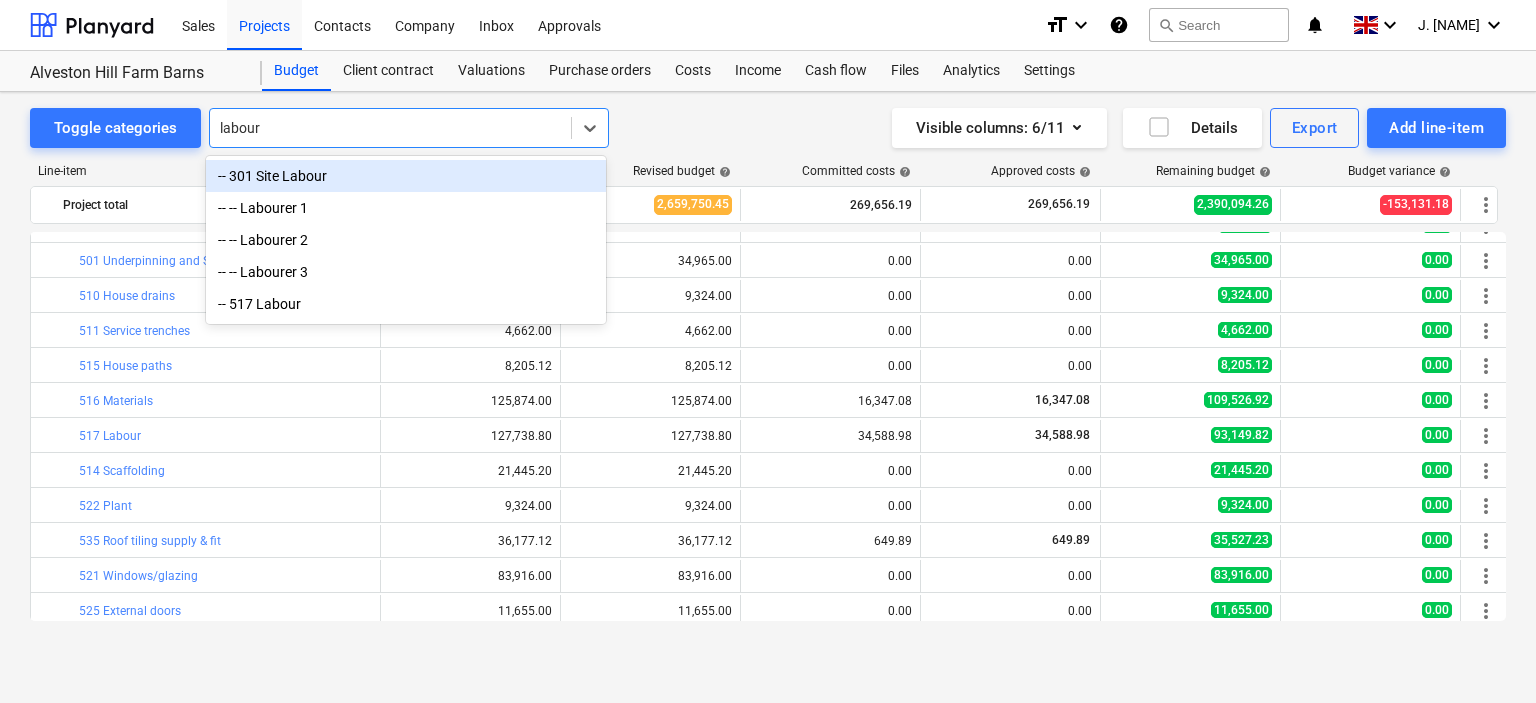 click on "--  301 Site Labour" at bounding box center [406, 176] 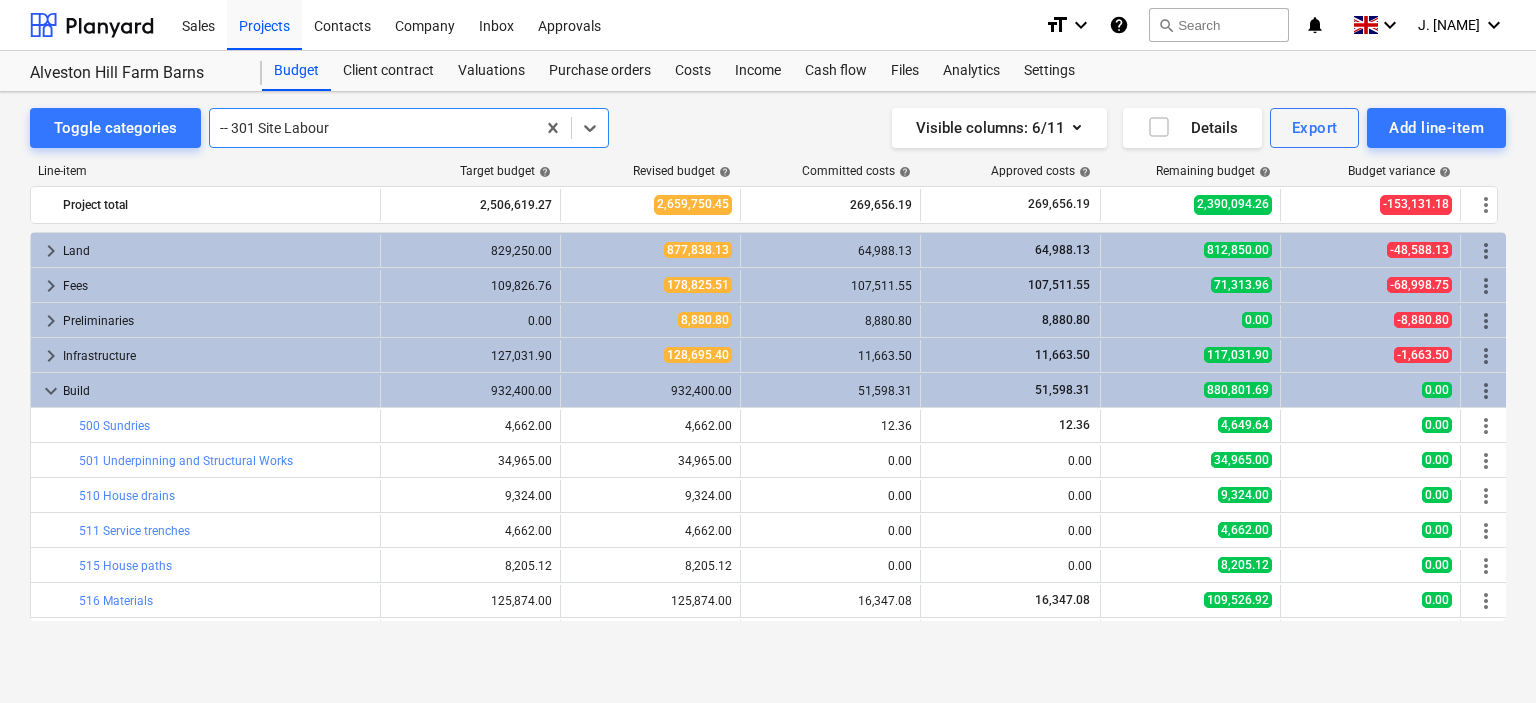 scroll, scrollTop: 0, scrollLeft: 0, axis: both 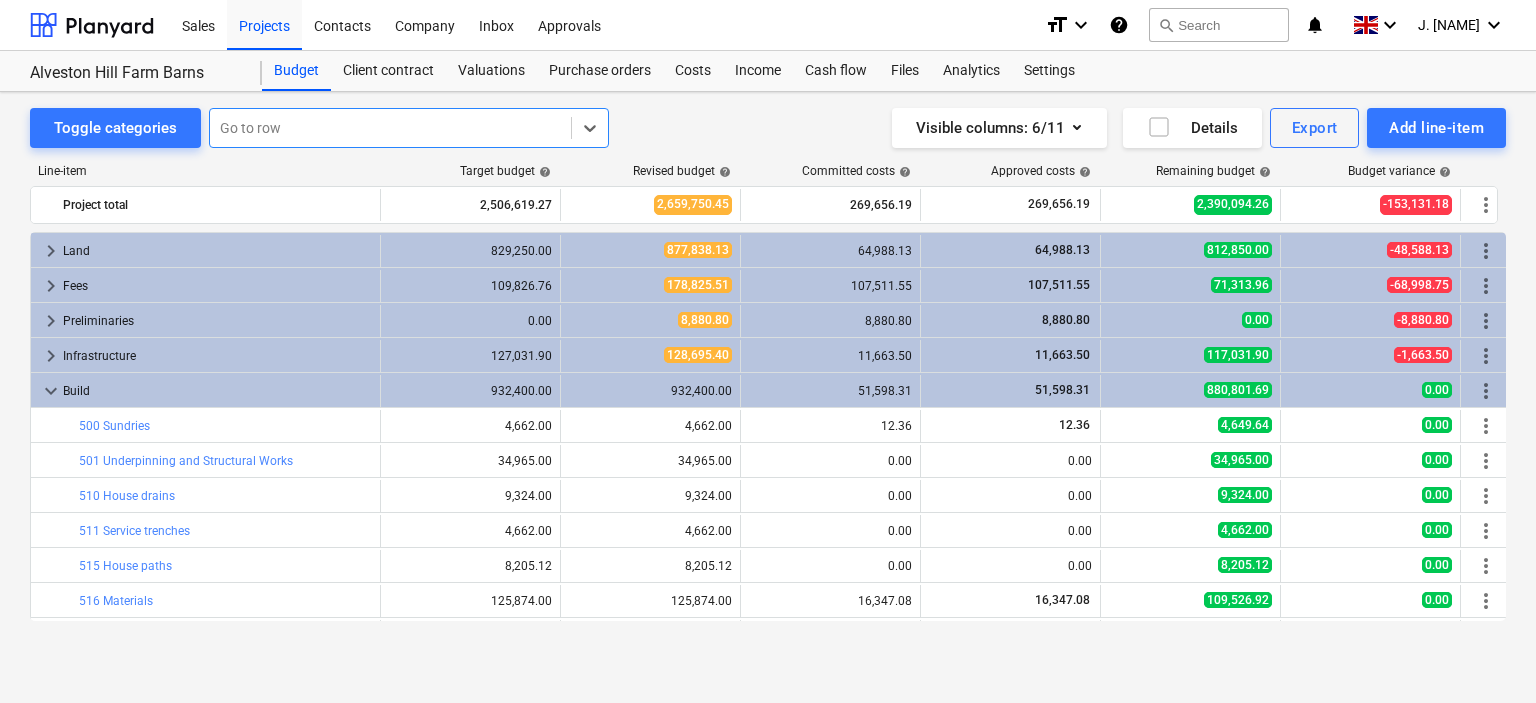 click at bounding box center [390, 128] 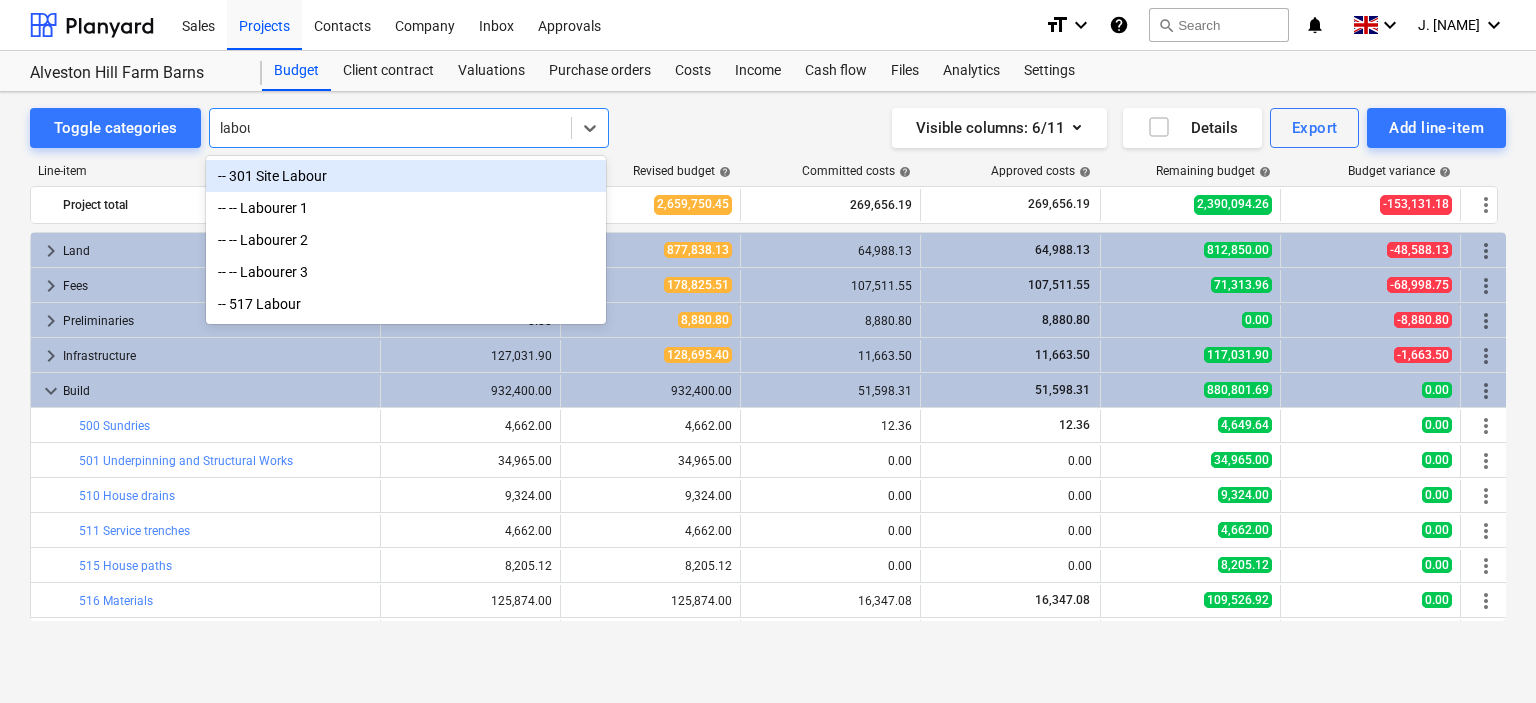 type on "labour" 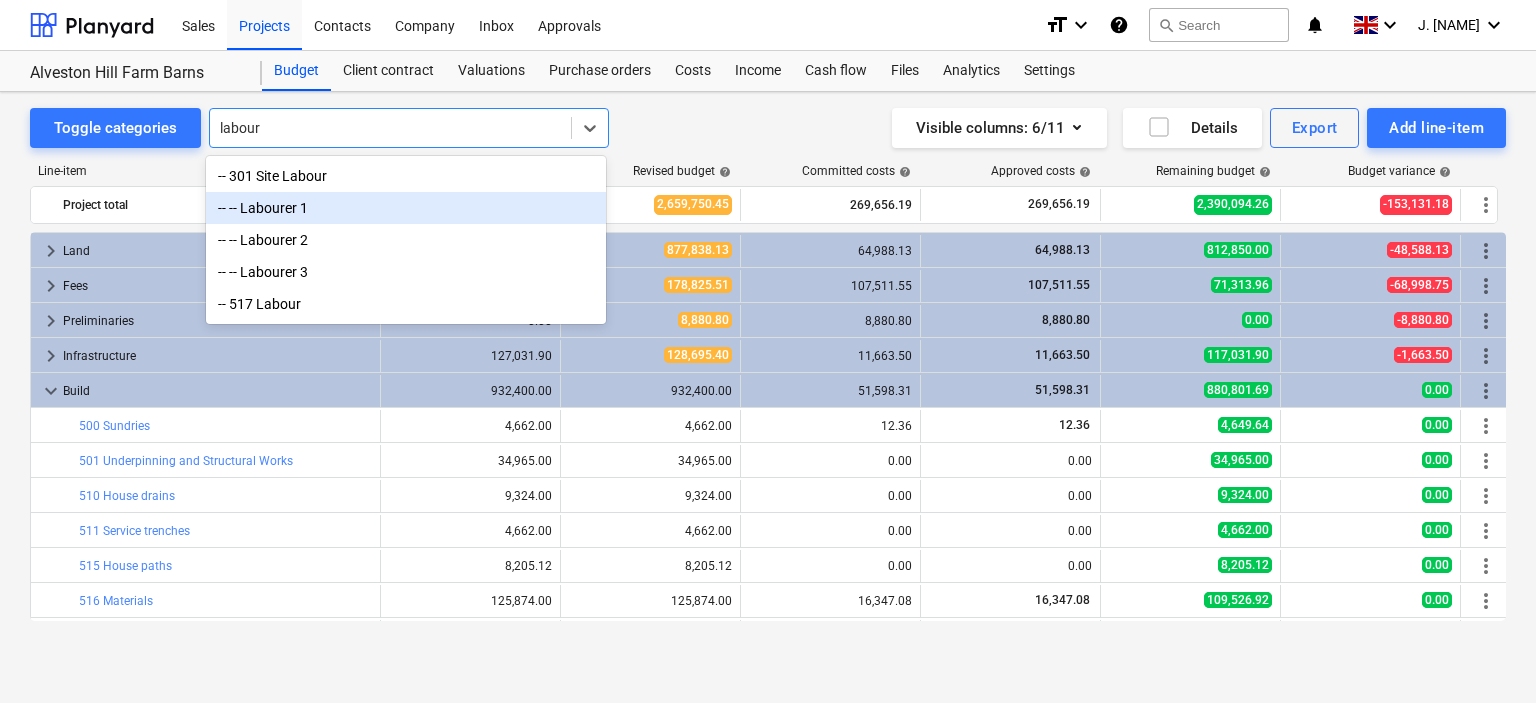 click on "-- --   Labourer 1" at bounding box center [406, 208] 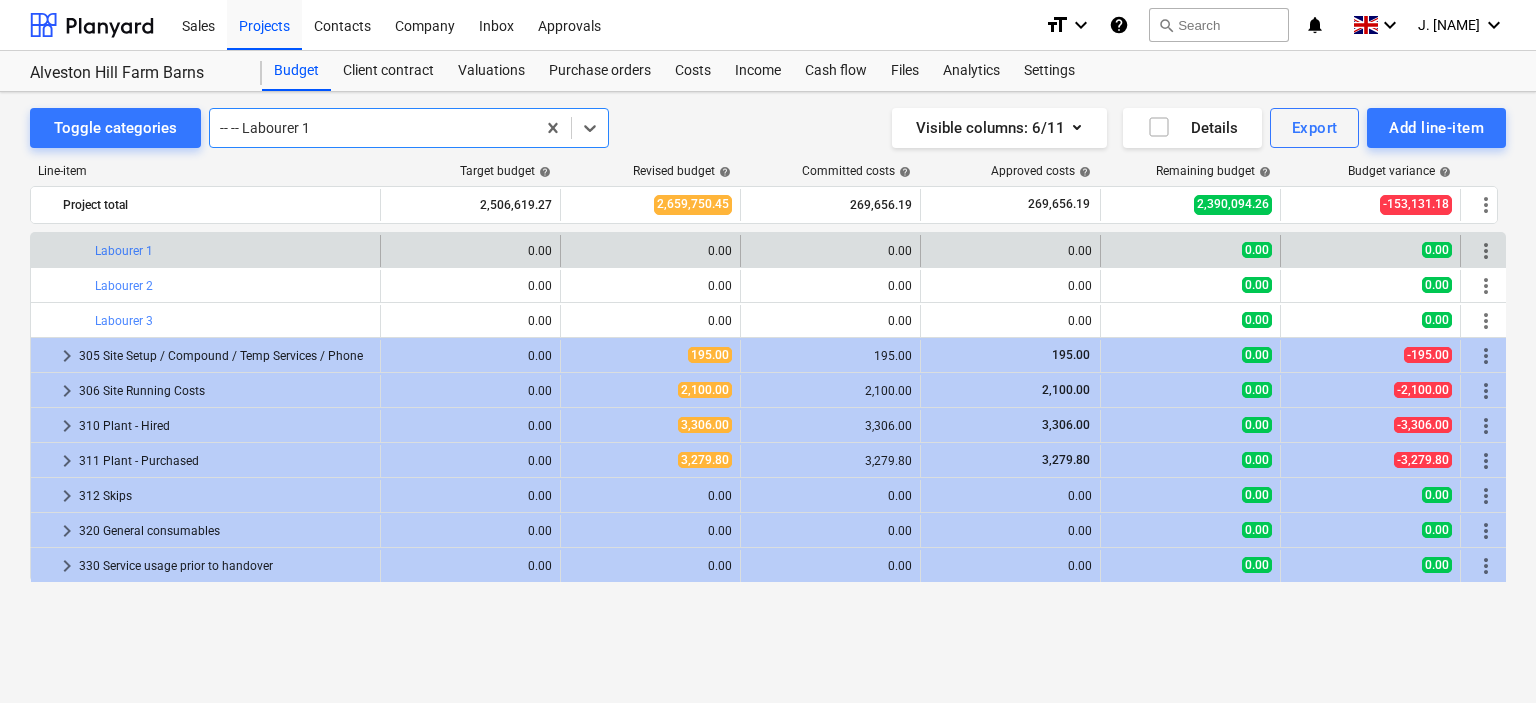 scroll, scrollTop: 110, scrollLeft: 0, axis: vertical 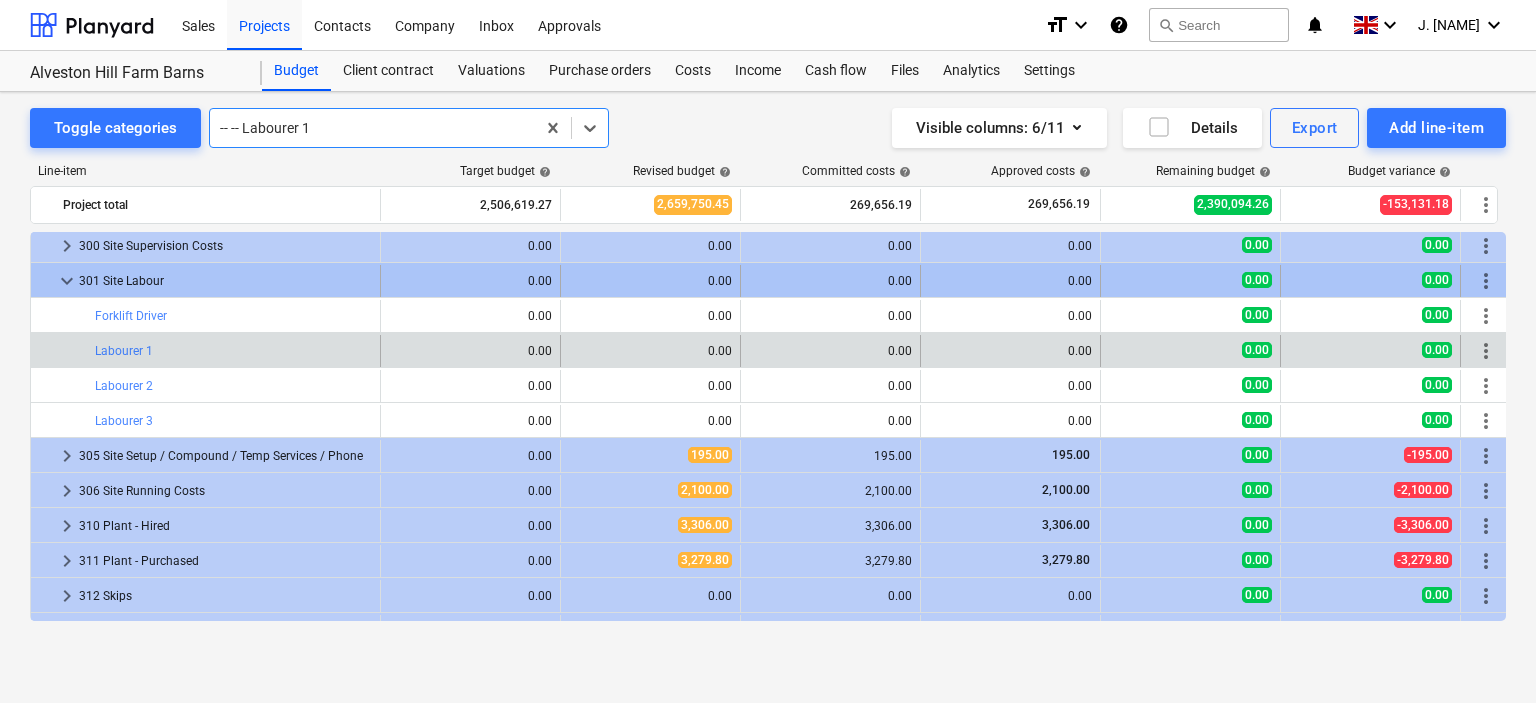 click on "keyboard_arrow_down" at bounding box center [67, 281] 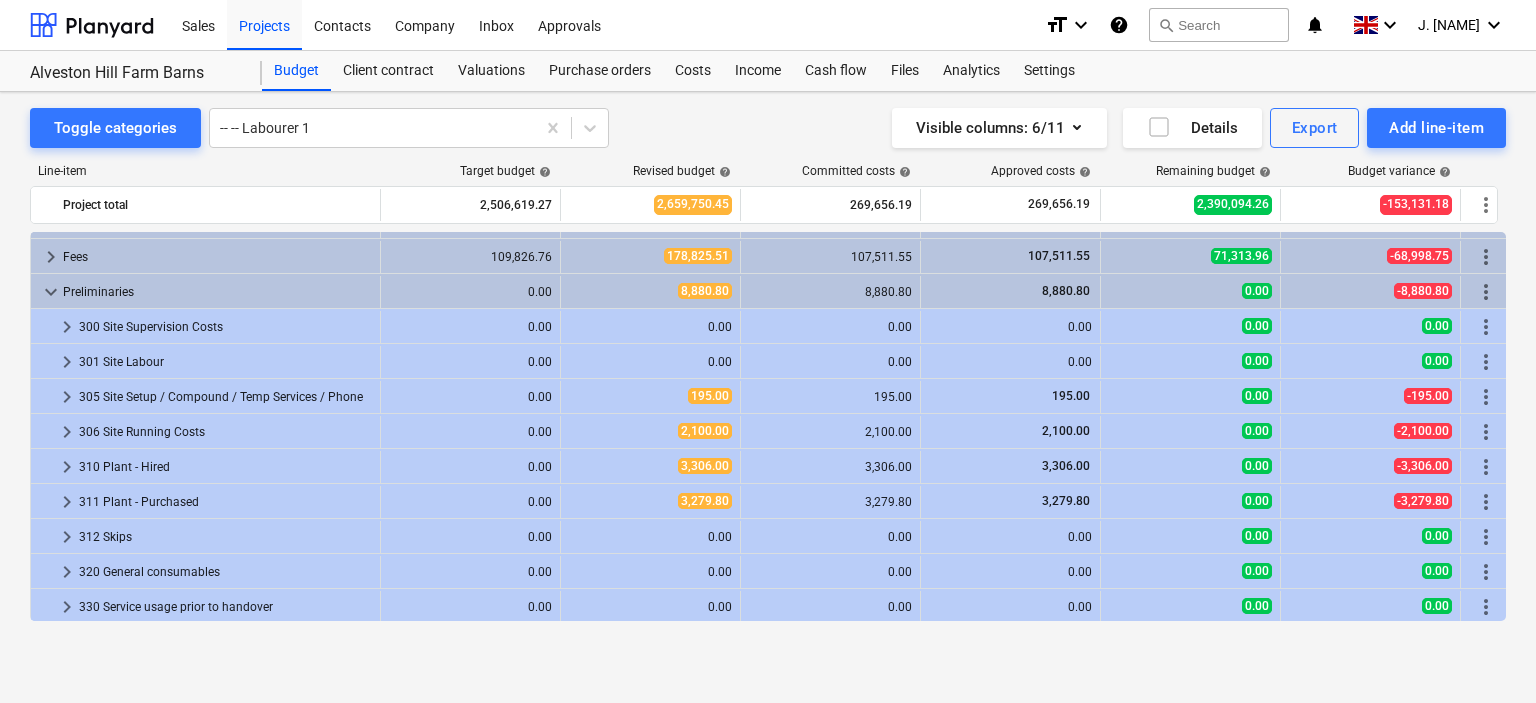 scroll, scrollTop: 0, scrollLeft: 0, axis: both 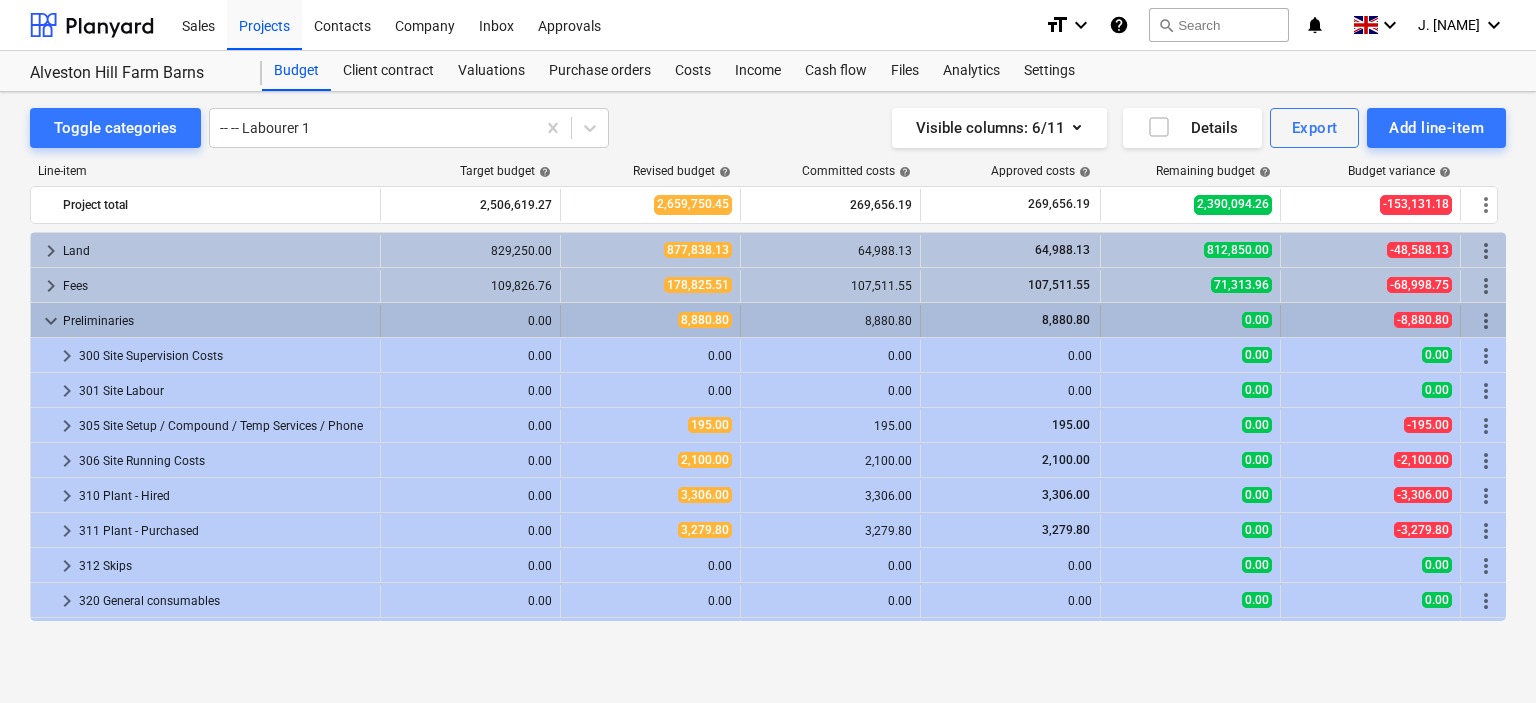click on "keyboard_arrow_down" at bounding box center [51, 321] 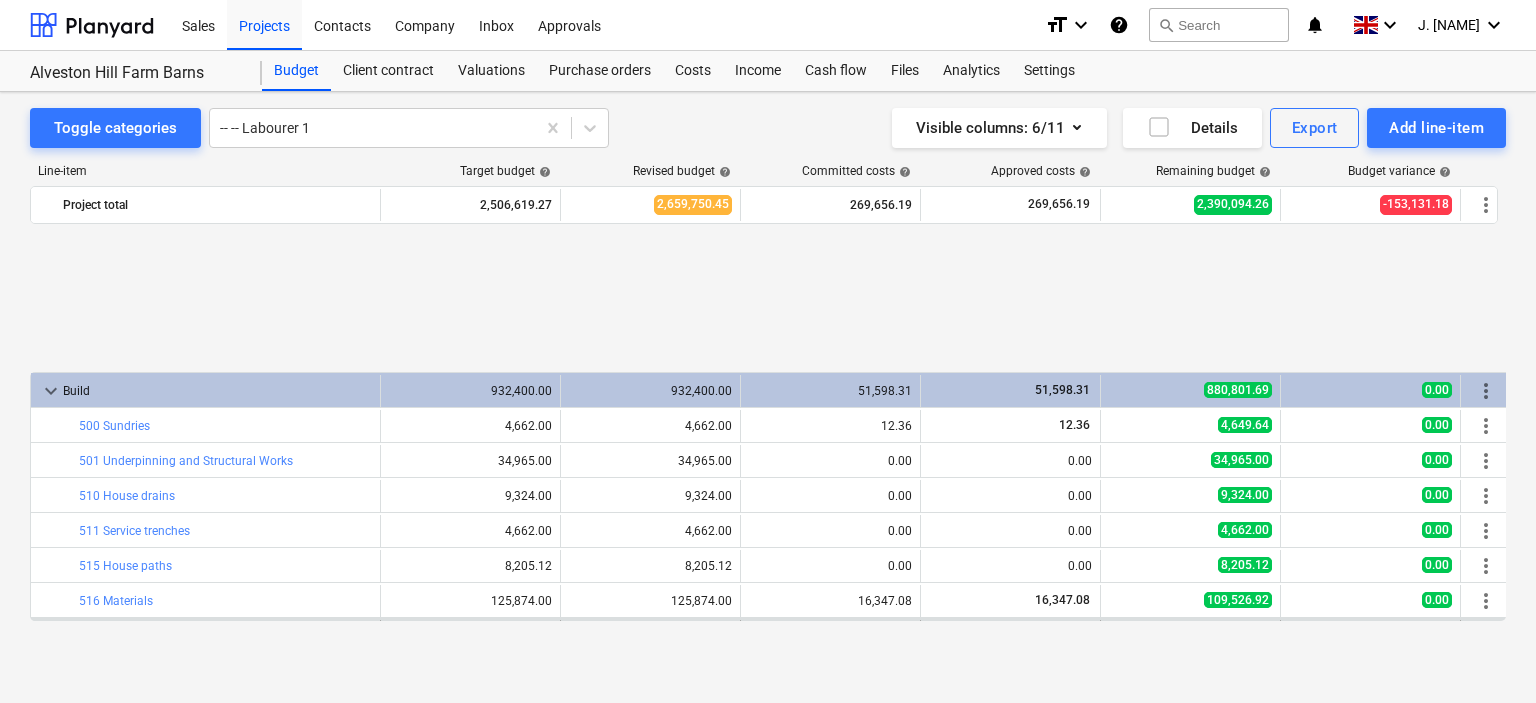 scroll, scrollTop: 200, scrollLeft: 0, axis: vertical 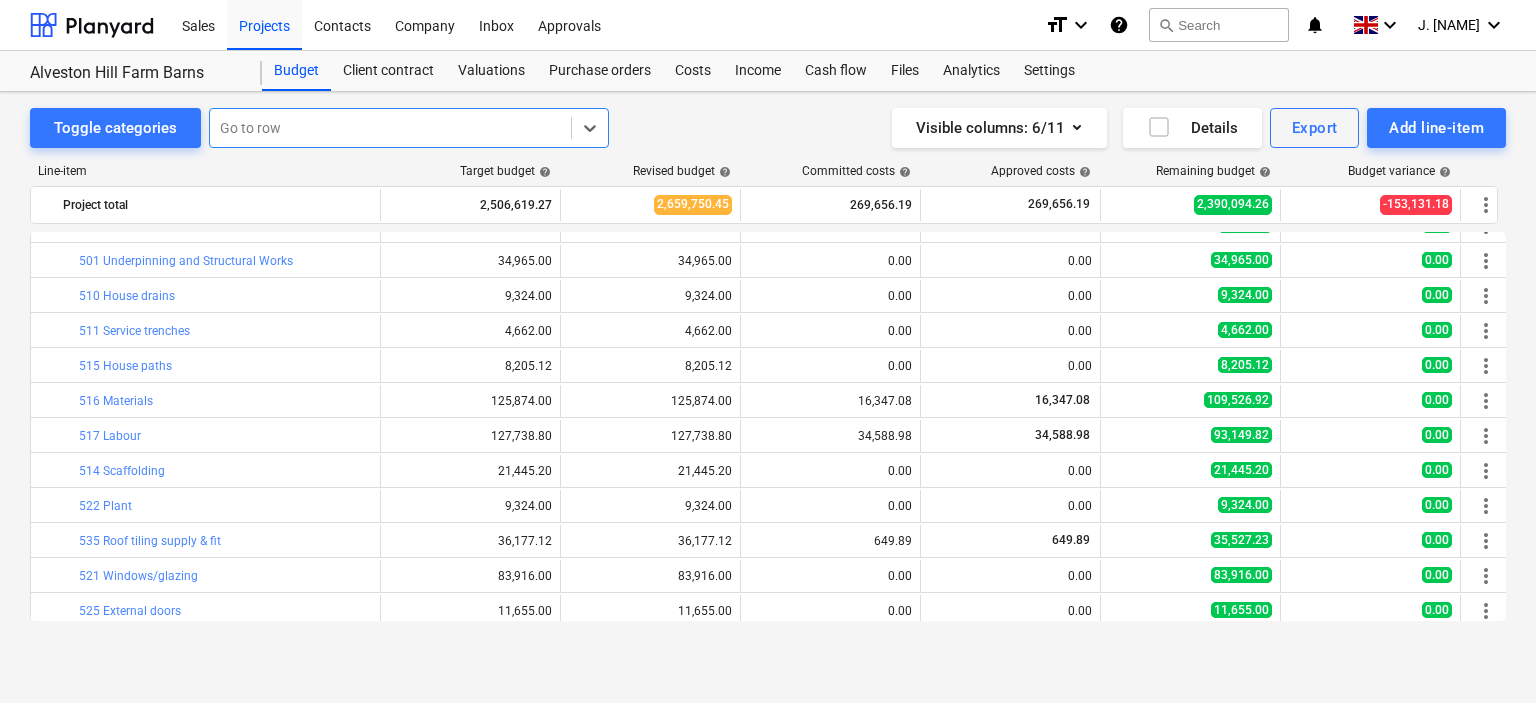 click at bounding box center [390, 128] 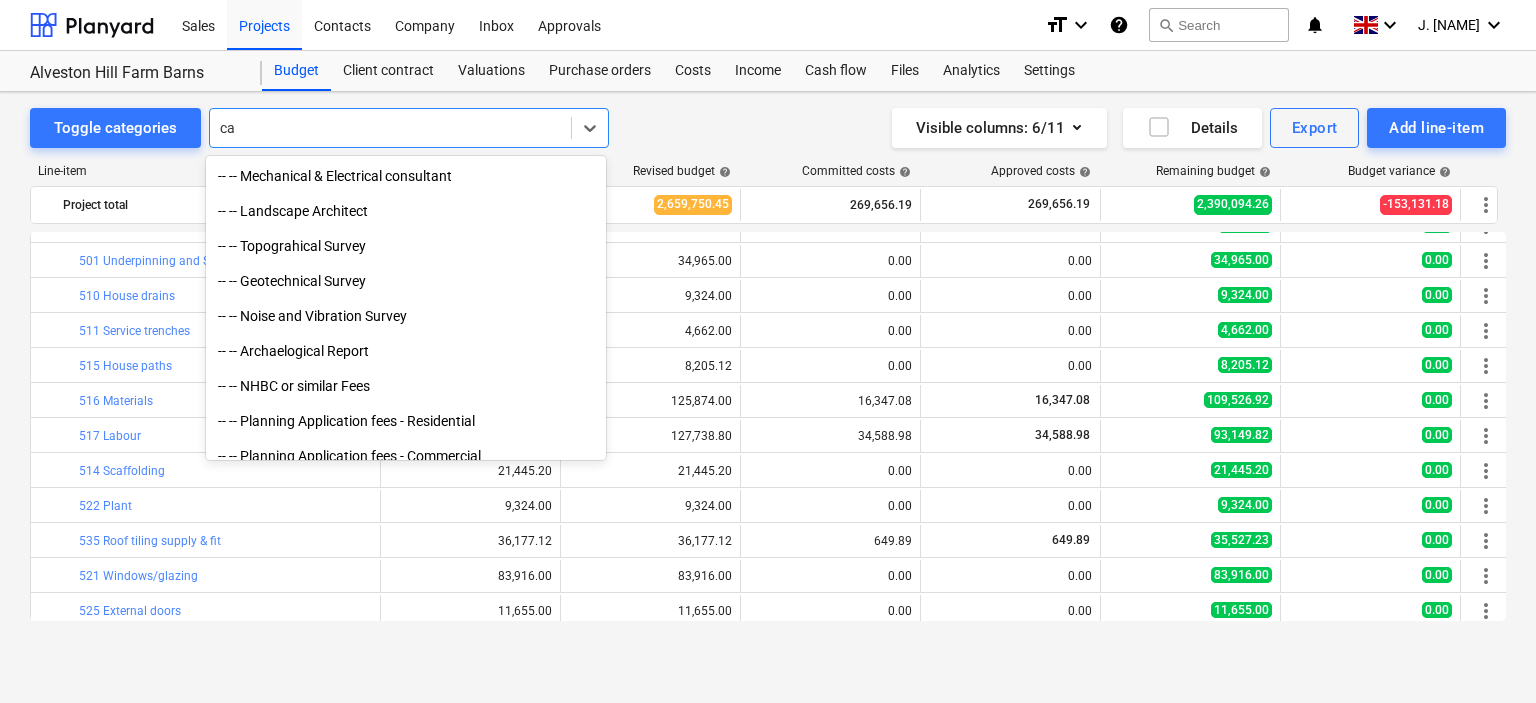 type on "c" 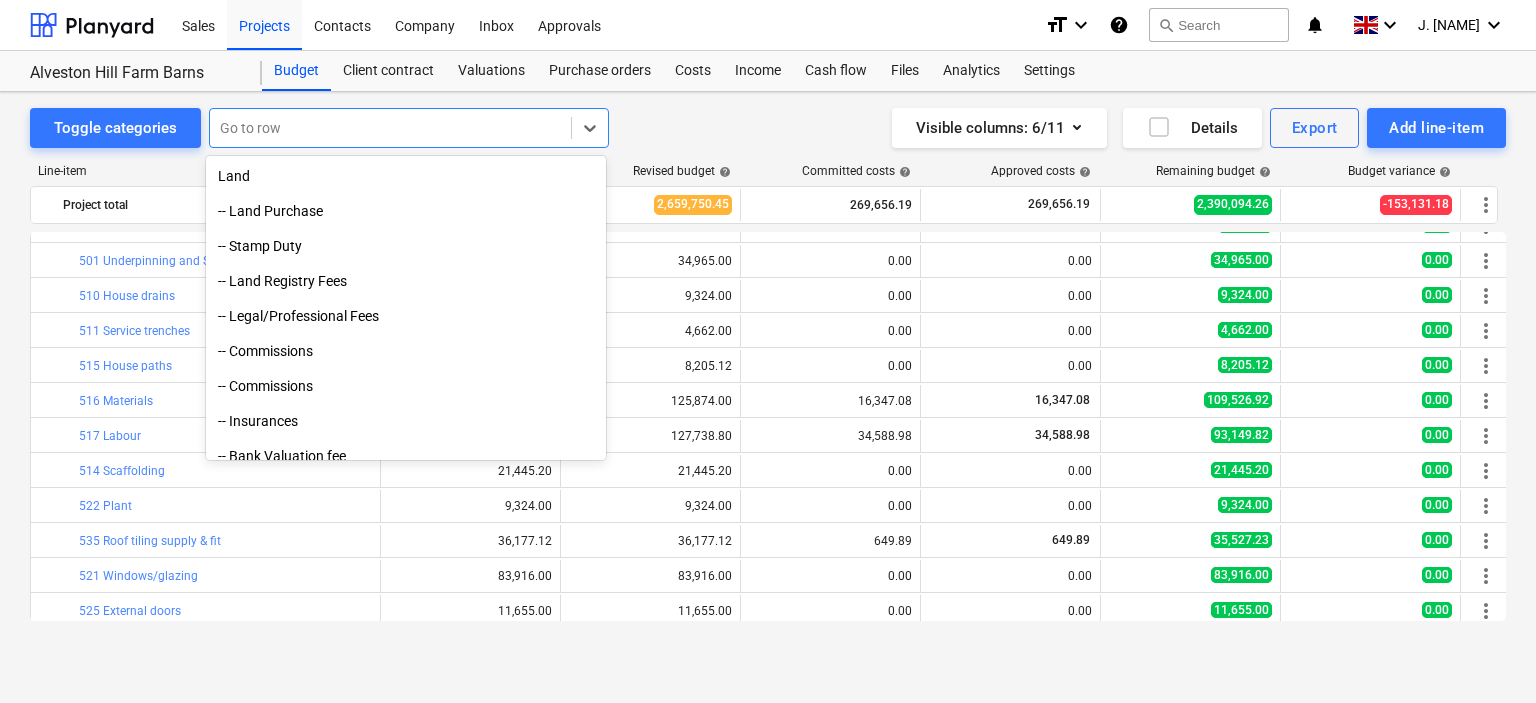 click on "Toggle categories option --  406 Cart away soil focused, 114 of 267. 267 results available. Use Up and Down to choose options, press Enter to select the currently focused option, press Escape to exit the menu, press Tab to select the option and exit the menu. Go to row Visible columns :   6/11 Details Export Add line-item" at bounding box center [768, 128] 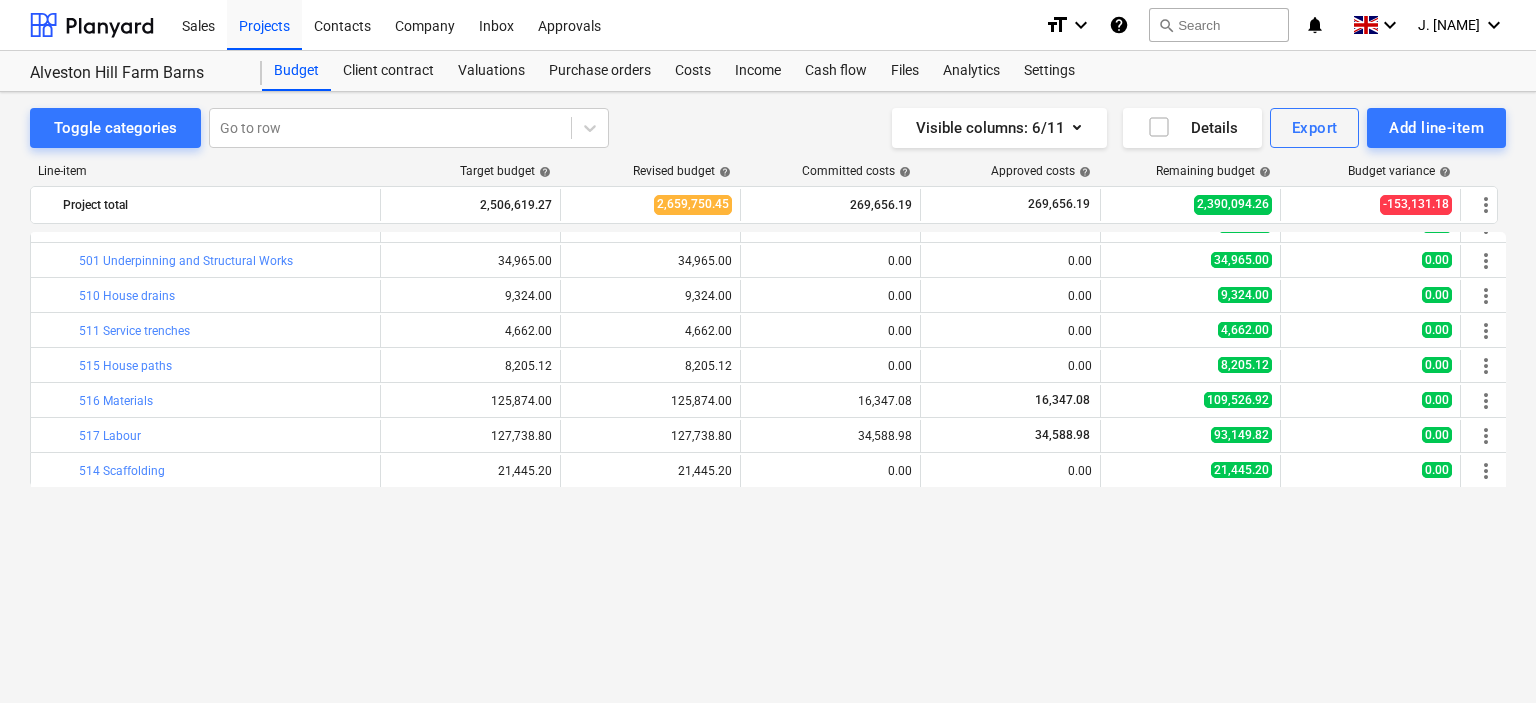 scroll, scrollTop: 0, scrollLeft: 0, axis: both 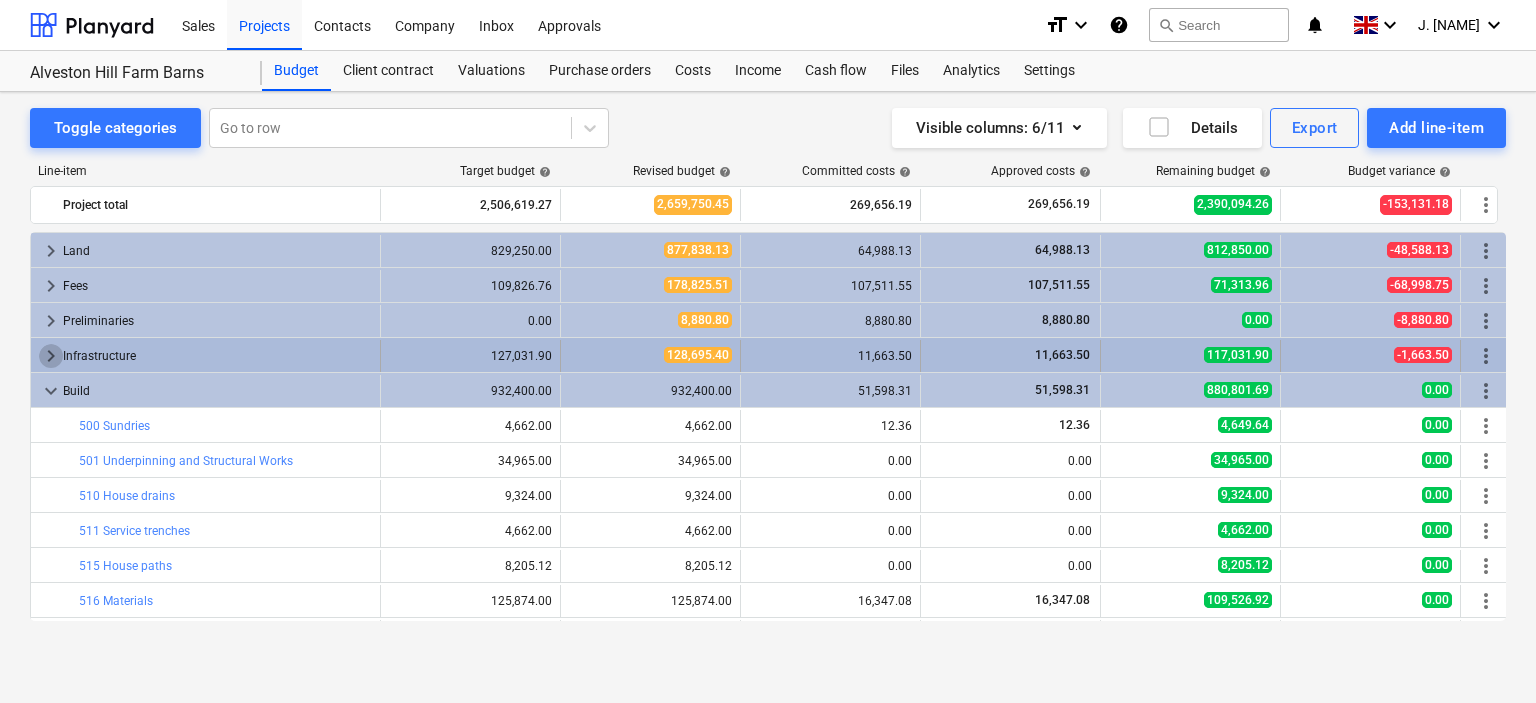 click on "keyboard_arrow_right" at bounding box center [51, 356] 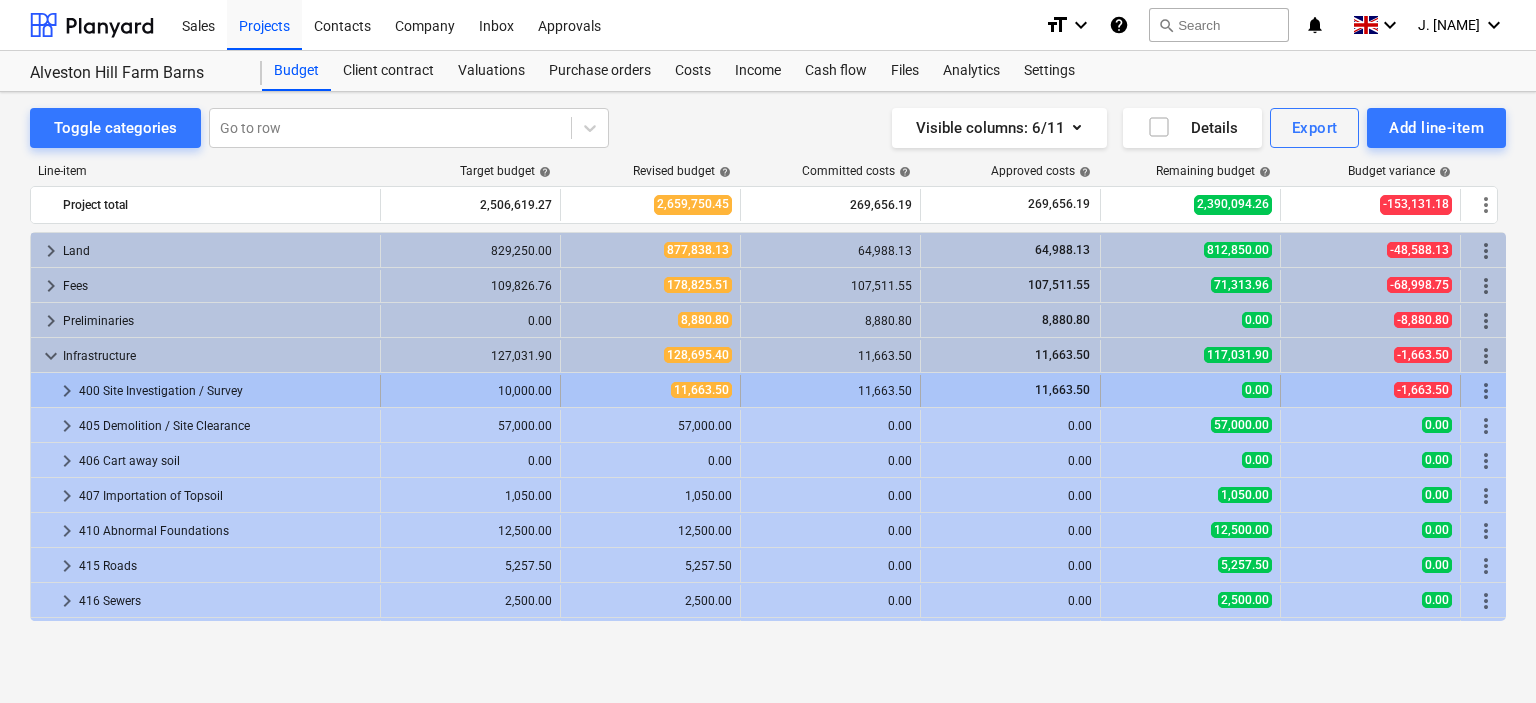 click on "keyboard_arrow_right" at bounding box center [67, 391] 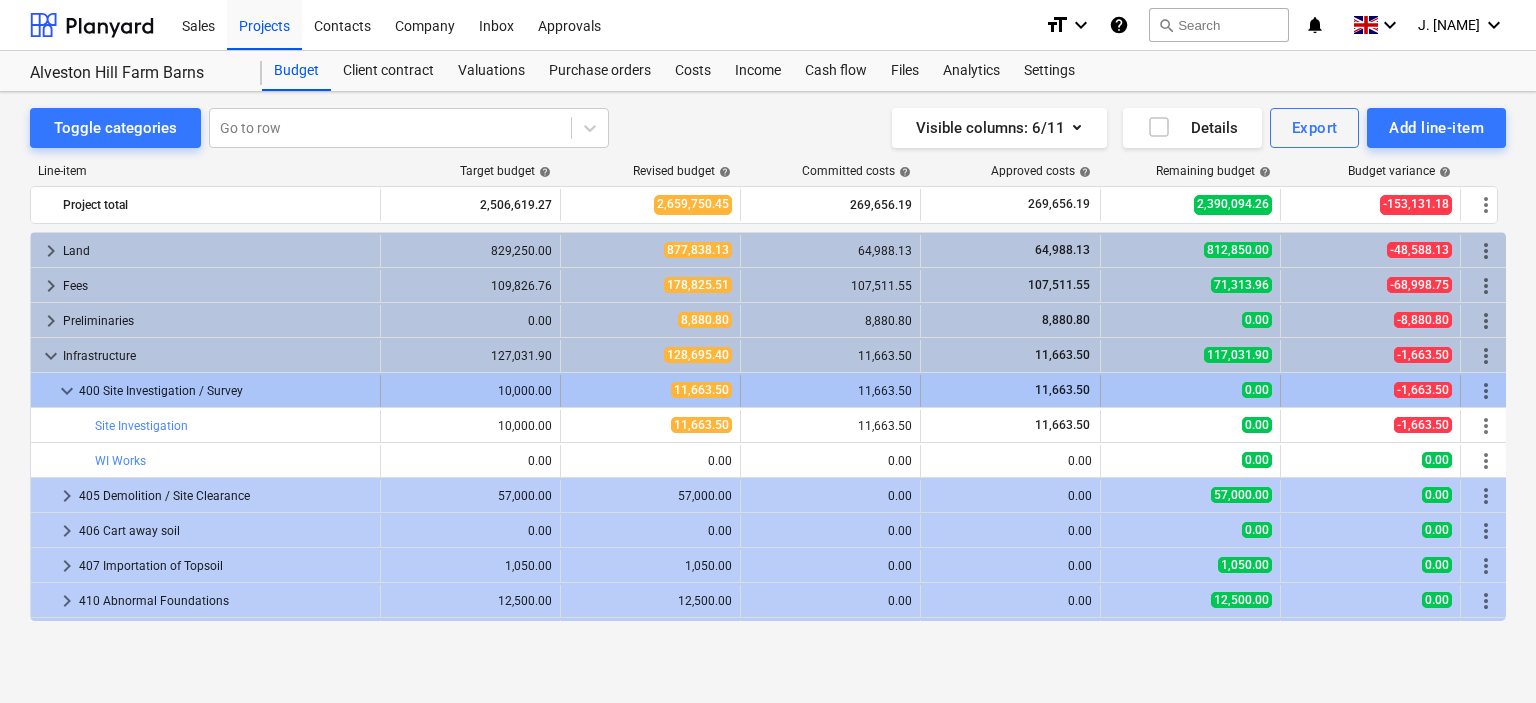 click on "keyboard_arrow_down" at bounding box center [67, 391] 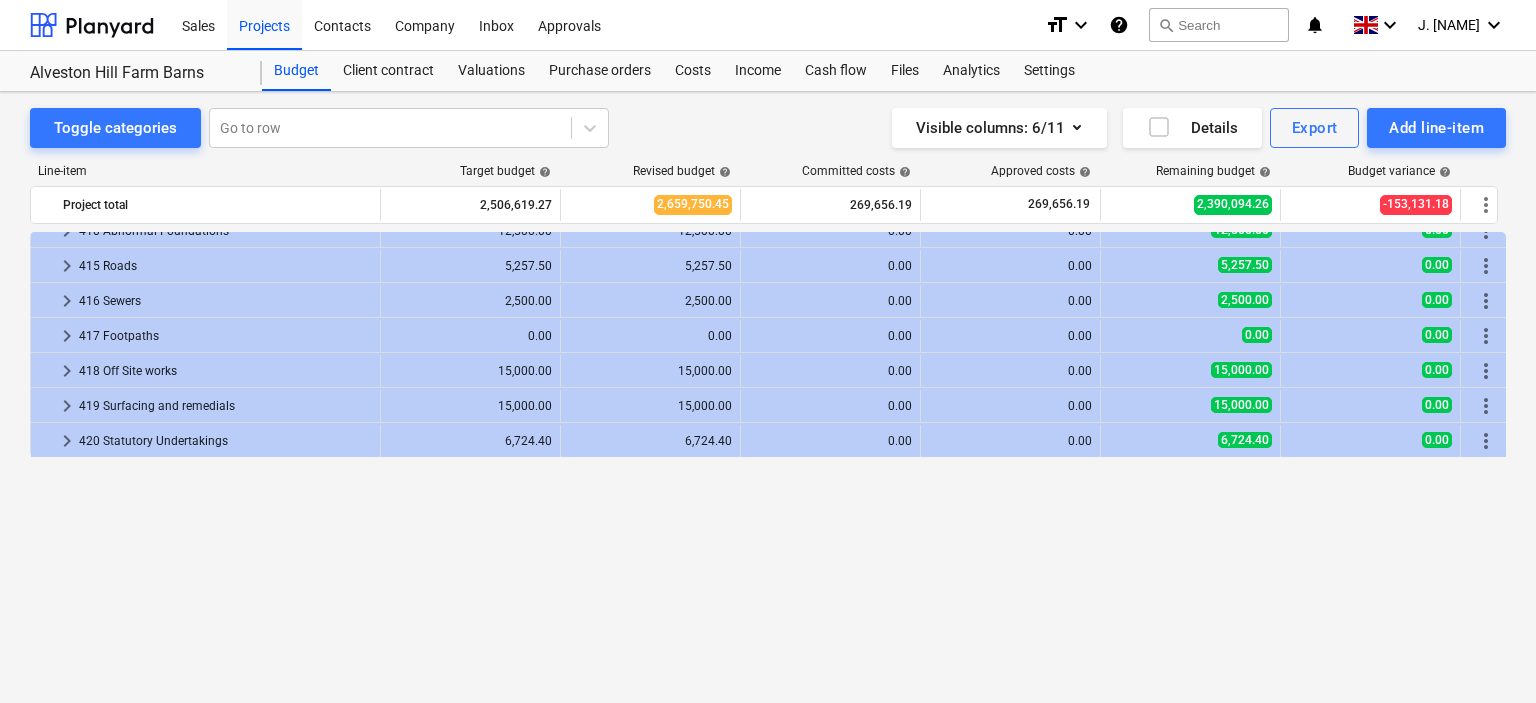 scroll, scrollTop: 0, scrollLeft: 0, axis: both 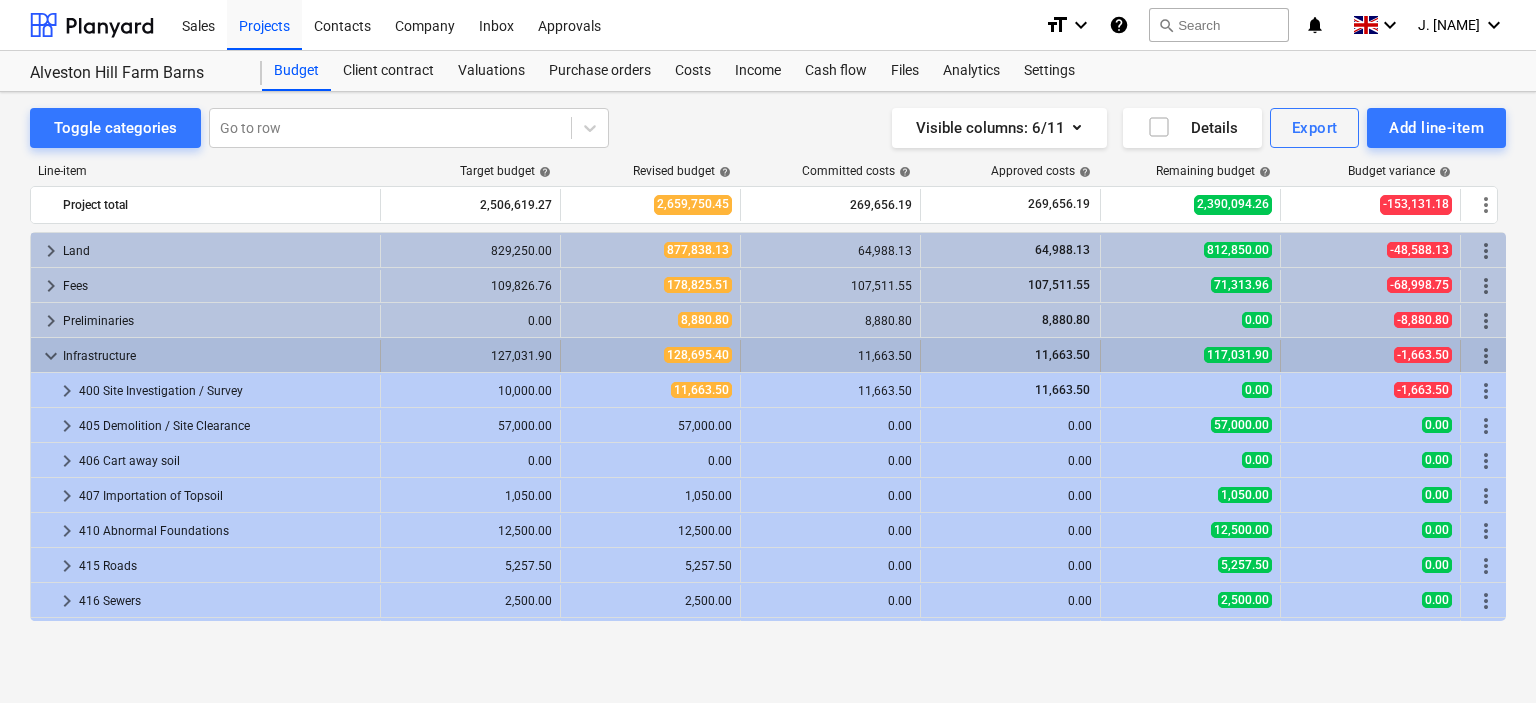 click on "keyboard_arrow_down" at bounding box center [51, 356] 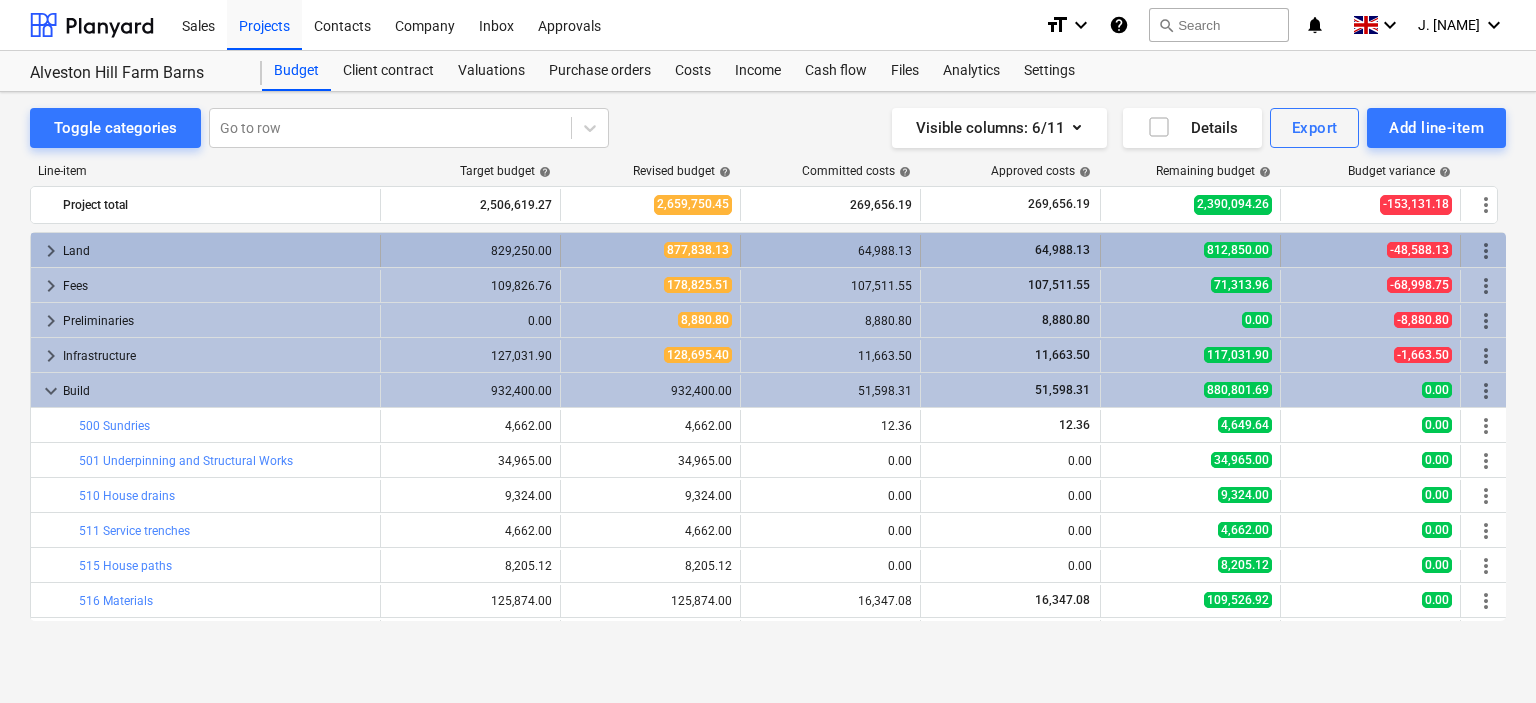 click on "keyboard_arrow_right" at bounding box center (51, 251) 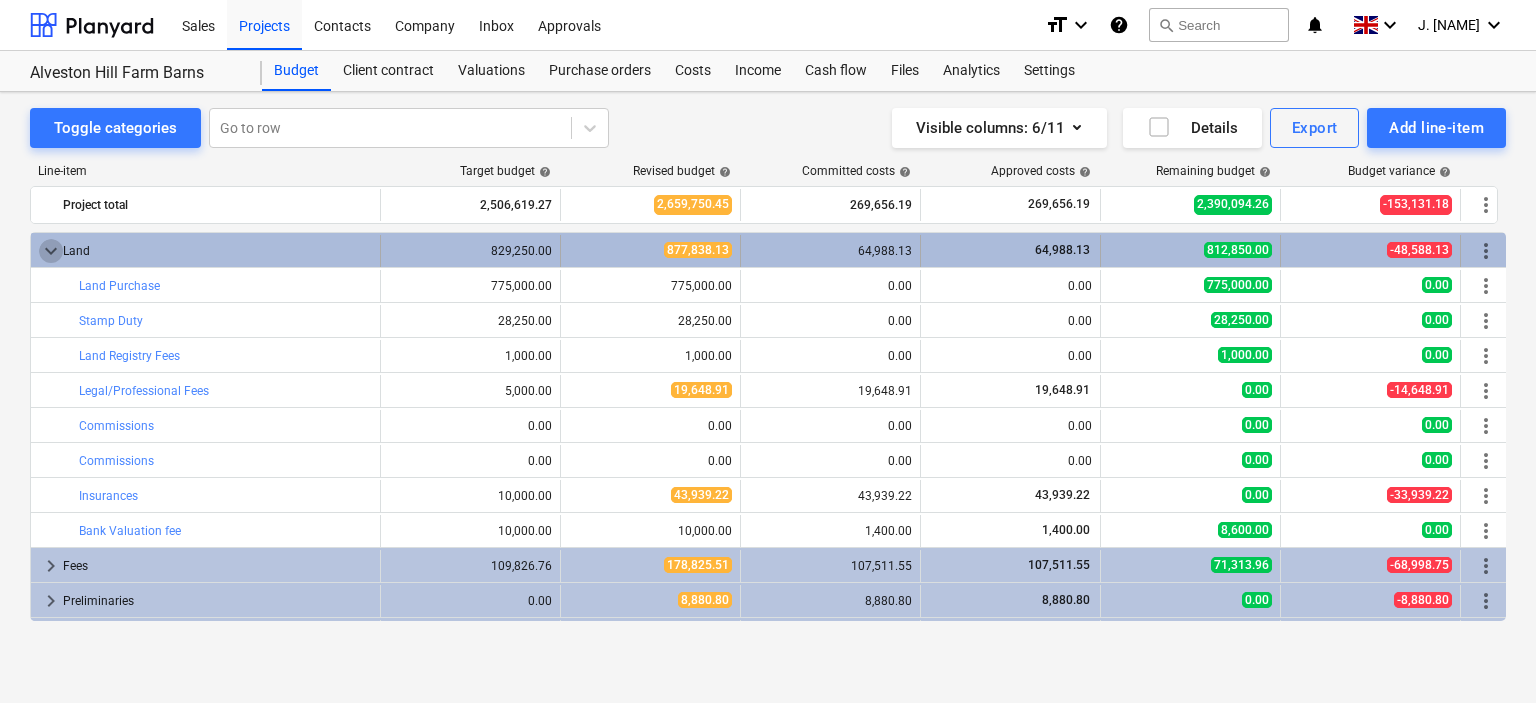 click on "keyboard_arrow_down" at bounding box center (51, 251) 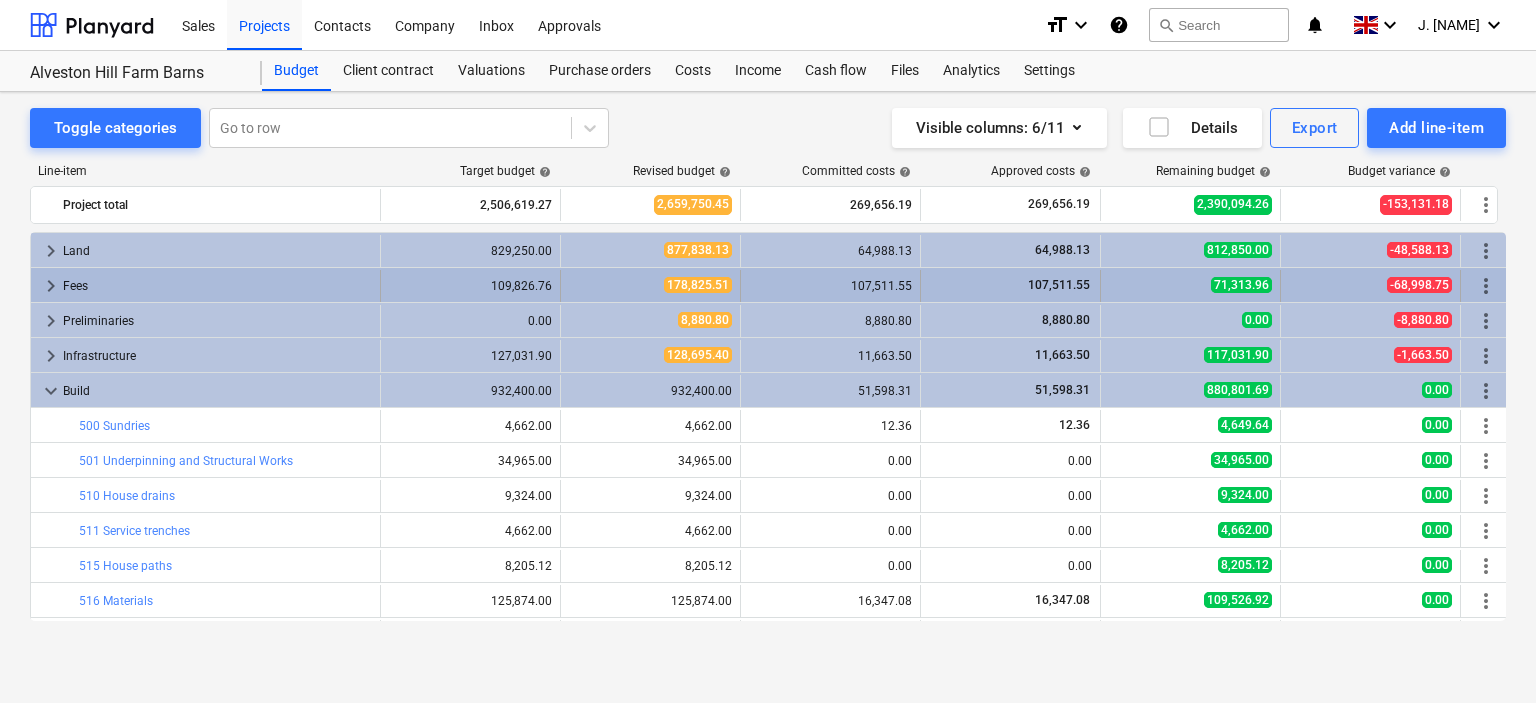 click on "keyboard_arrow_right" at bounding box center [51, 286] 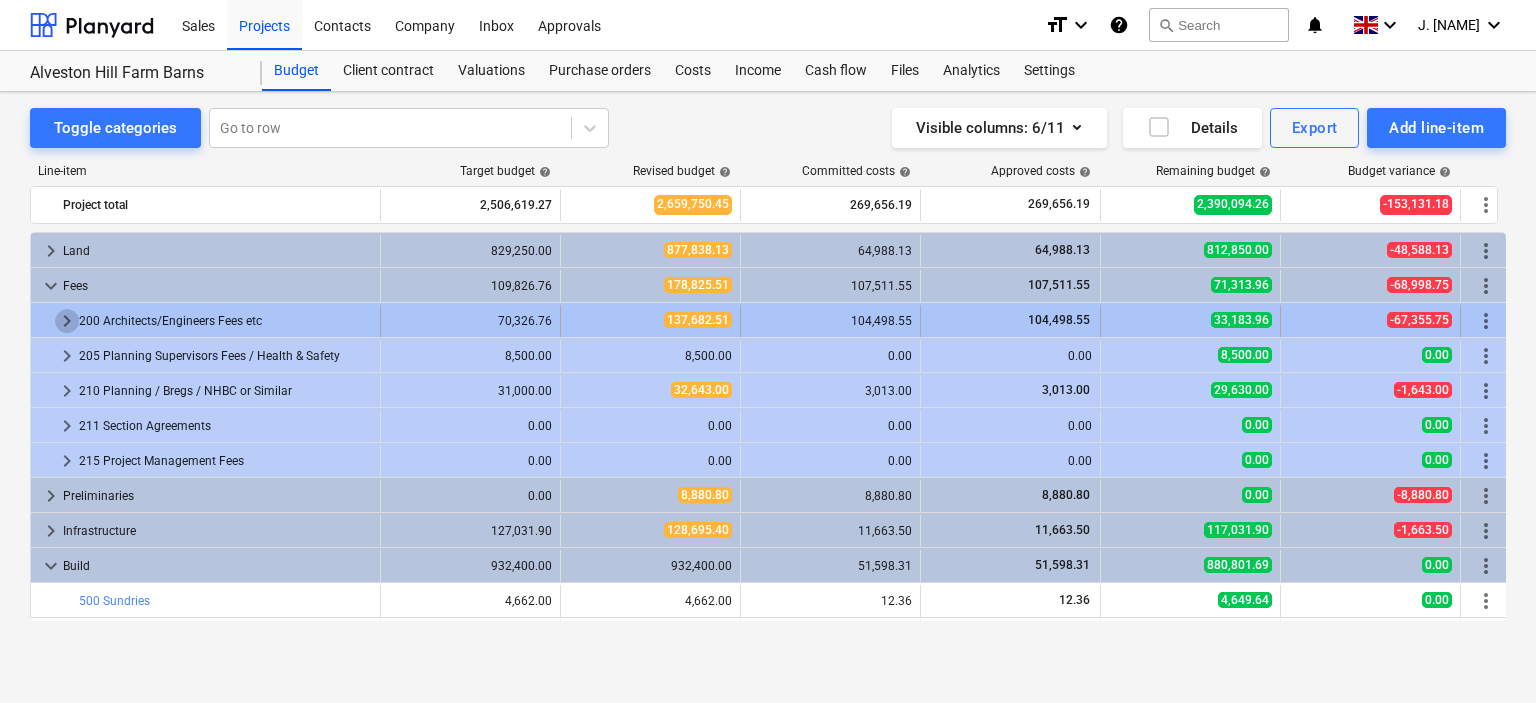 click on "keyboard_arrow_right" at bounding box center (67, 321) 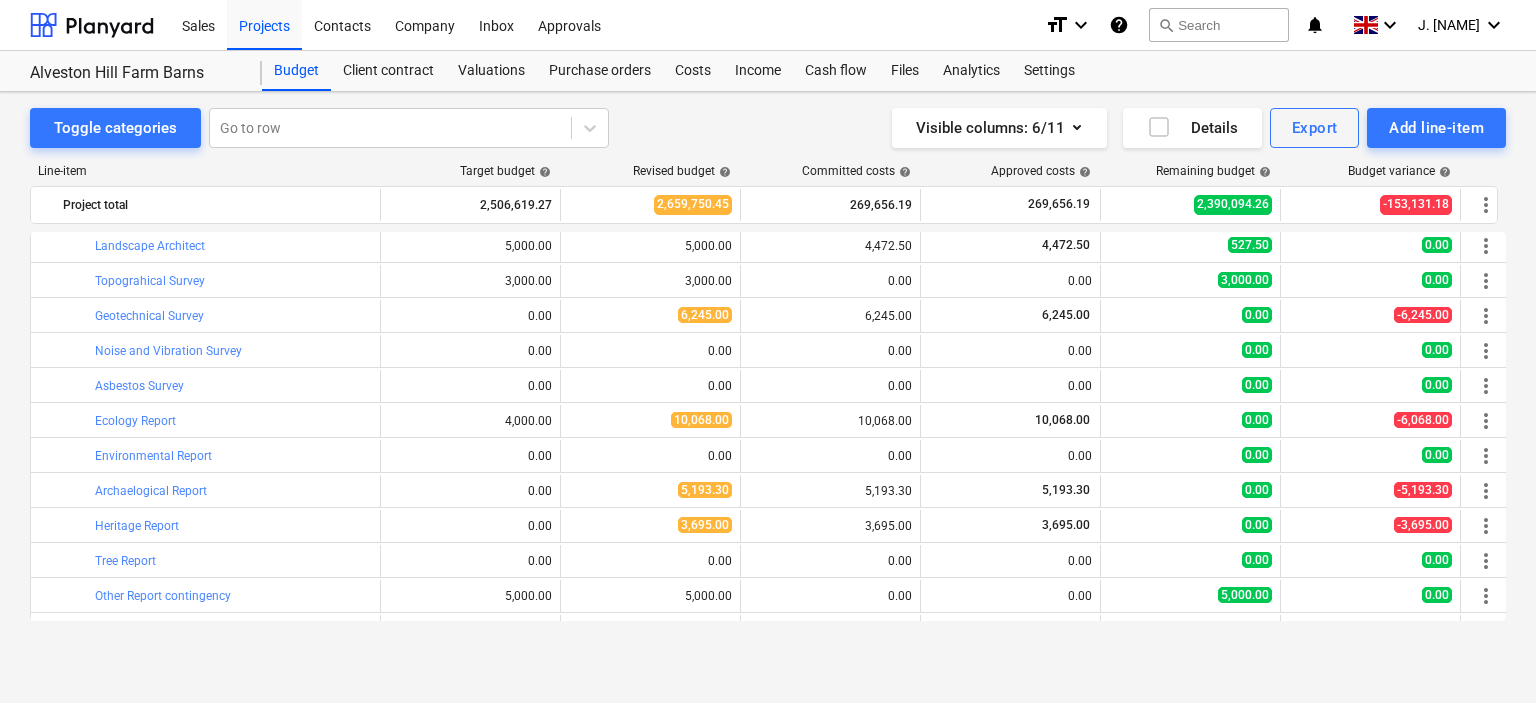 scroll, scrollTop: 900, scrollLeft: 0, axis: vertical 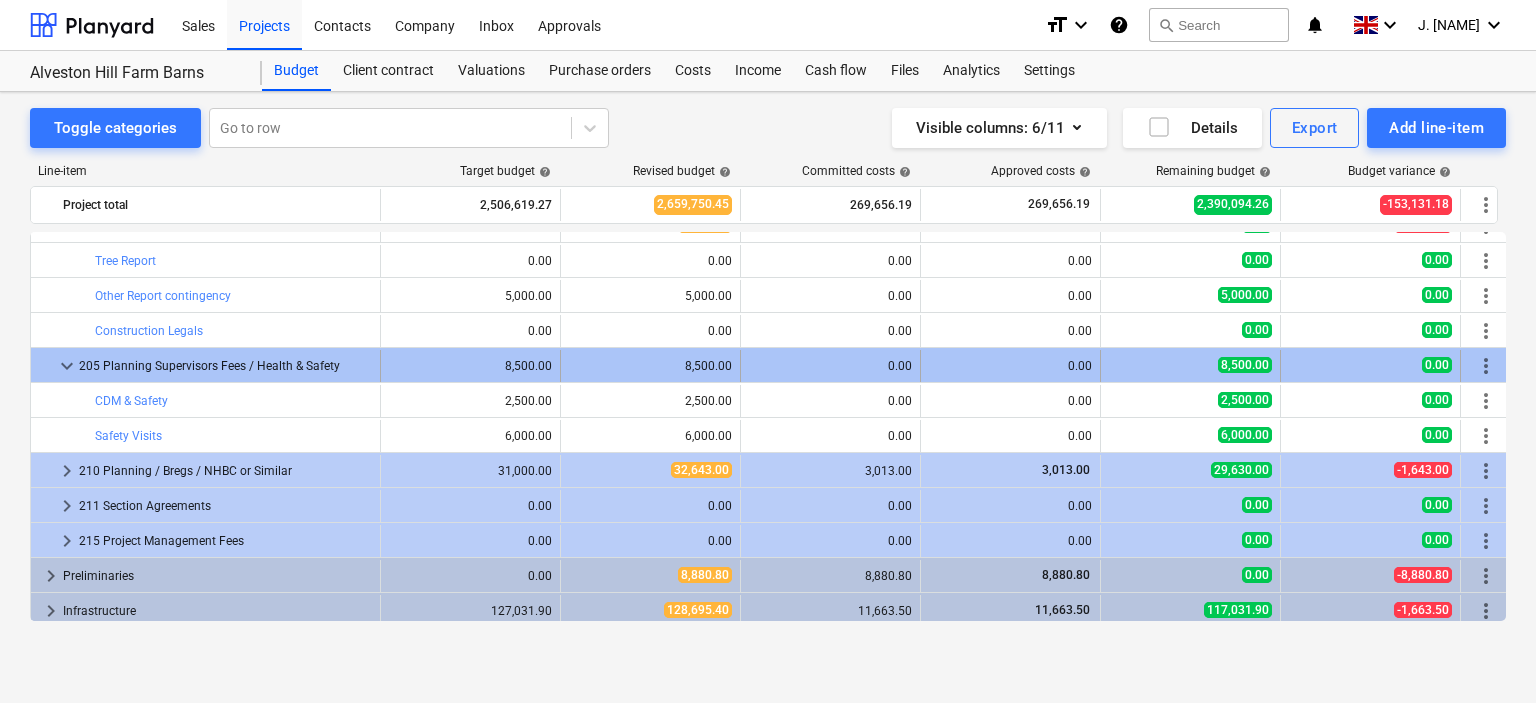click on "keyboard_arrow_down" at bounding box center (67, 366) 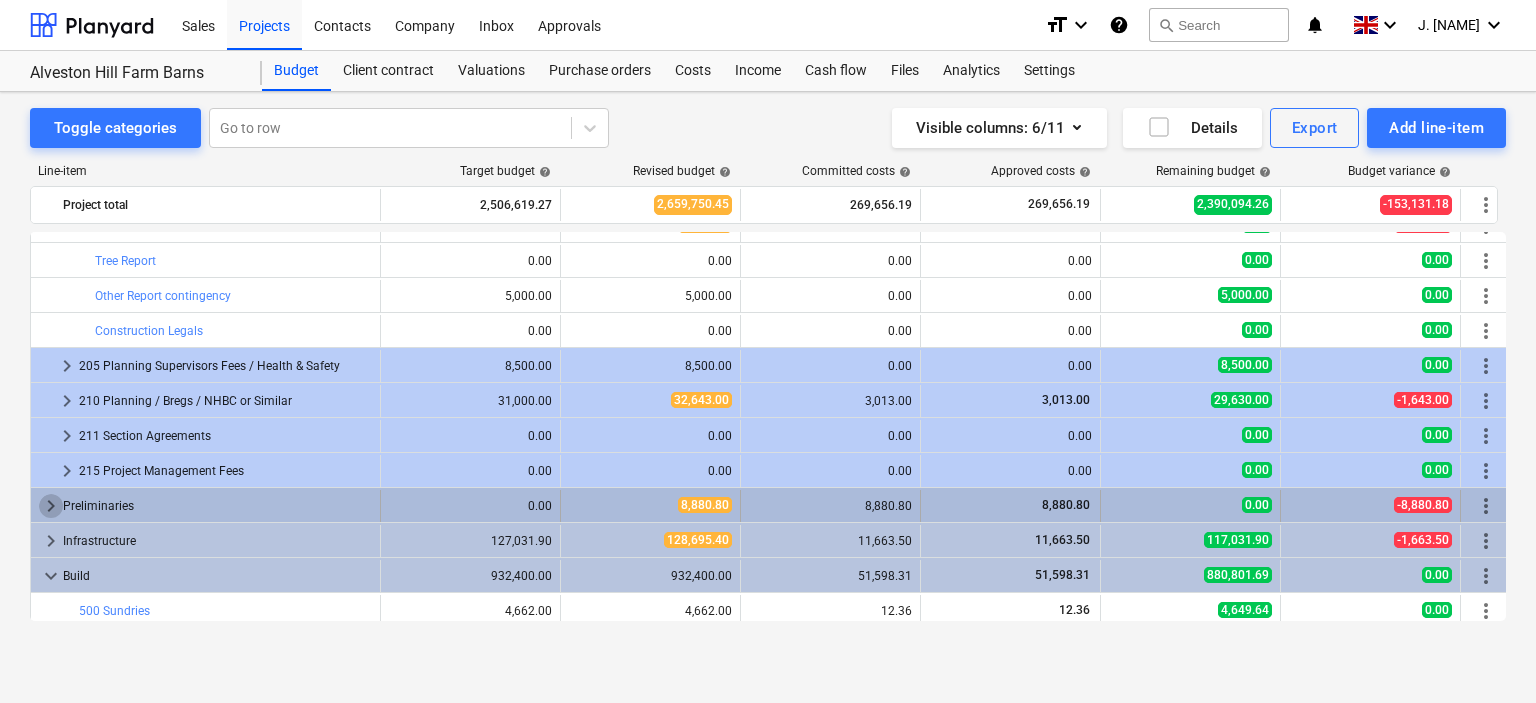 click on "keyboard_arrow_right" at bounding box center [51, 506] 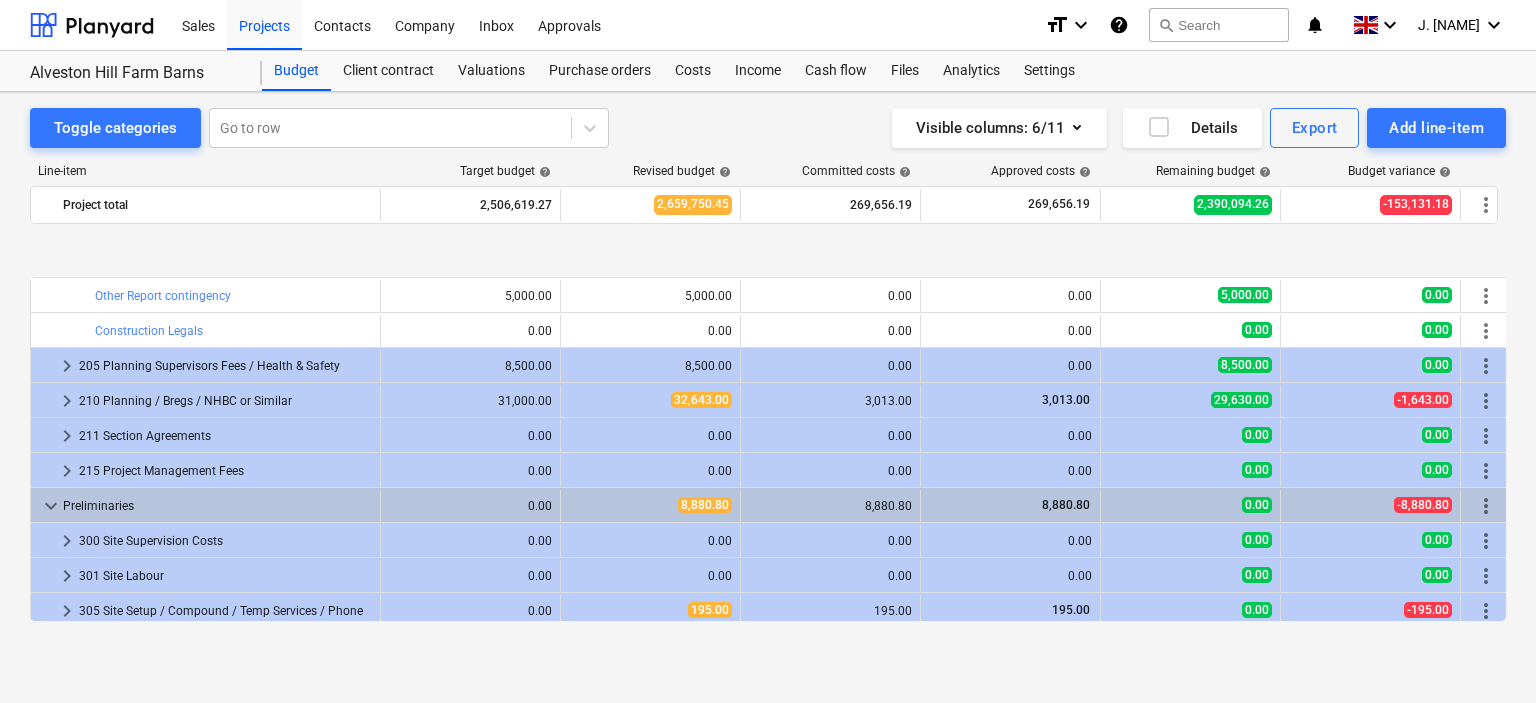 scroll, scrollTop: 1000, scrollLeft: 0, axis: vertical 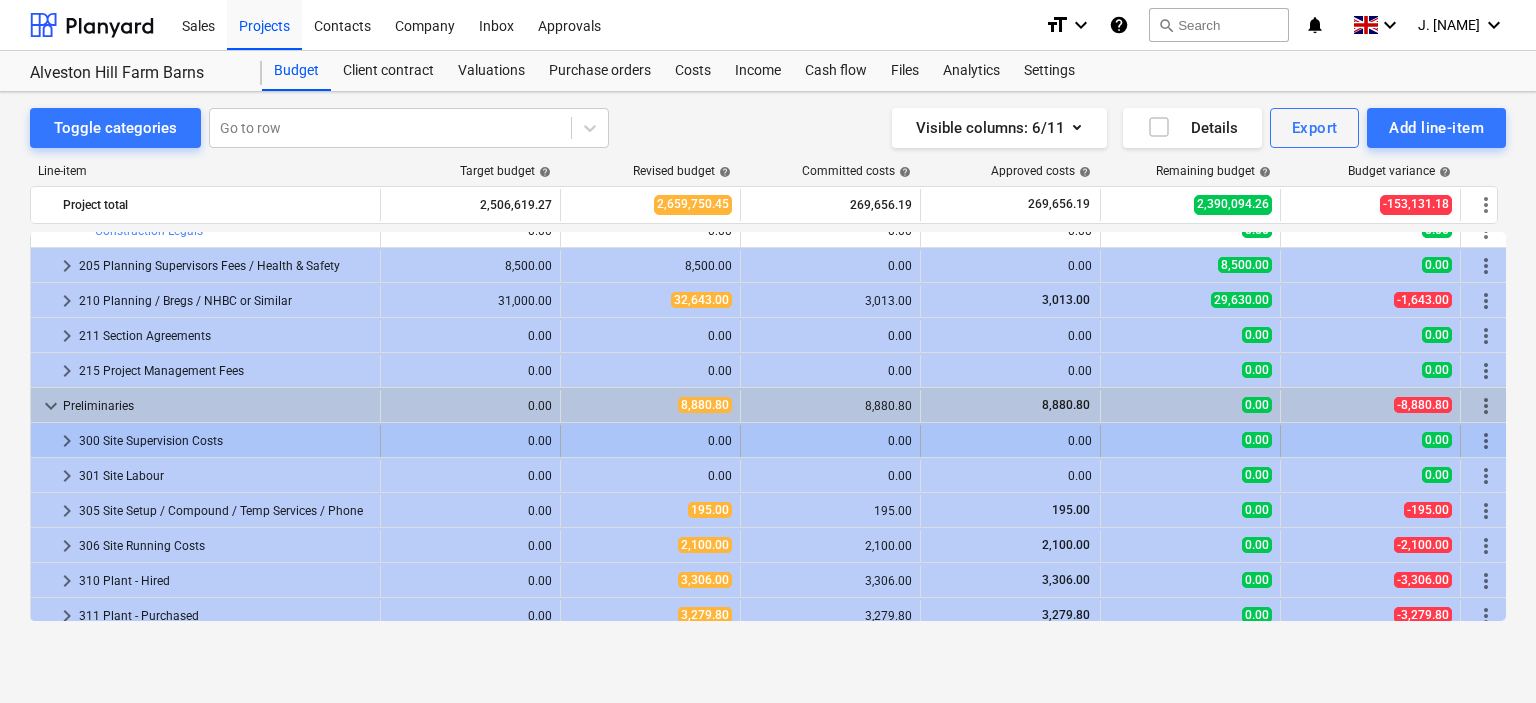 click on "keyboard_arrow_right" at bounding box center (67, 441) 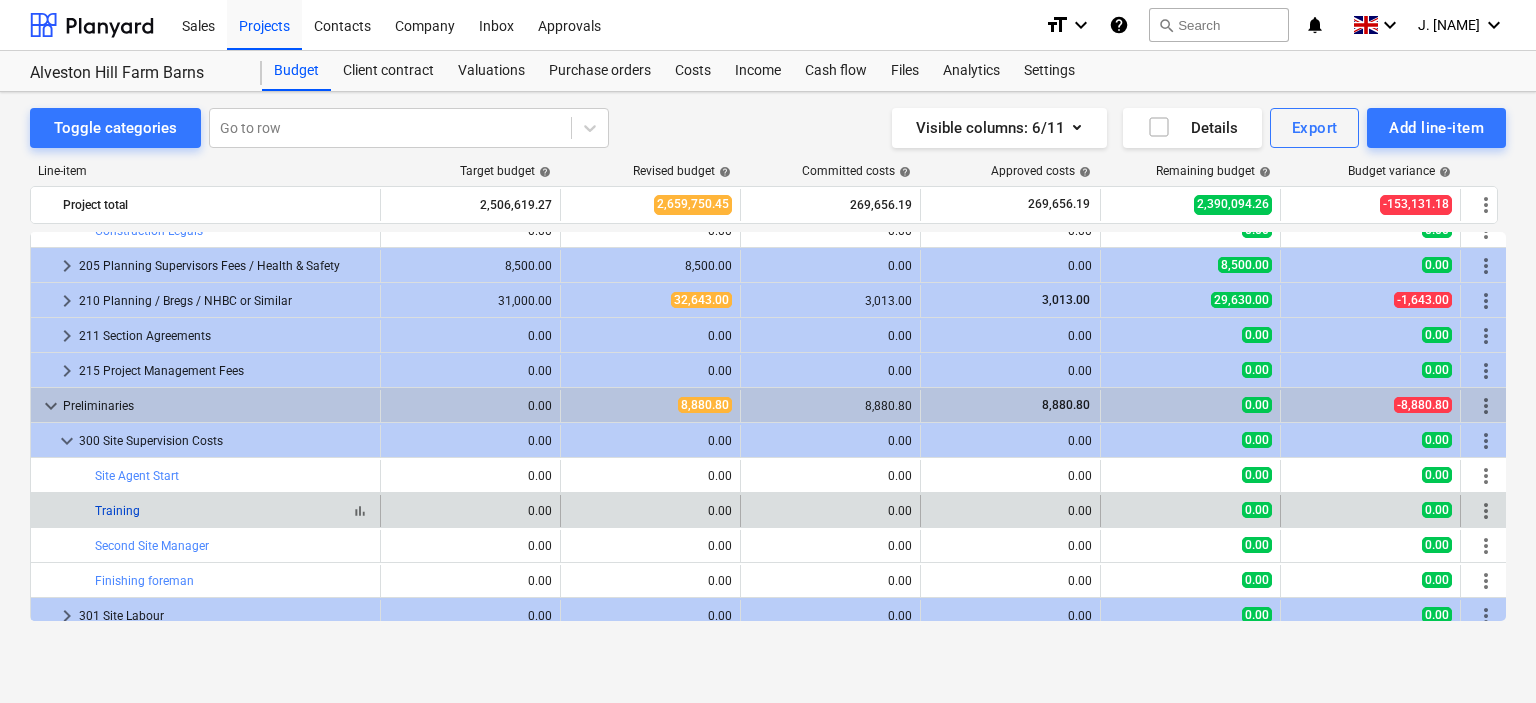 scroll, scrollTop: 1100, scrollLeft: 0, axis: vertical 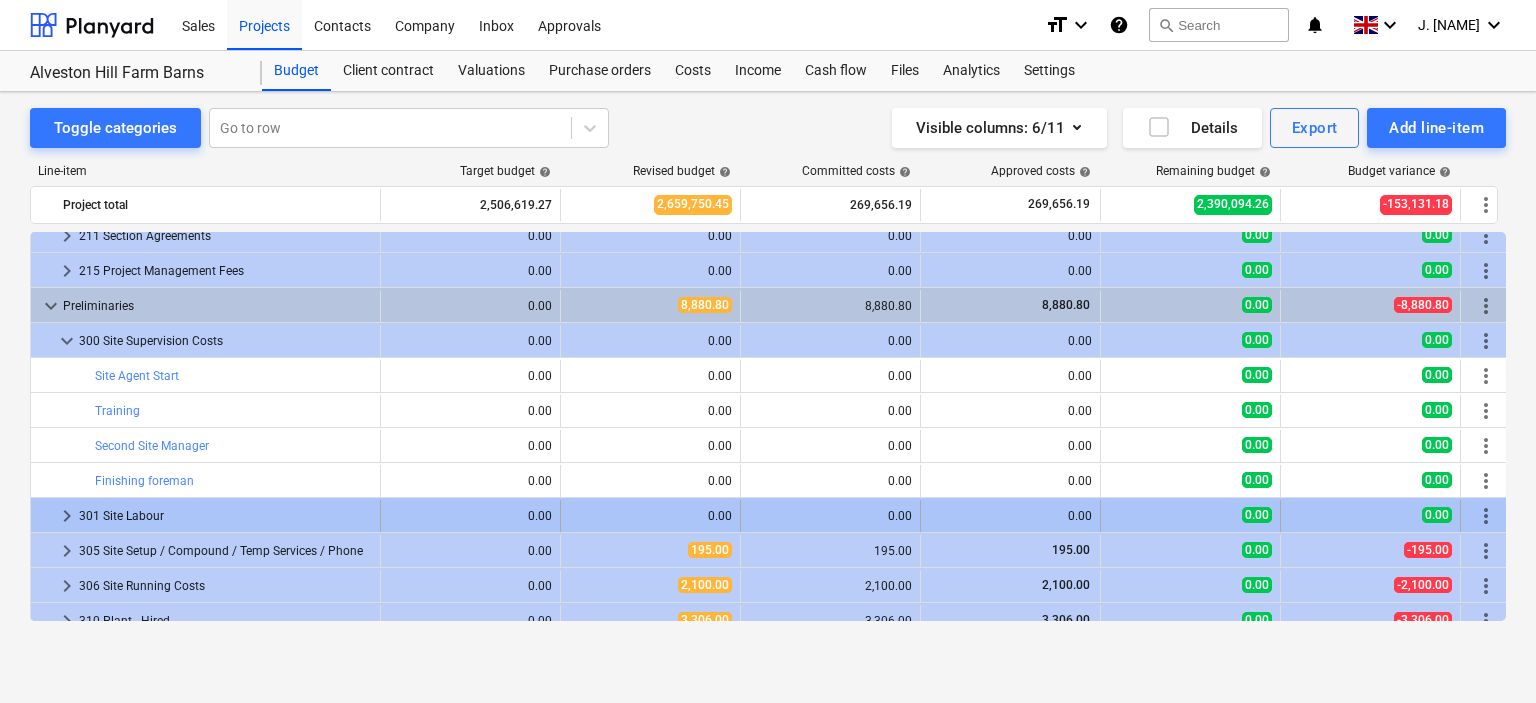 click on "keyboard_arrow_right" at bounding box center [67, 516] 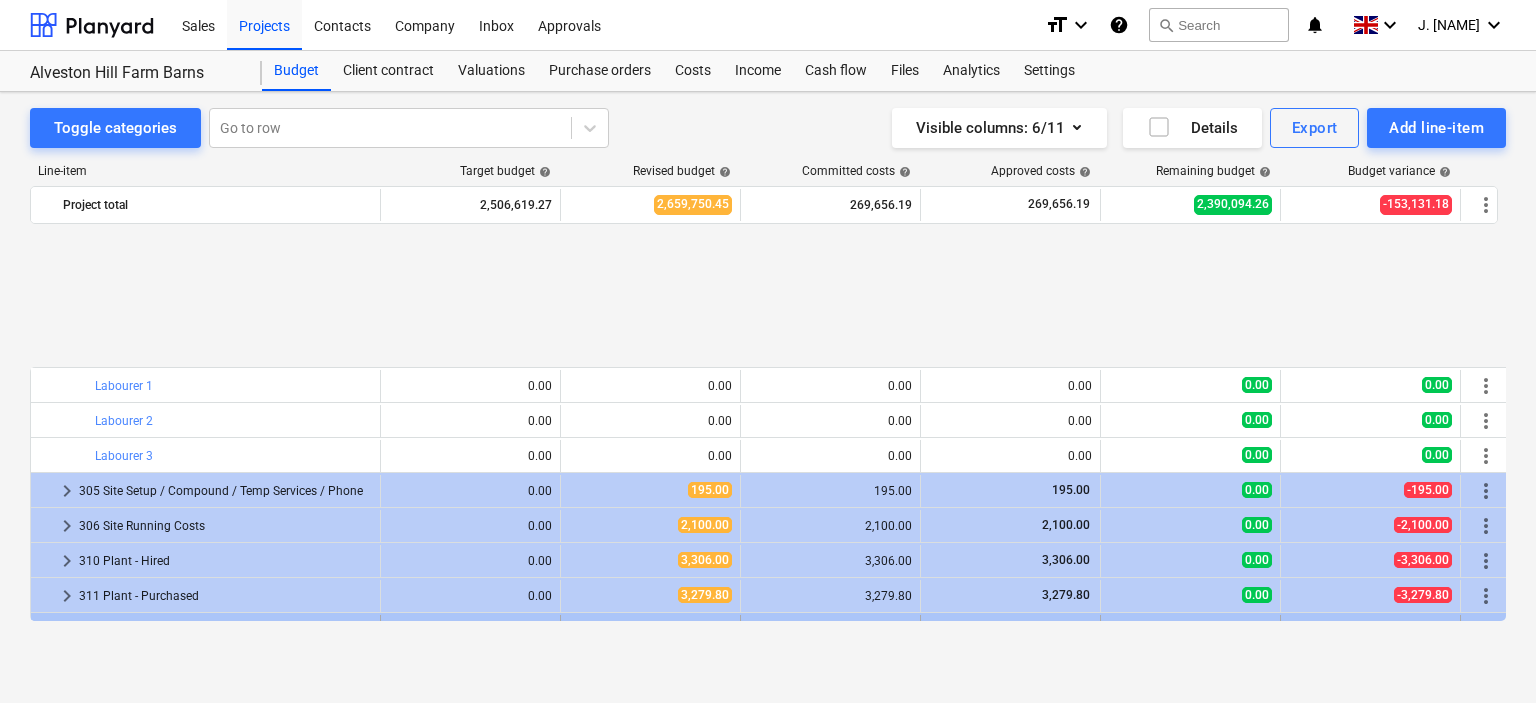 scroll, scrollTop: 1500, scrollLeft: 0, axis: vertical 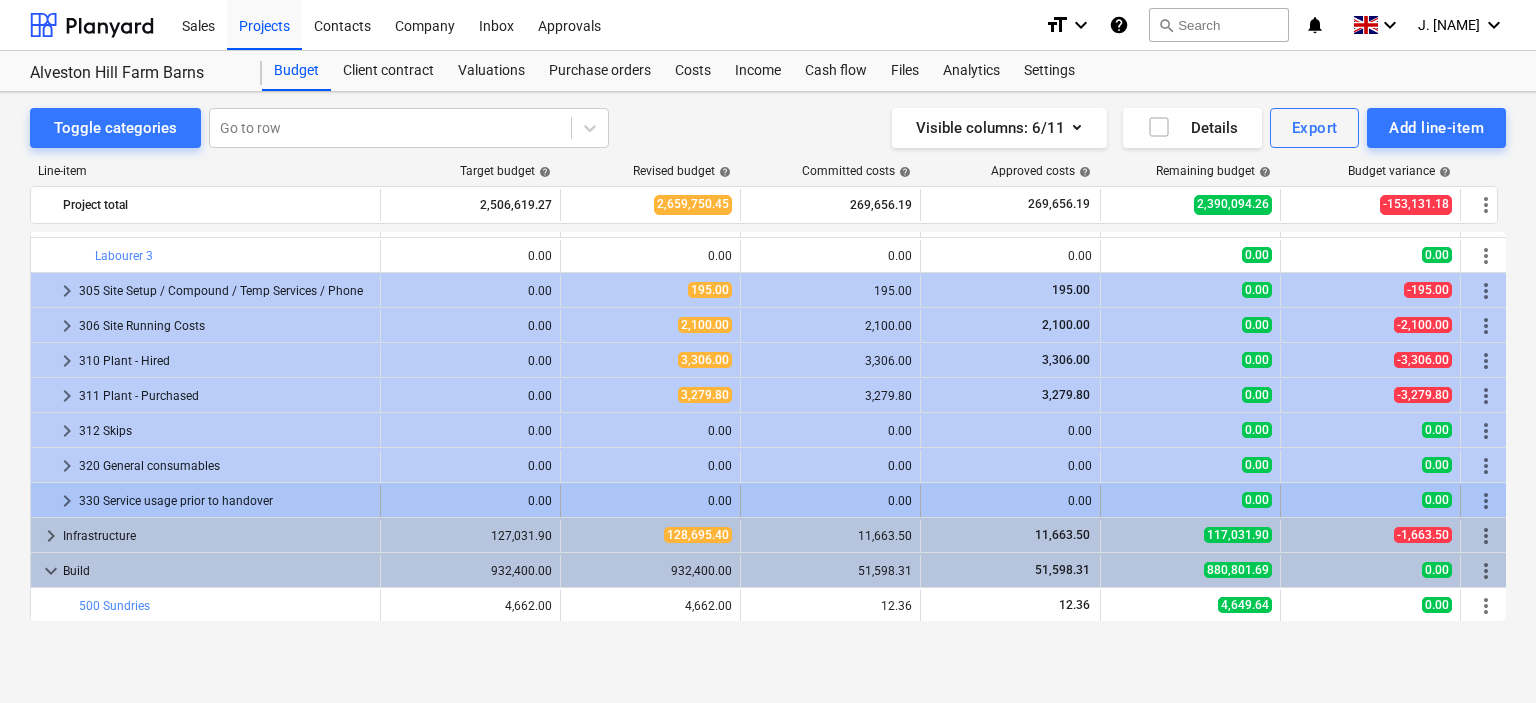 click on "keyboard_arrow_right" at bounding box center [67, 501] 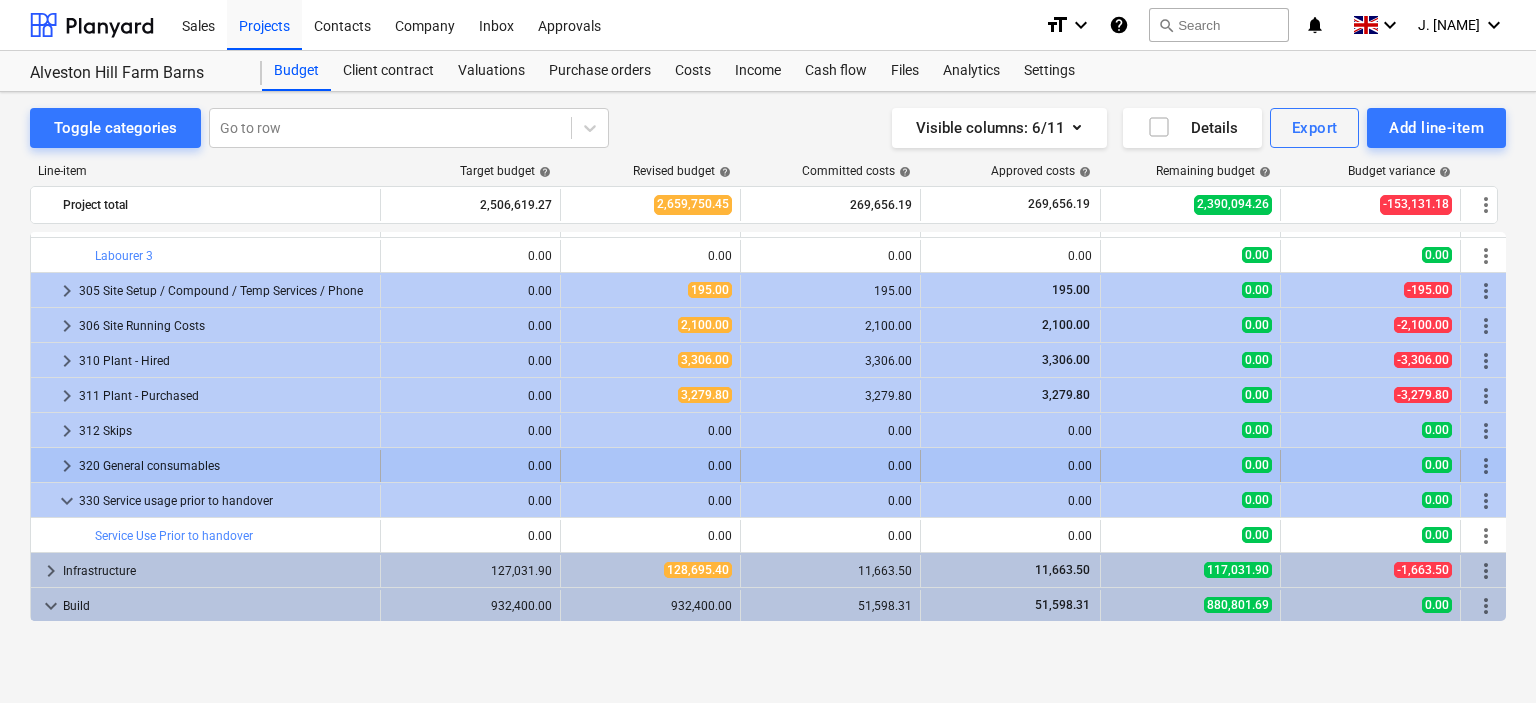 click on "keyboard_arrow_right" at bounding box center [67, 466] 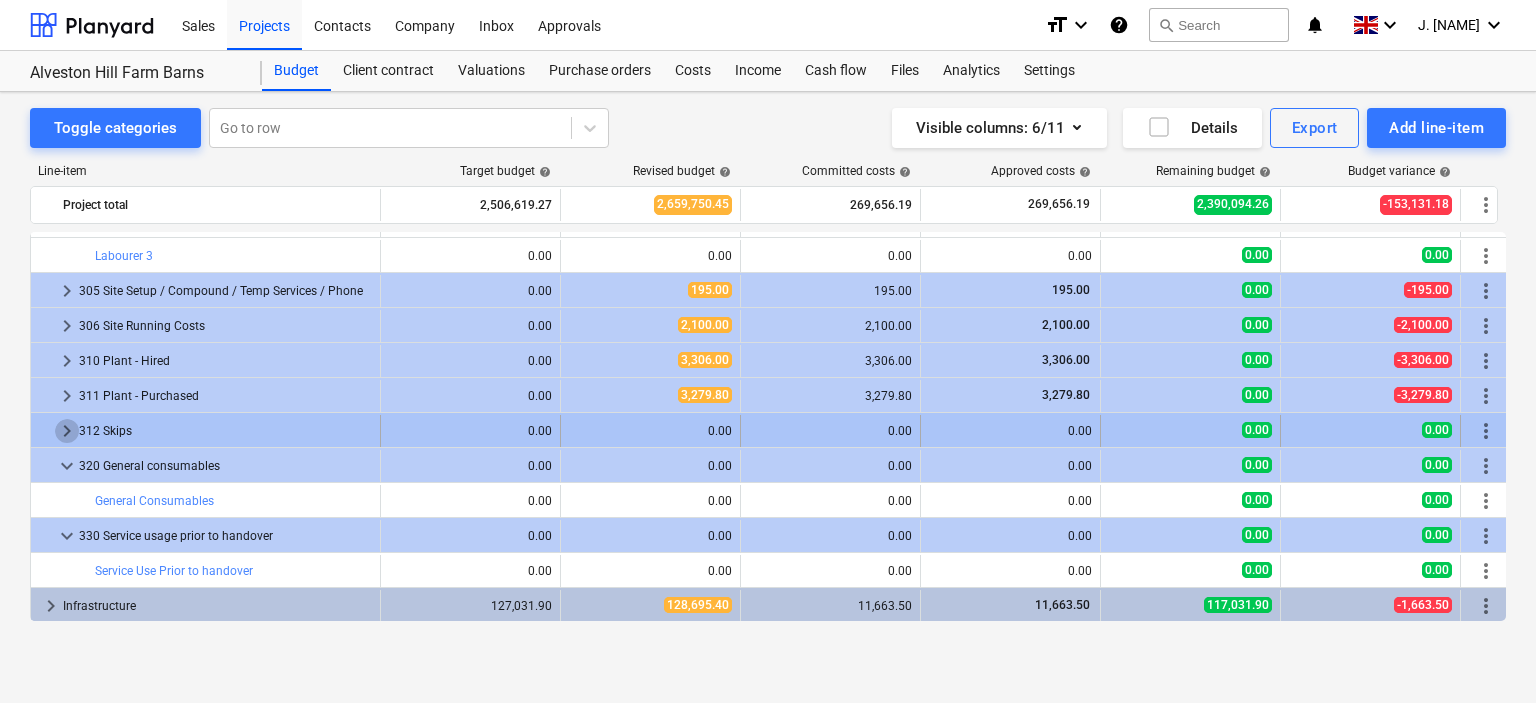 click on "keyboard_arrow_right" at bounding box center [67, 431] 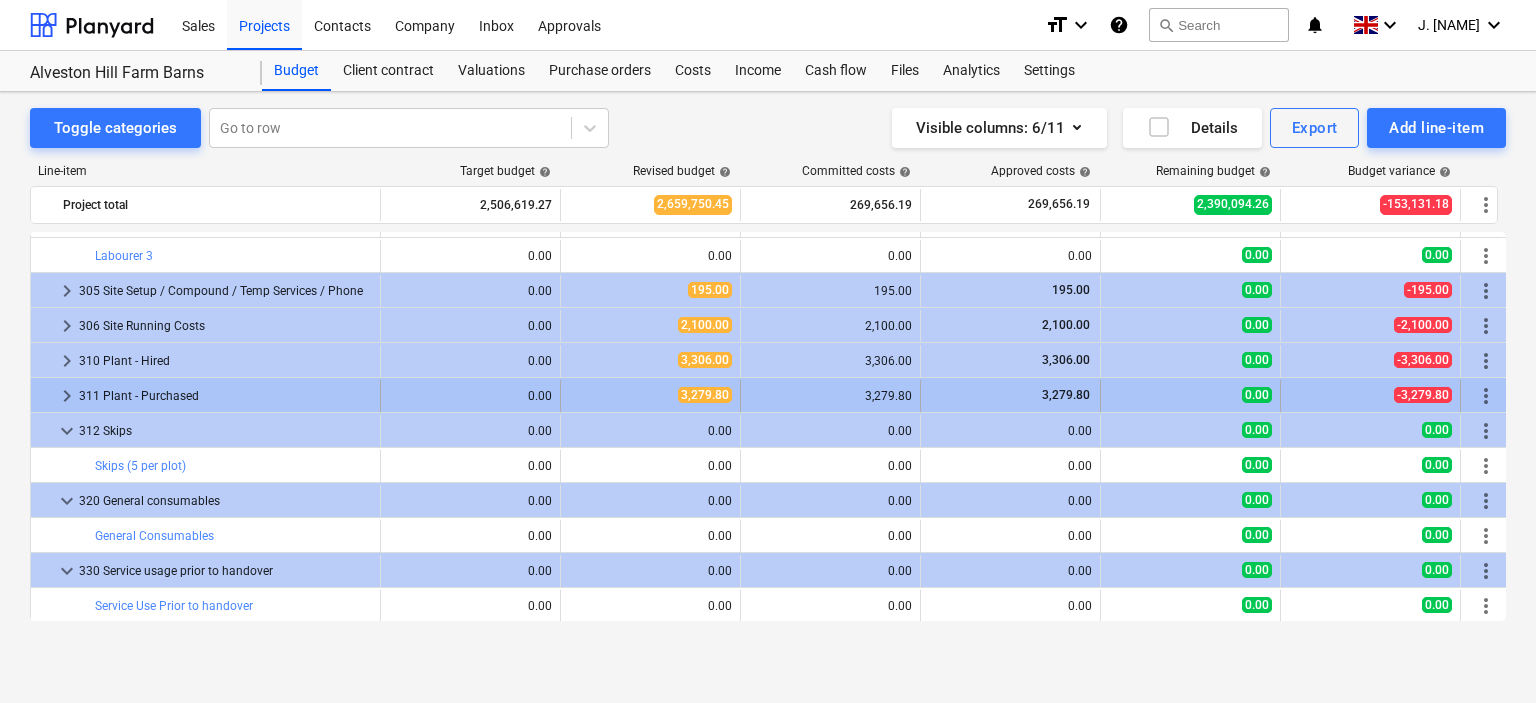 click on "keyboard_arrow_right" at bounding box center [67, 396] 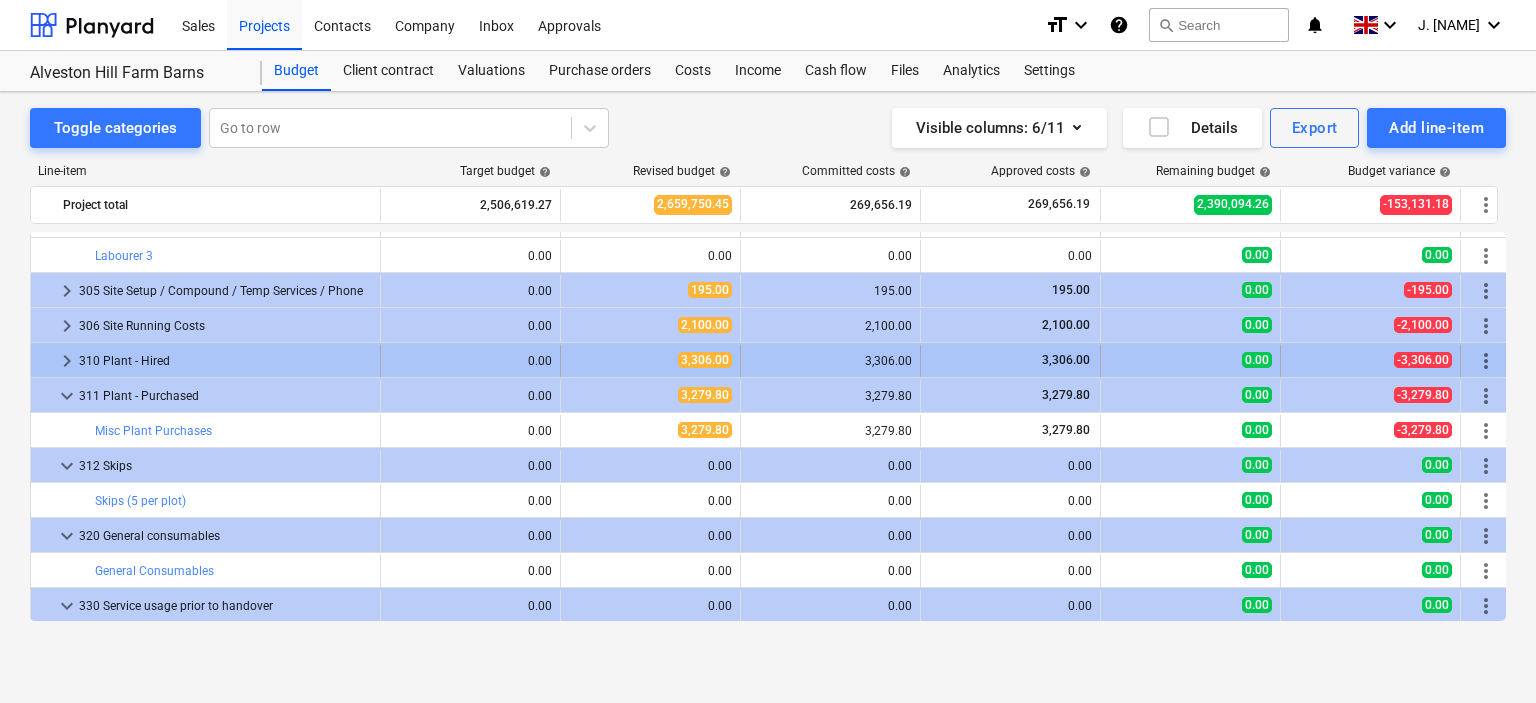 click on "keyboard_arrow_right" at bounding box center (67, 361) 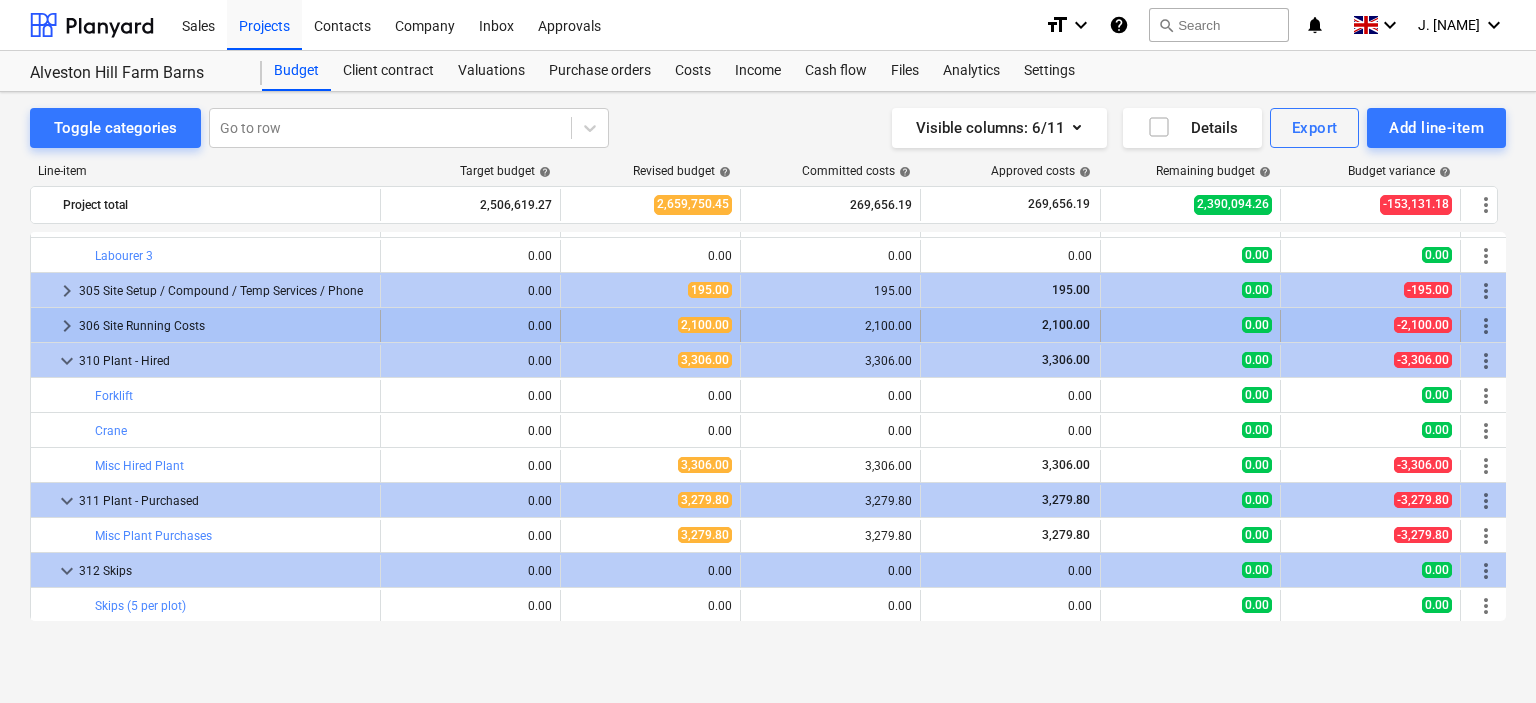 click on "keyboard_arrow_right" at bounding box center [67, 326] 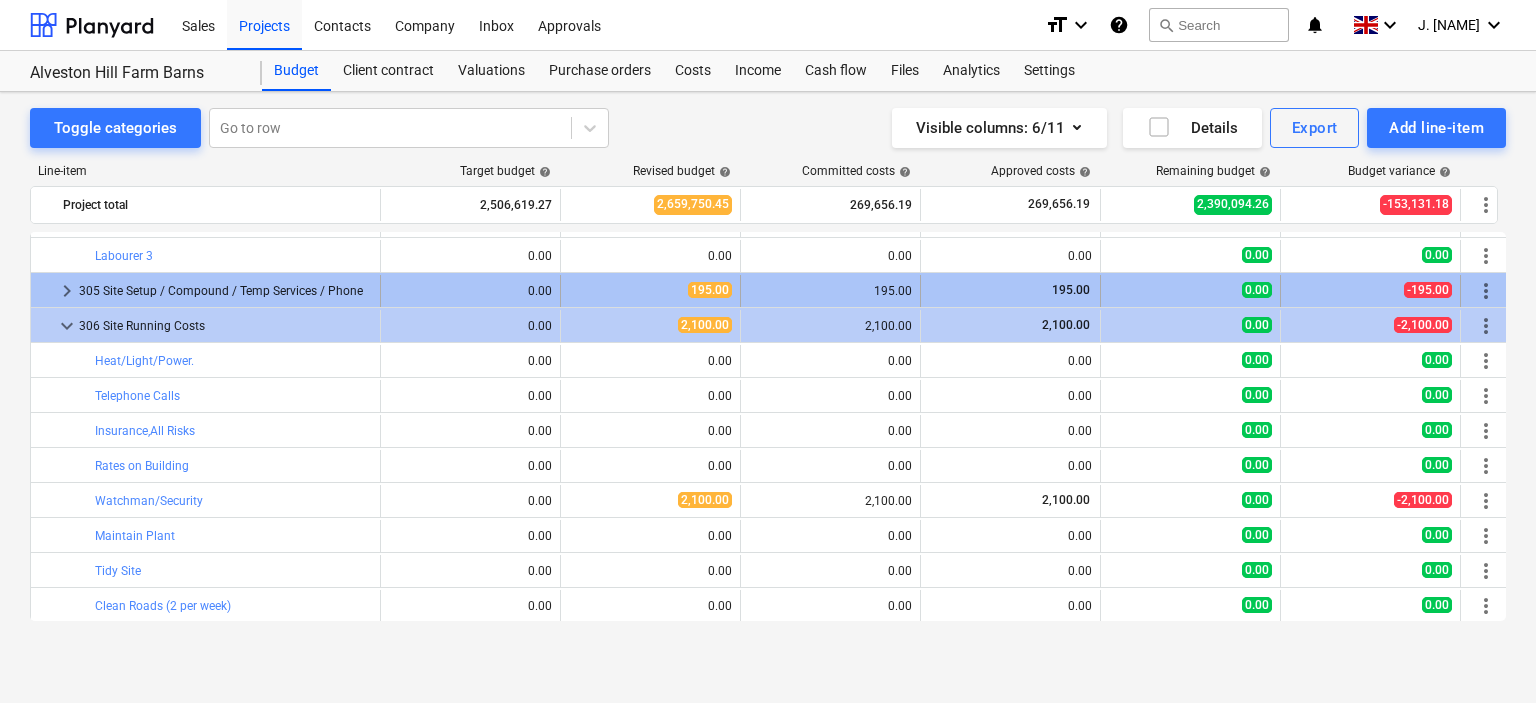 click on "keyboard_arrow_right" at bounding box center (67, 291) 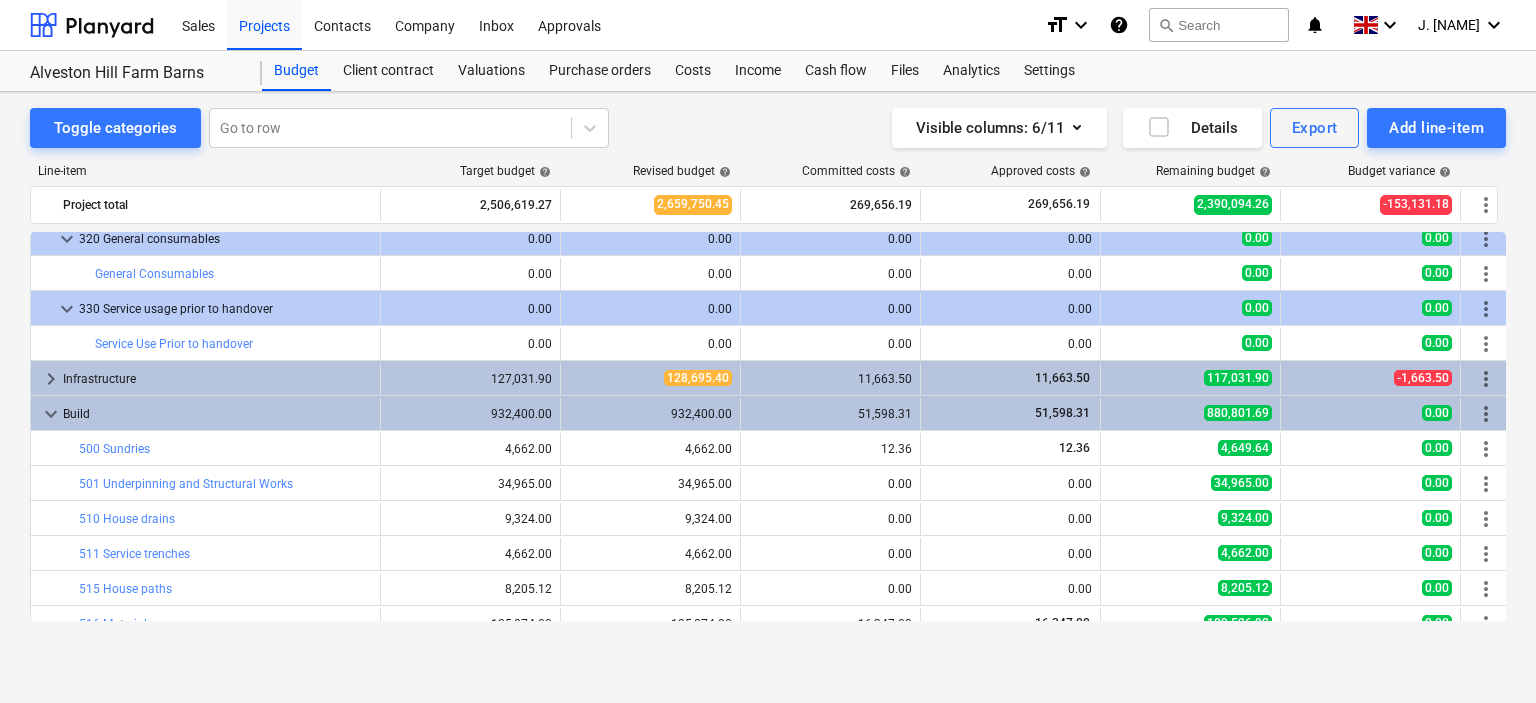 scroll, scrollTop: 2800, scrollLeft: 0, axis: vertical 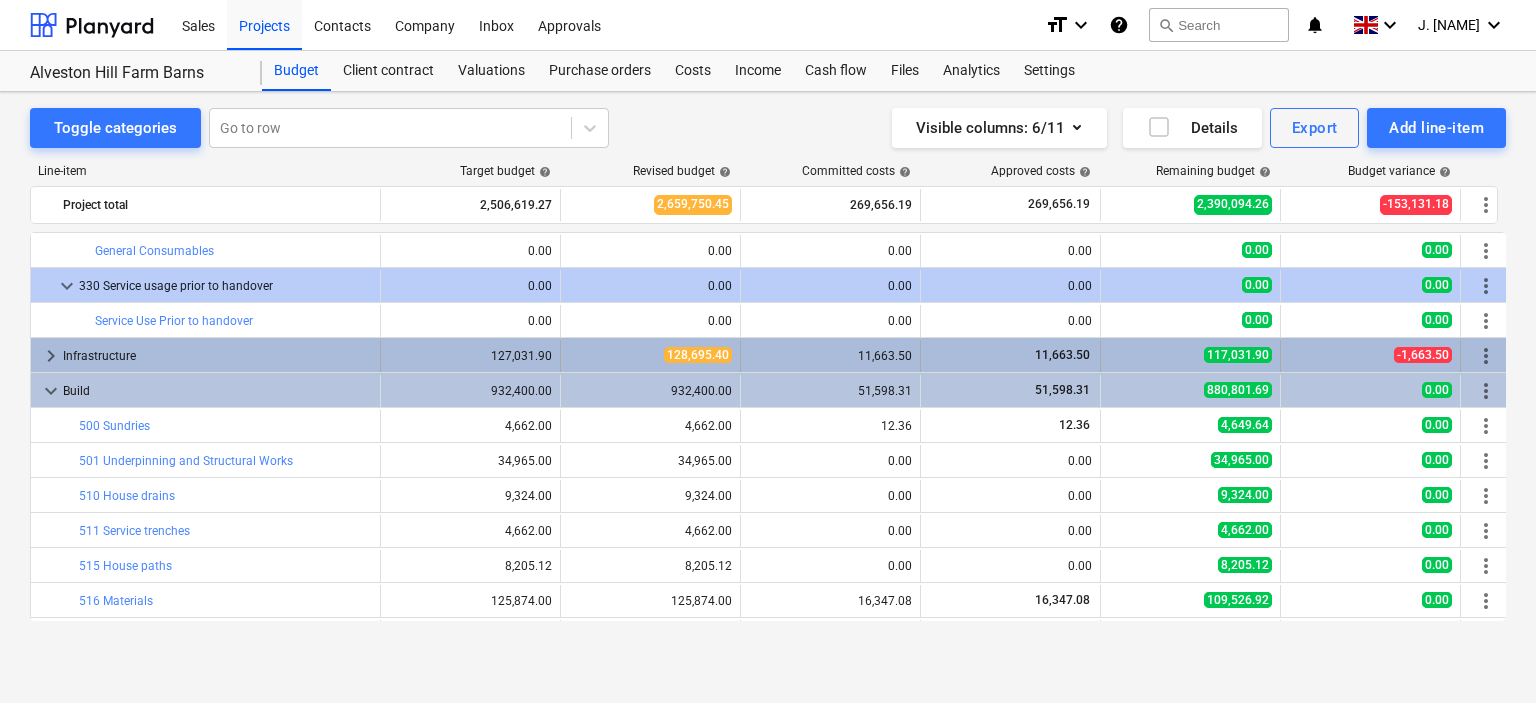 click on "keyboard_arrow_right" at bounding box center (51, 356) 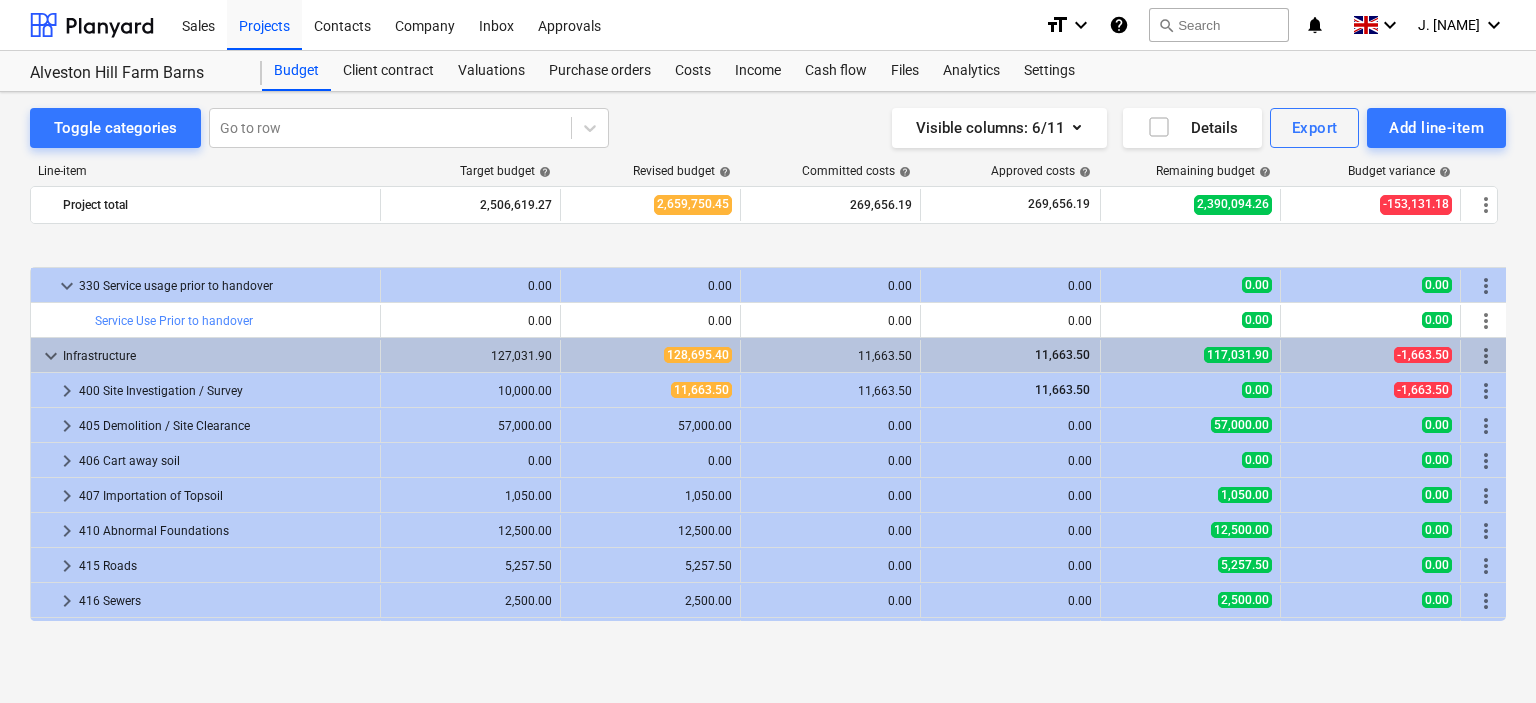 scroll, scrollTop: 2900, scrollLeft: 0, axis: vertical 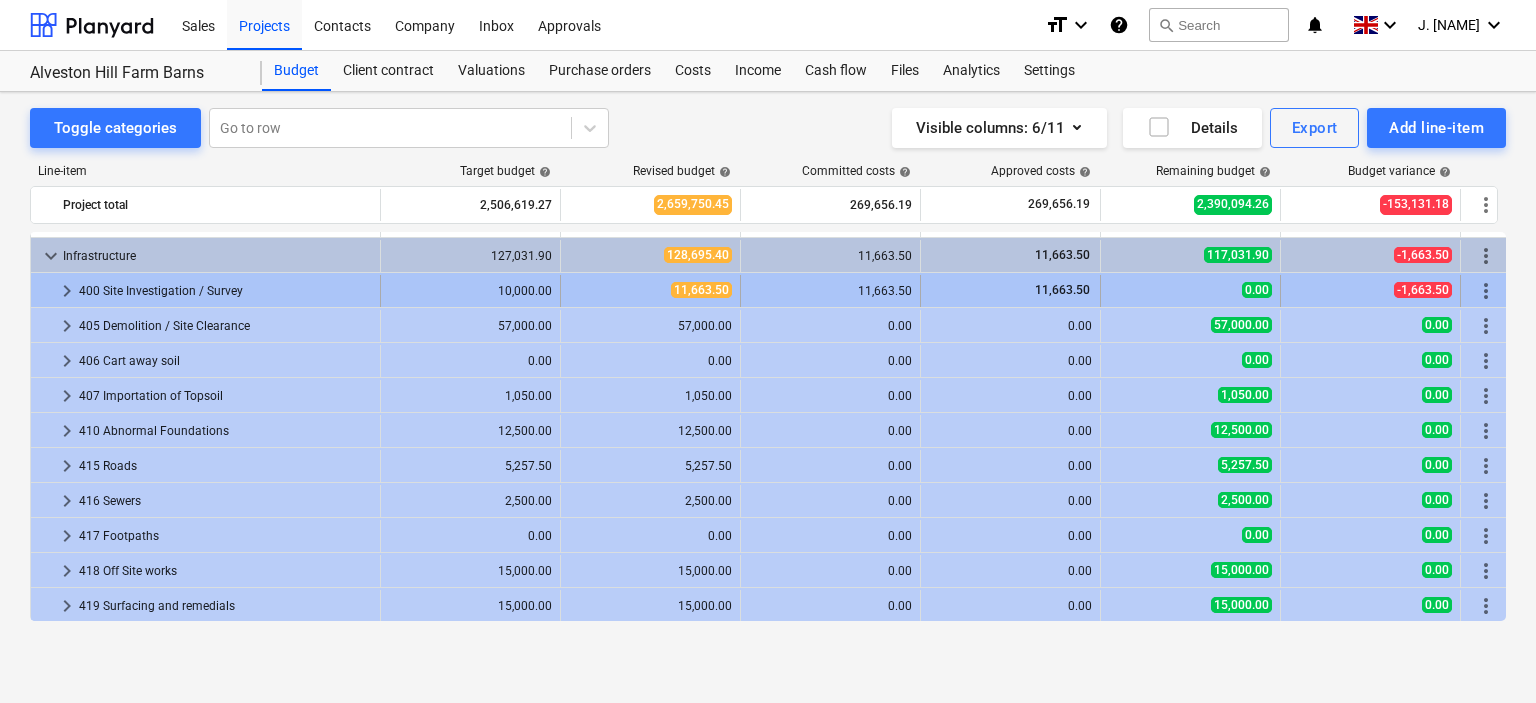 click on "keyboard_arrow_right" at bounding box center [67, 291] 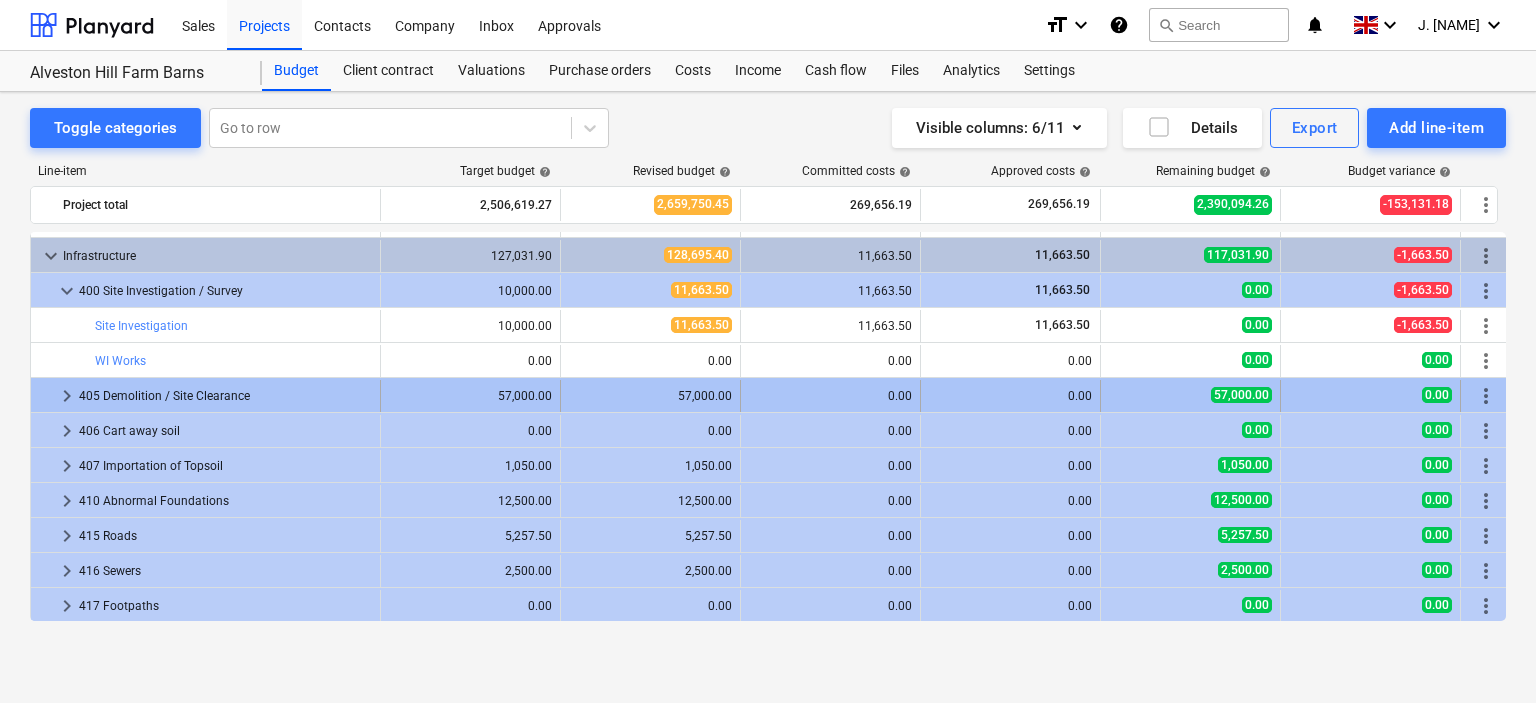 click on "keyboard_arrow_right" at bounding box center [67, 396] 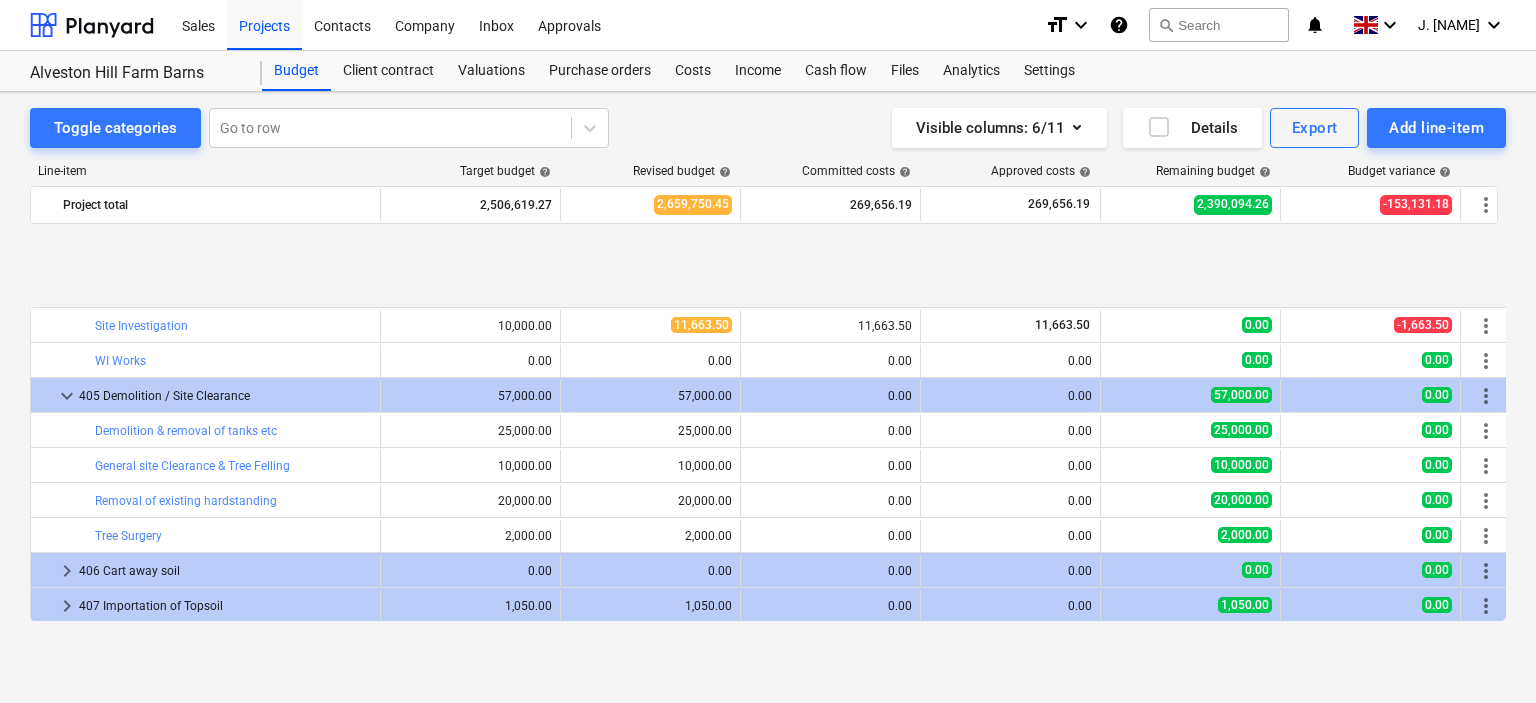 scroll, scrollTop: 3100, scrollLeft: 0, axis: vertical 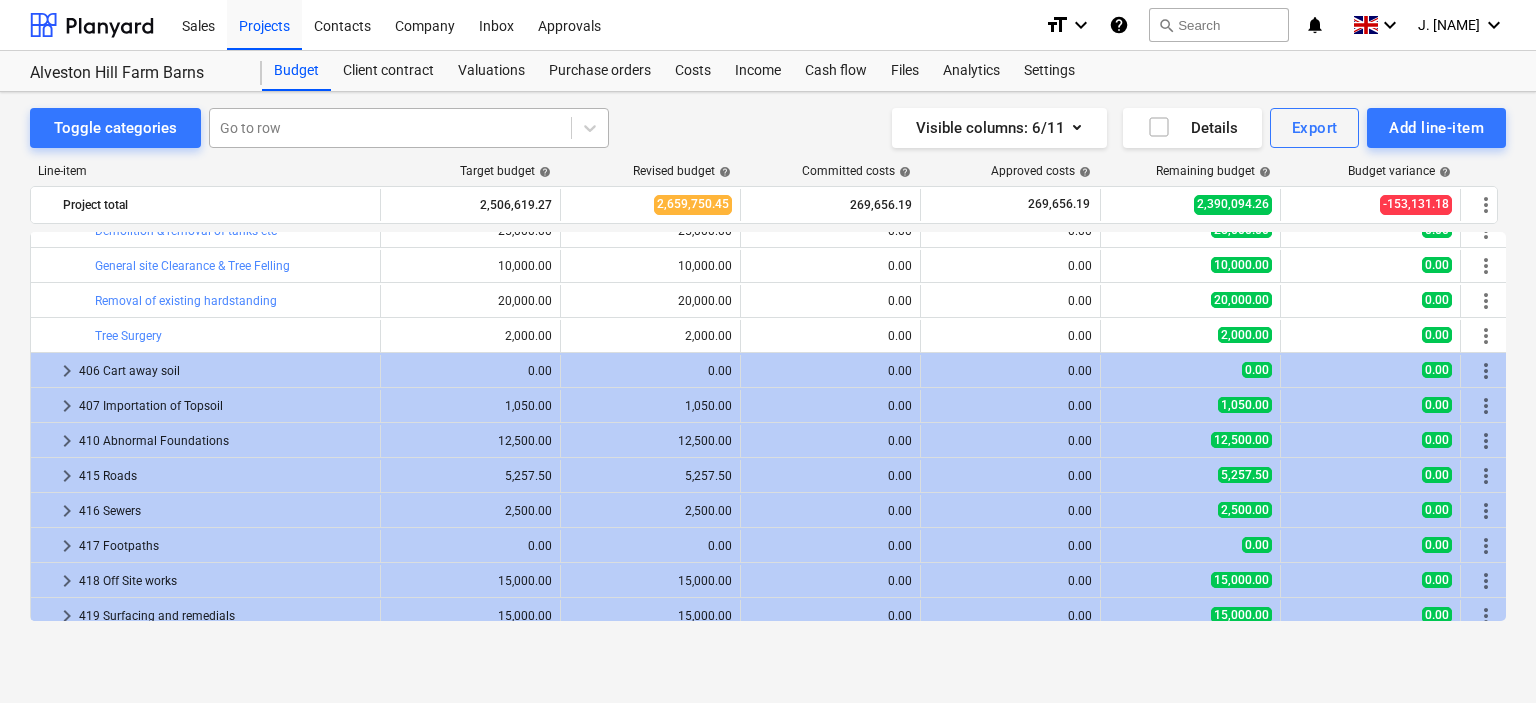 click at bounding box center [390, 128] 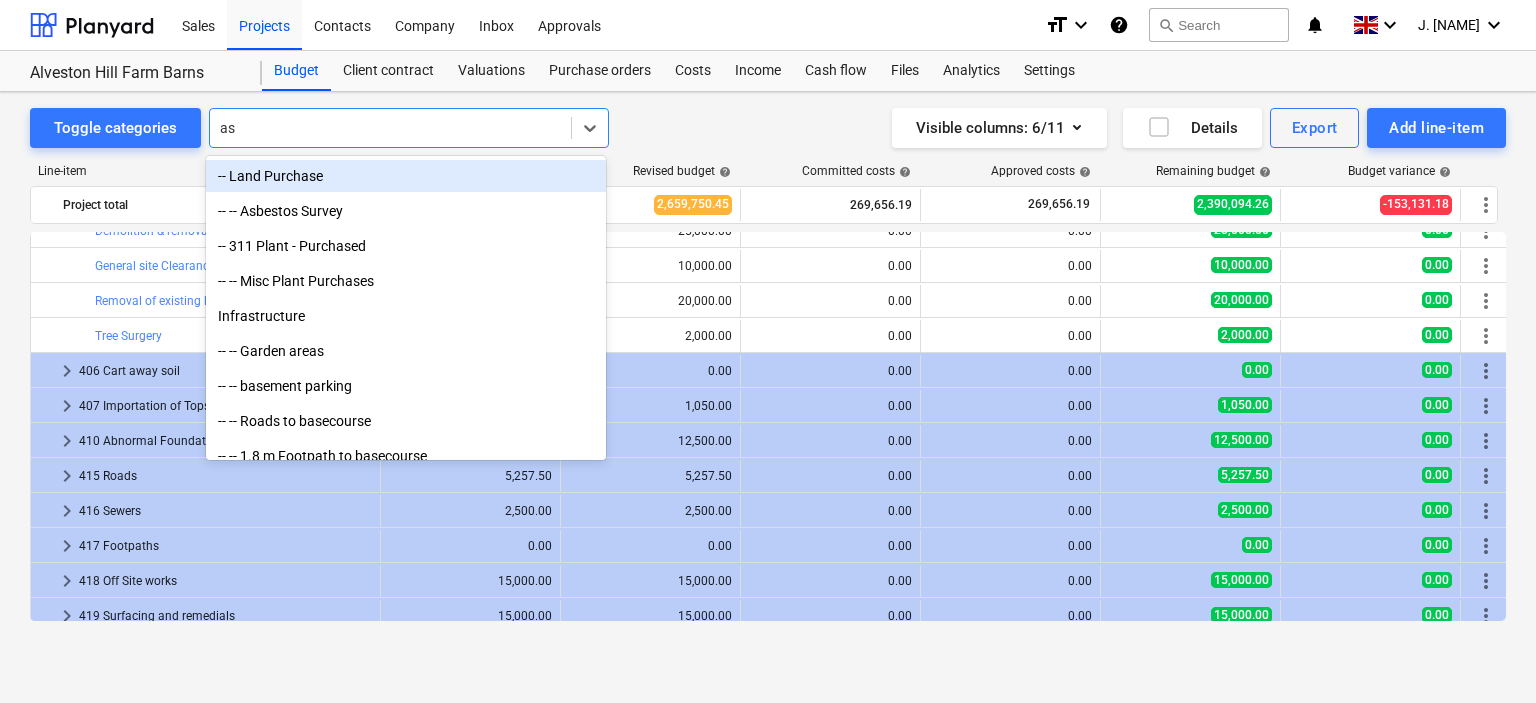 type on "asb" 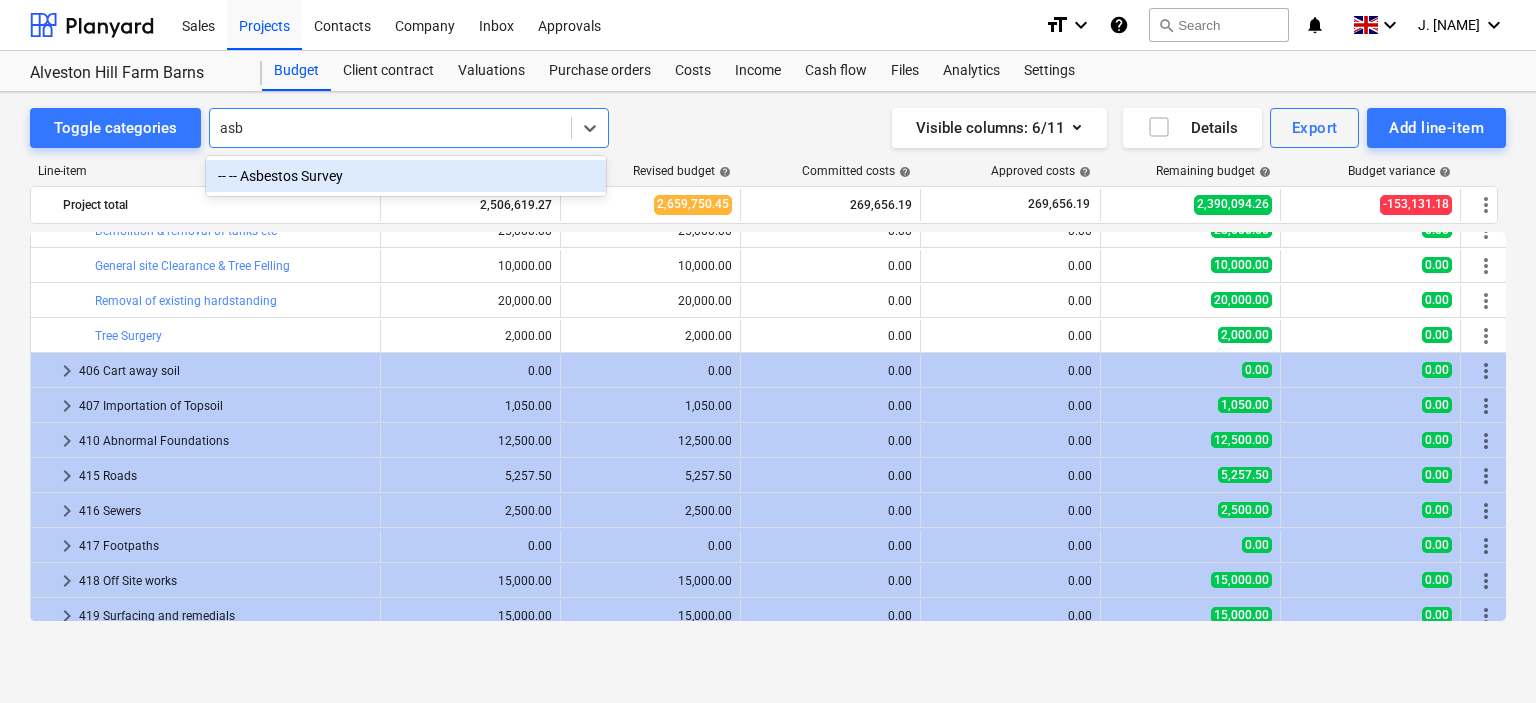 click on "-- --   Asbestos Survey" at bounding box center (406, 176) 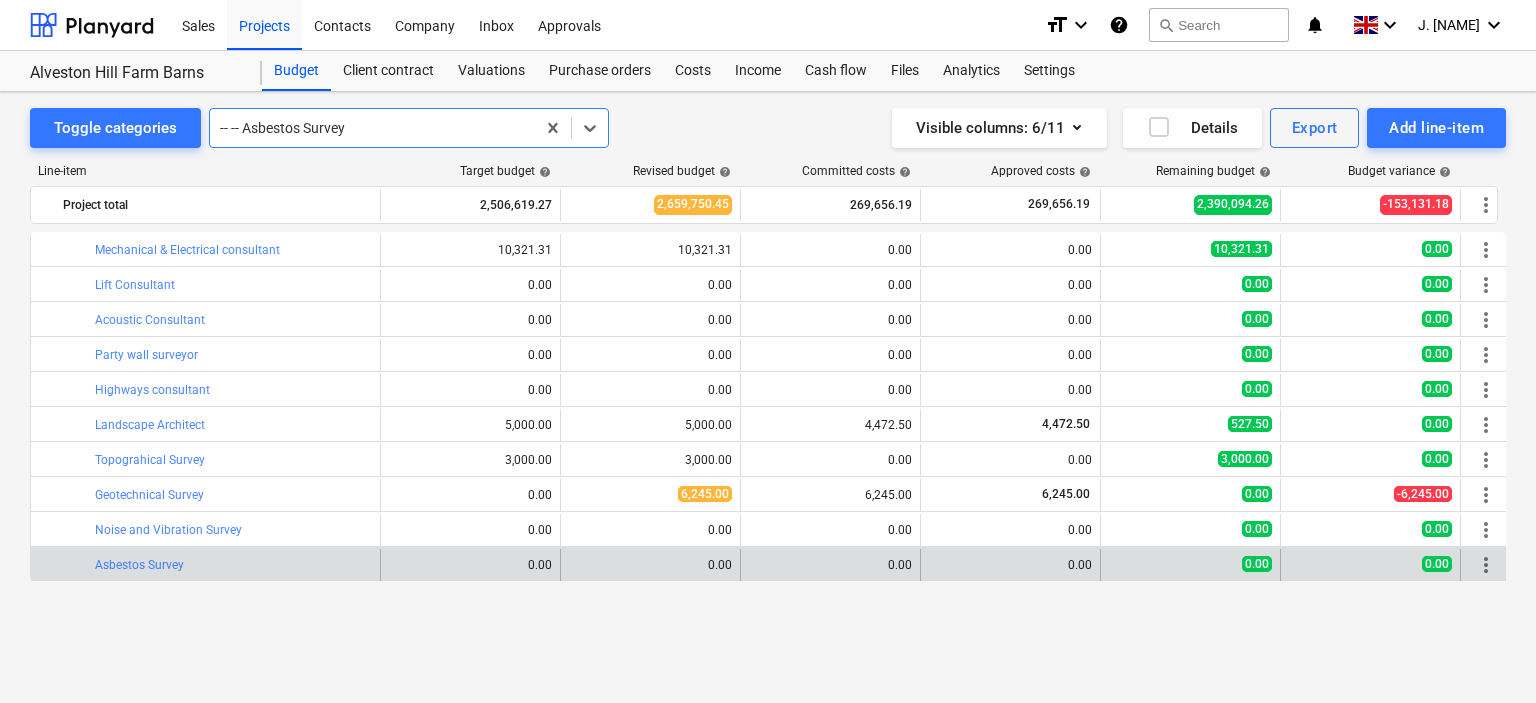 scroll, scrollTop: 335, scrollLeft: 0, axis: vertical 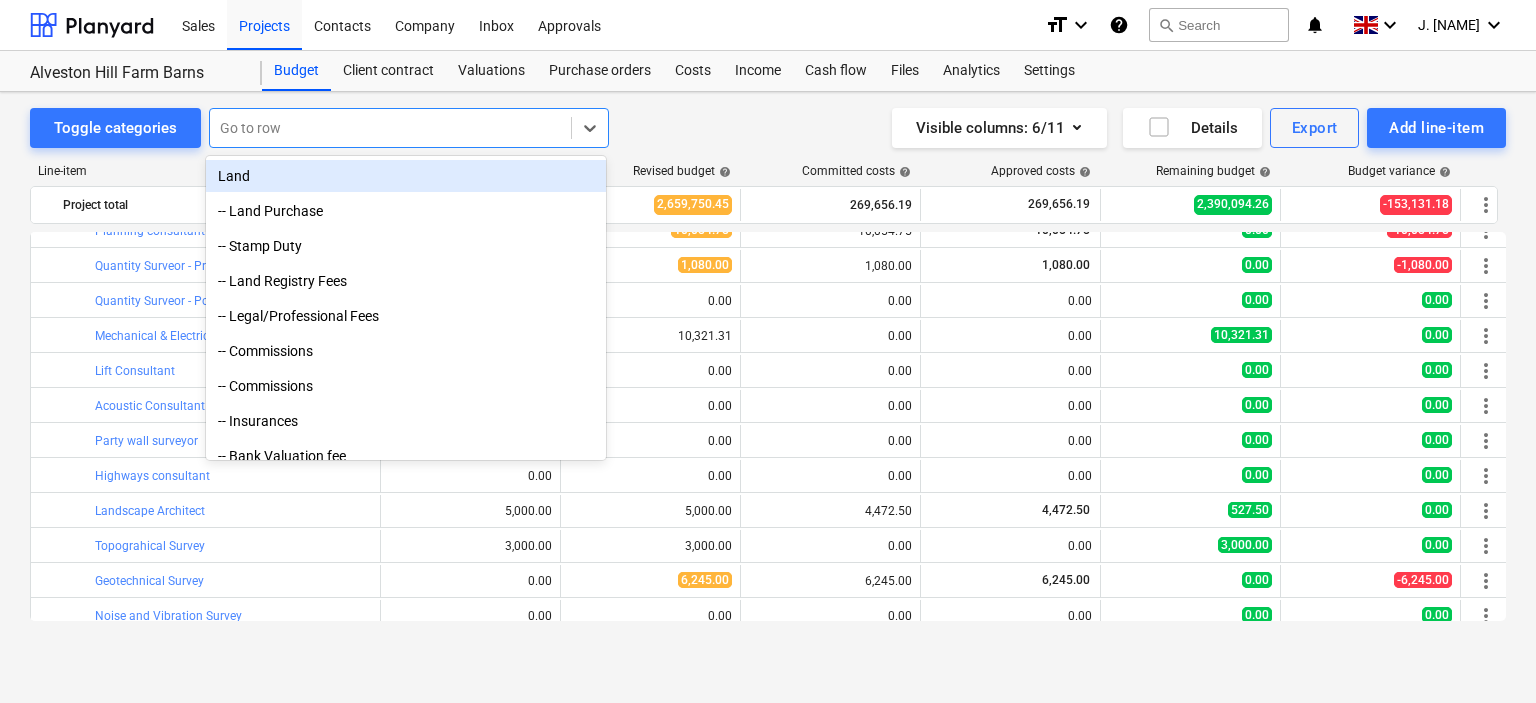 click at bounding box center (390, 128) 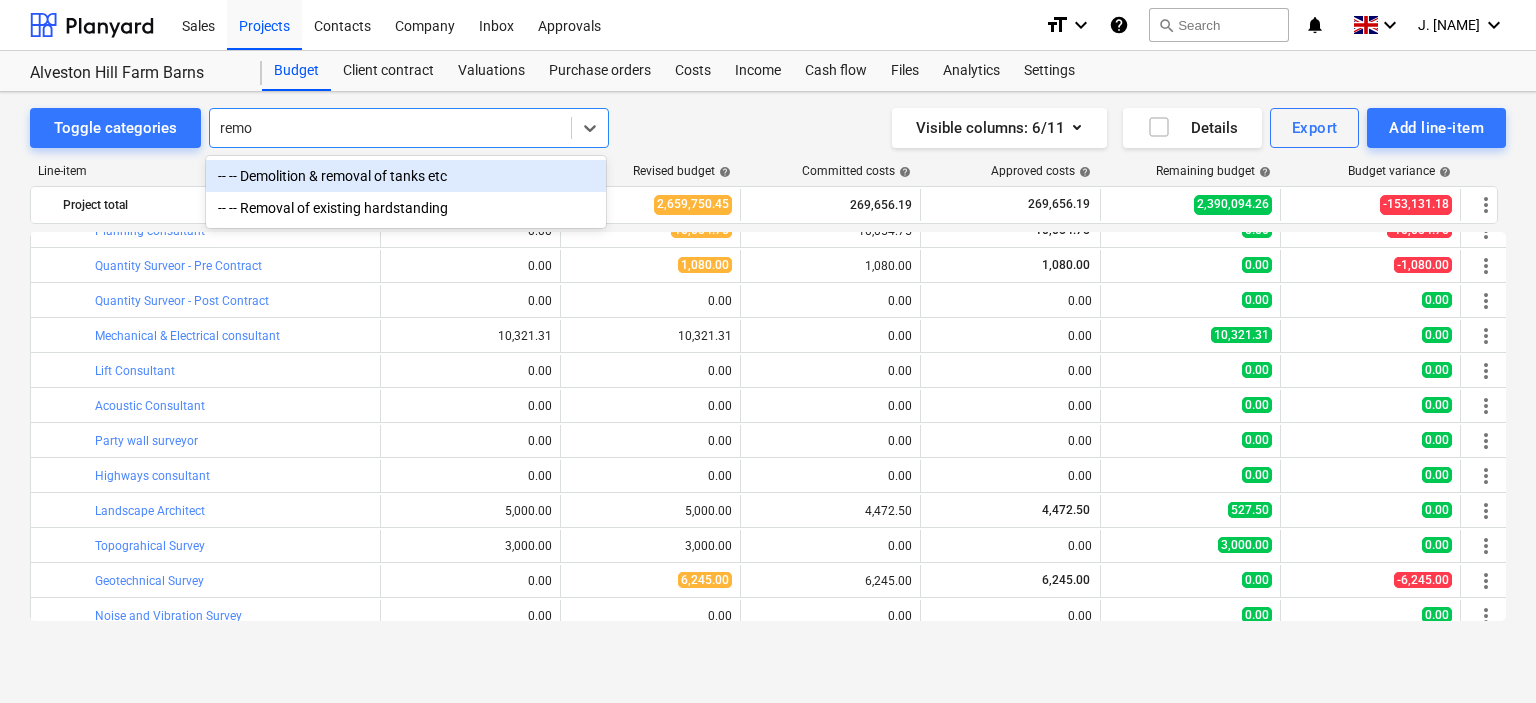 type on "remo" 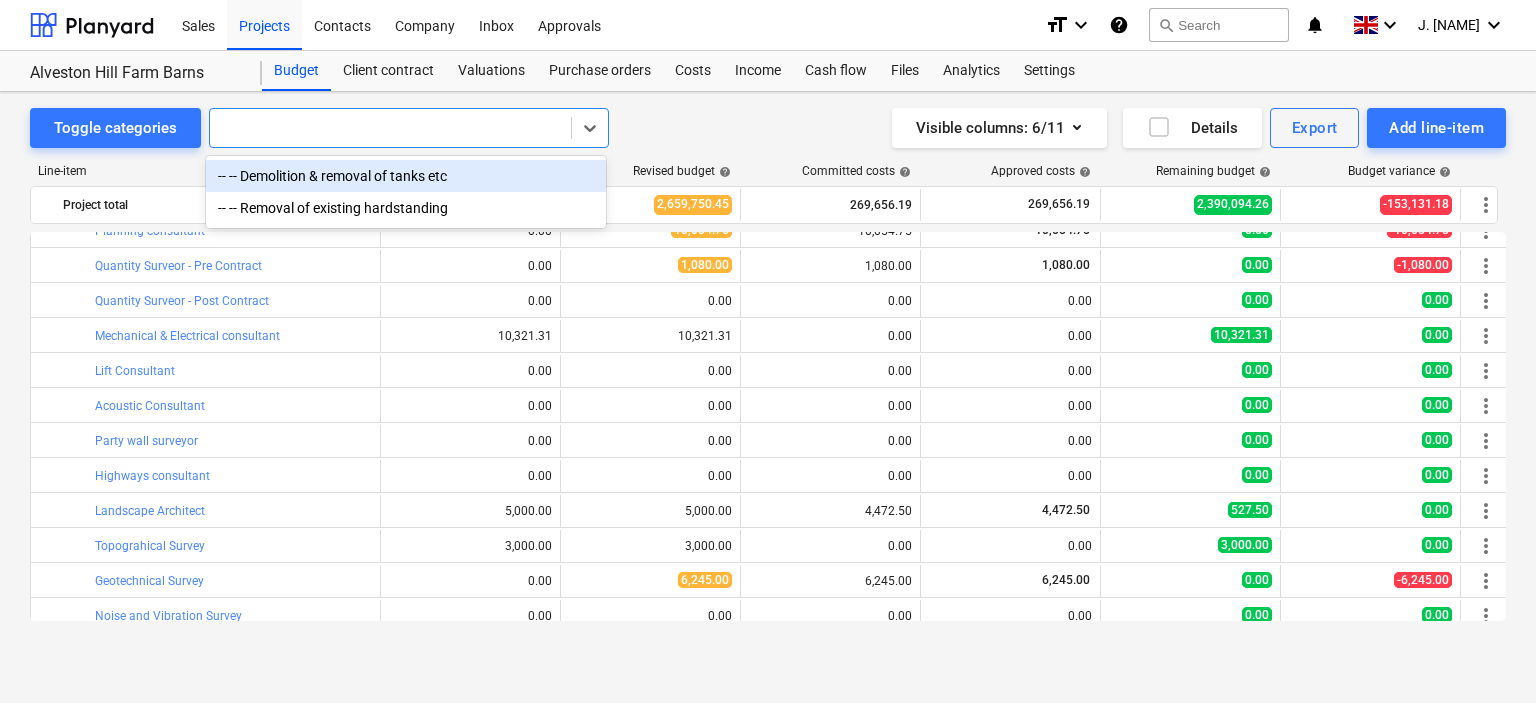 click on "Toggle categories All selected options have been cleared. option -- --   Demolition &  removal of tanks etc focused, 1 of 2. 2 results available for search term remo. Use Up and Down to choose options, press Enter to select the currently focused option, press Escape to exit the menu, press Tab to select the option and exit the menu. Visible columns :   6/11 Details Export Add line-item" at bounding box center (768, 128) 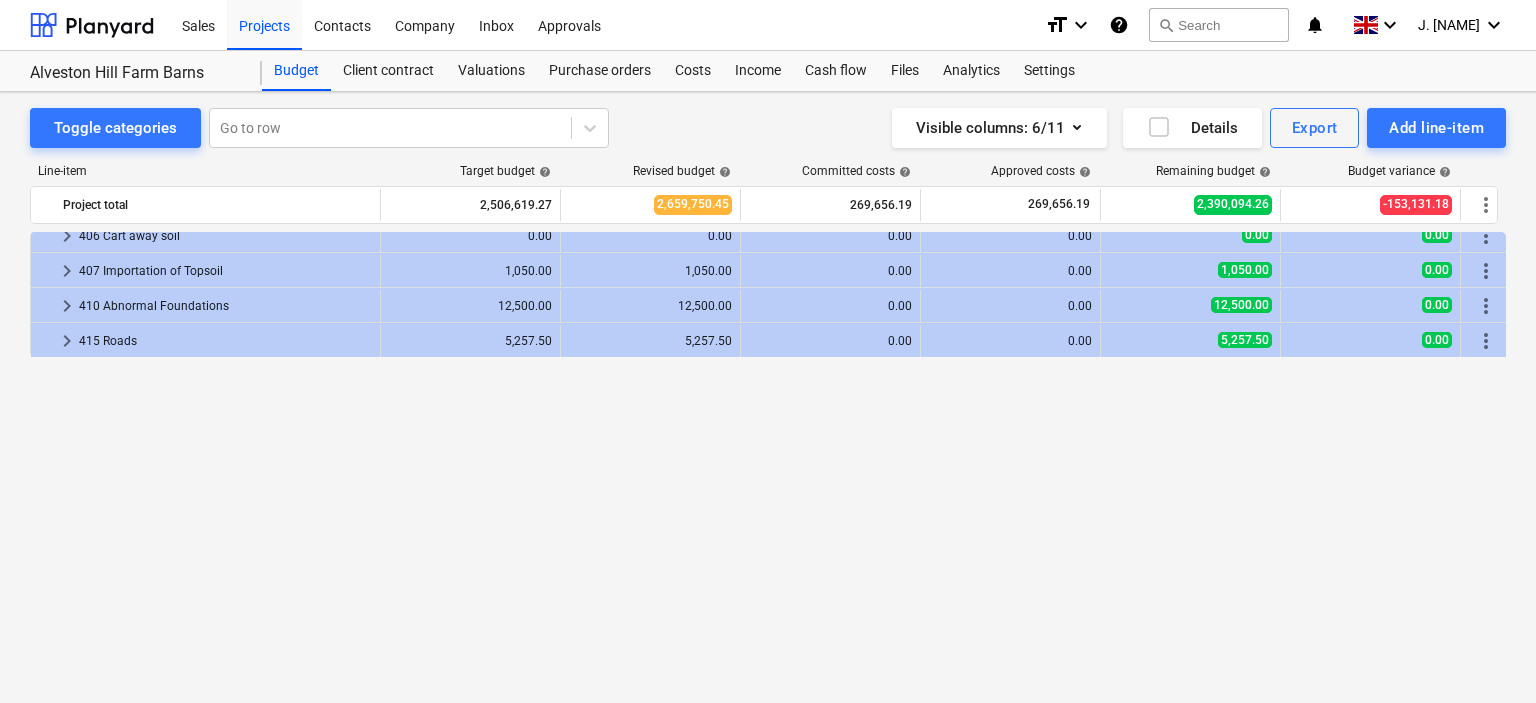 scroll, scrollTop: 2935, scrollLeft: 0, axis: vertical 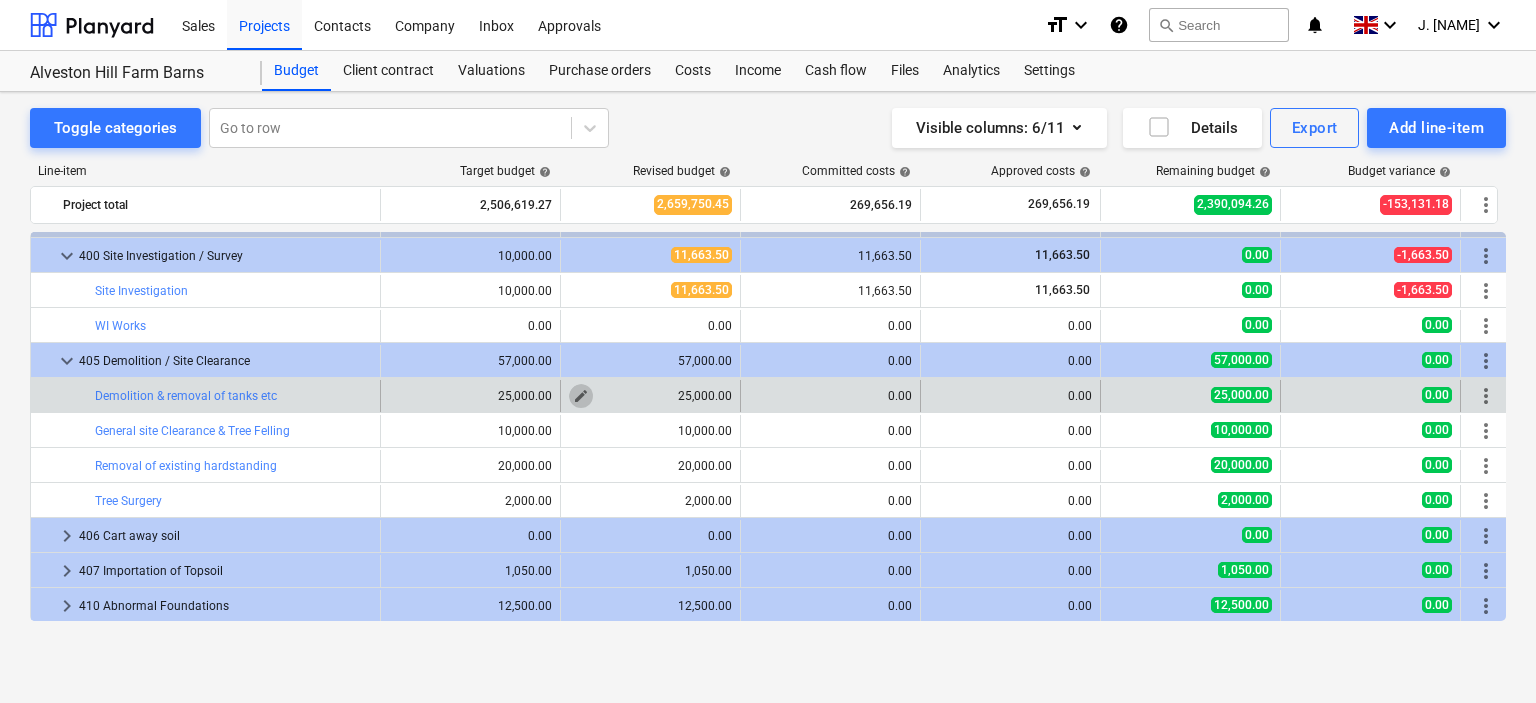 click on "edit" at bounding box center [581, 396] 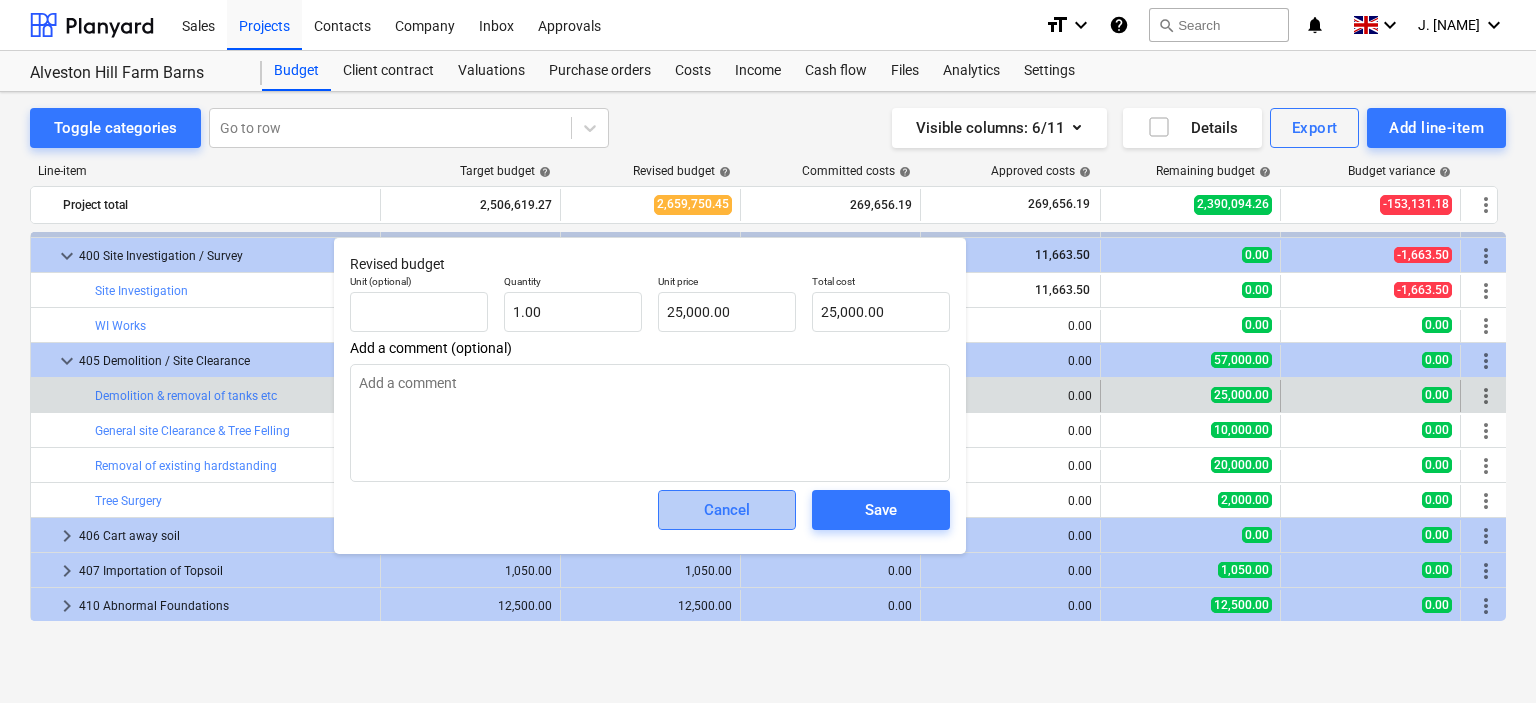 click on "Cancel" at bounding box center (727, 510) 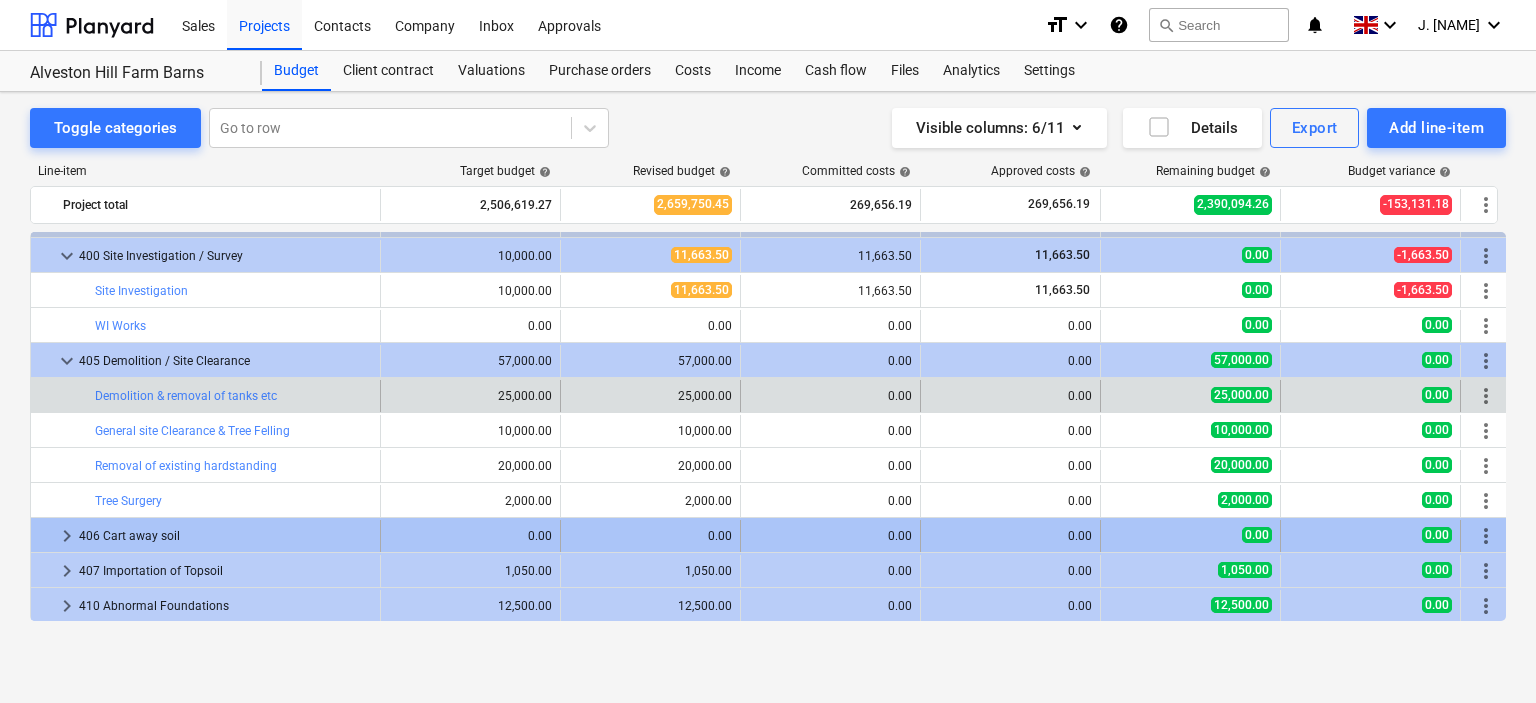 click on "keyboard_arrow_right" at bounding box center (67, 536) 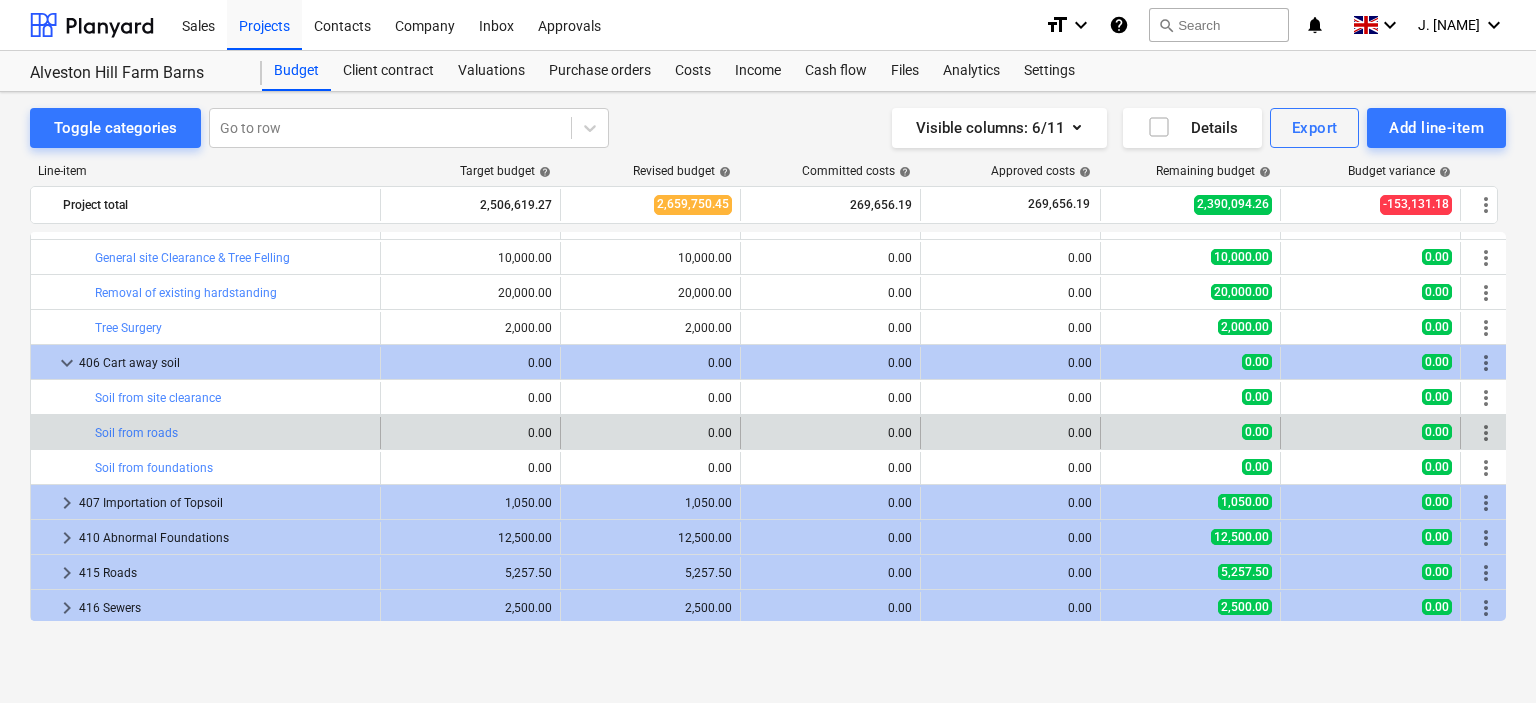 scroll, scrollTop: 3135, scrollLeft: 0, axis: vertical 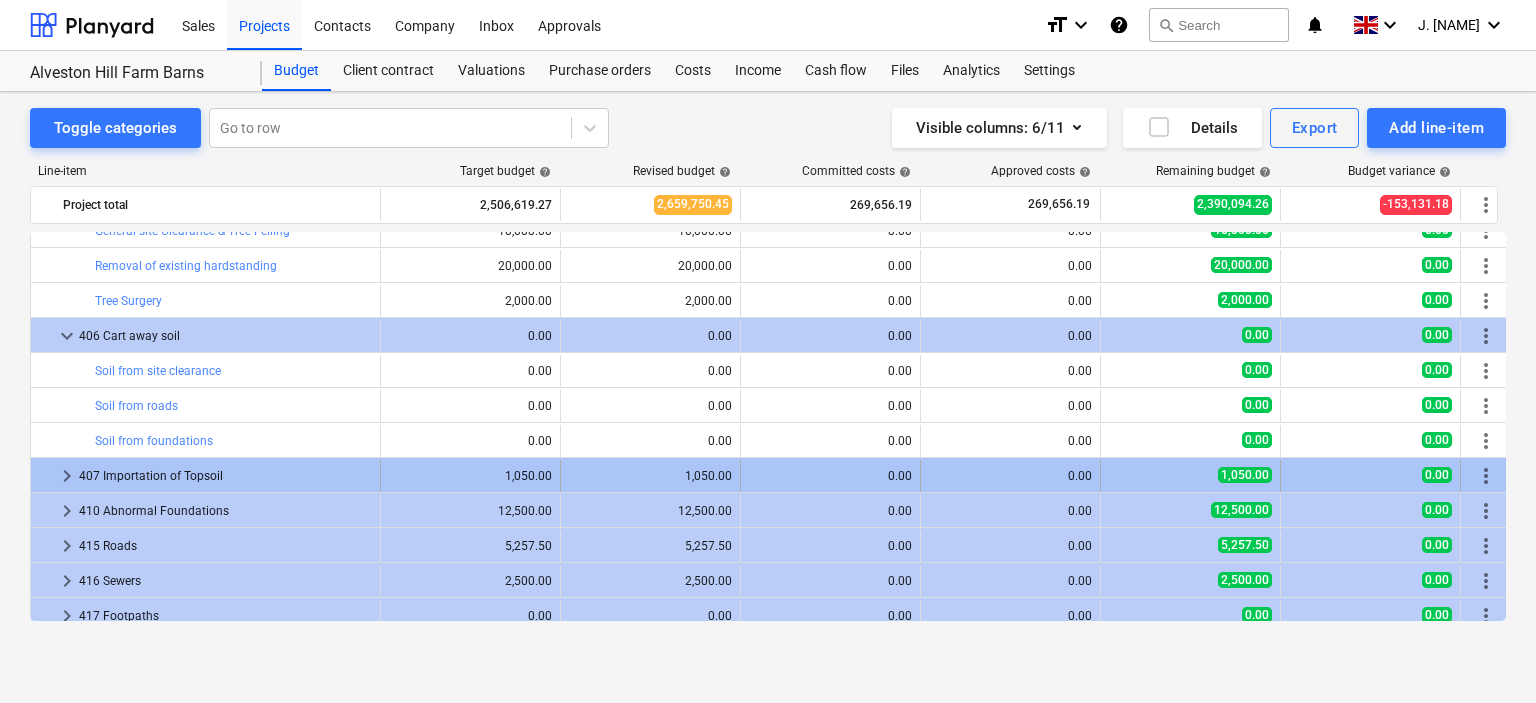 click on "keyboard_arrow_right" at bounding box center [67, 476] 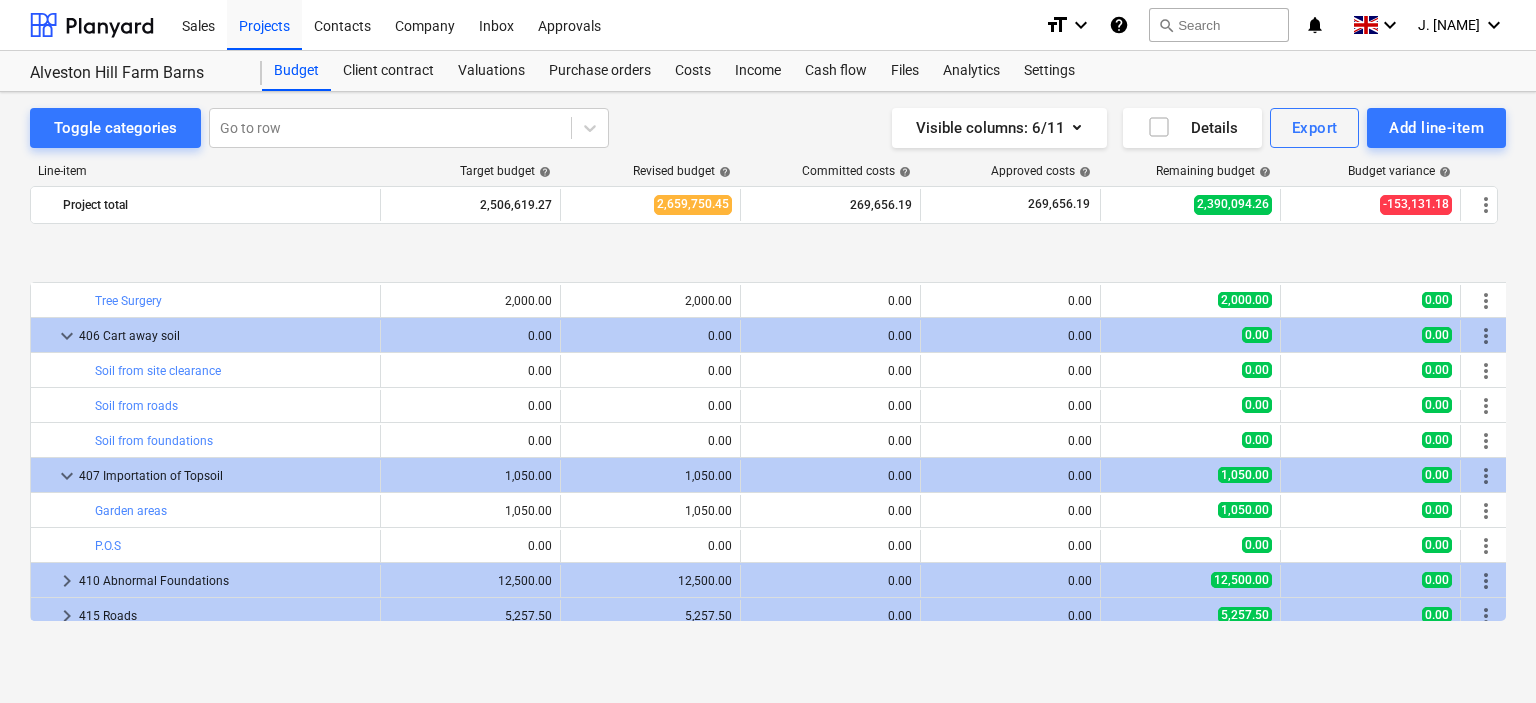 scroll, scrollTop: 3235, scrollLeft: 0, axis: vertical 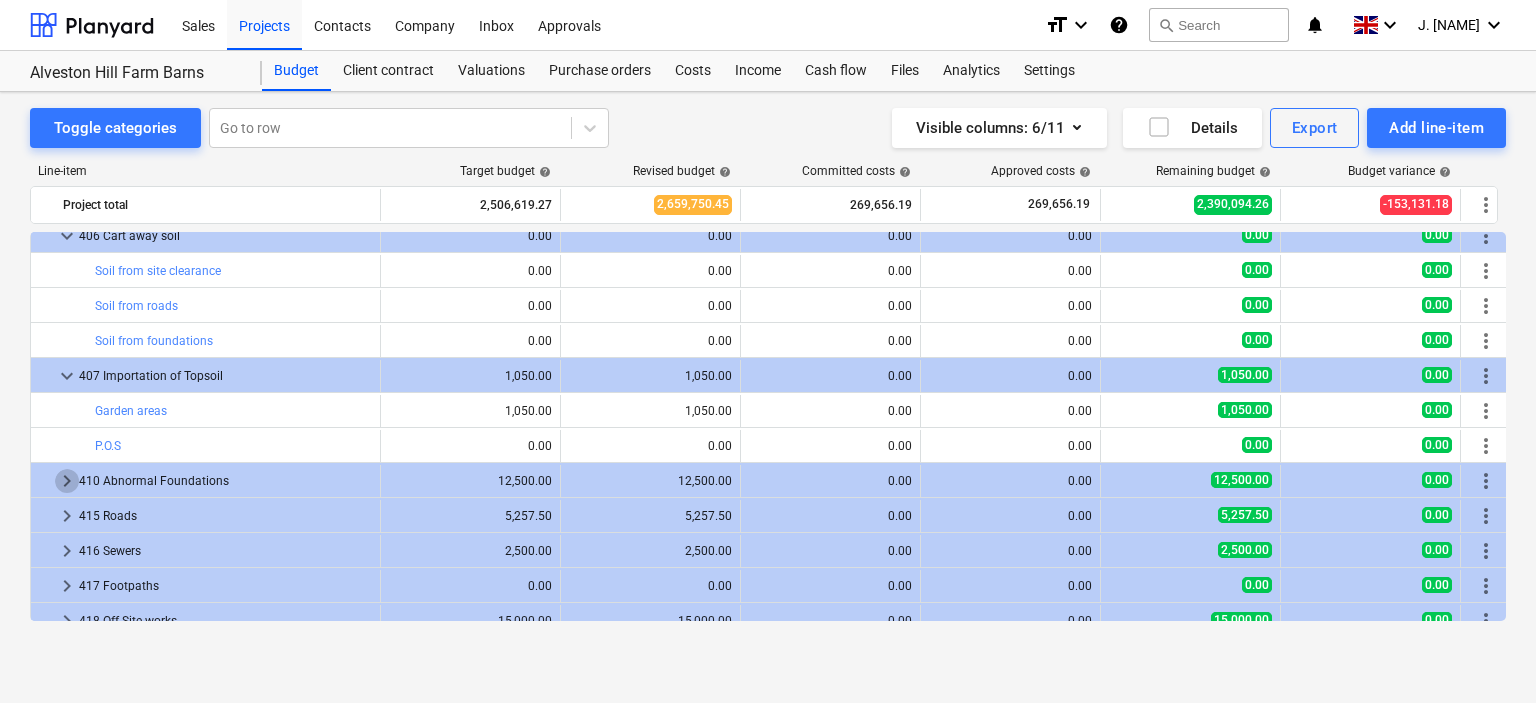 click on "keyboard_arrow_right" at bounding box center (67, 481) 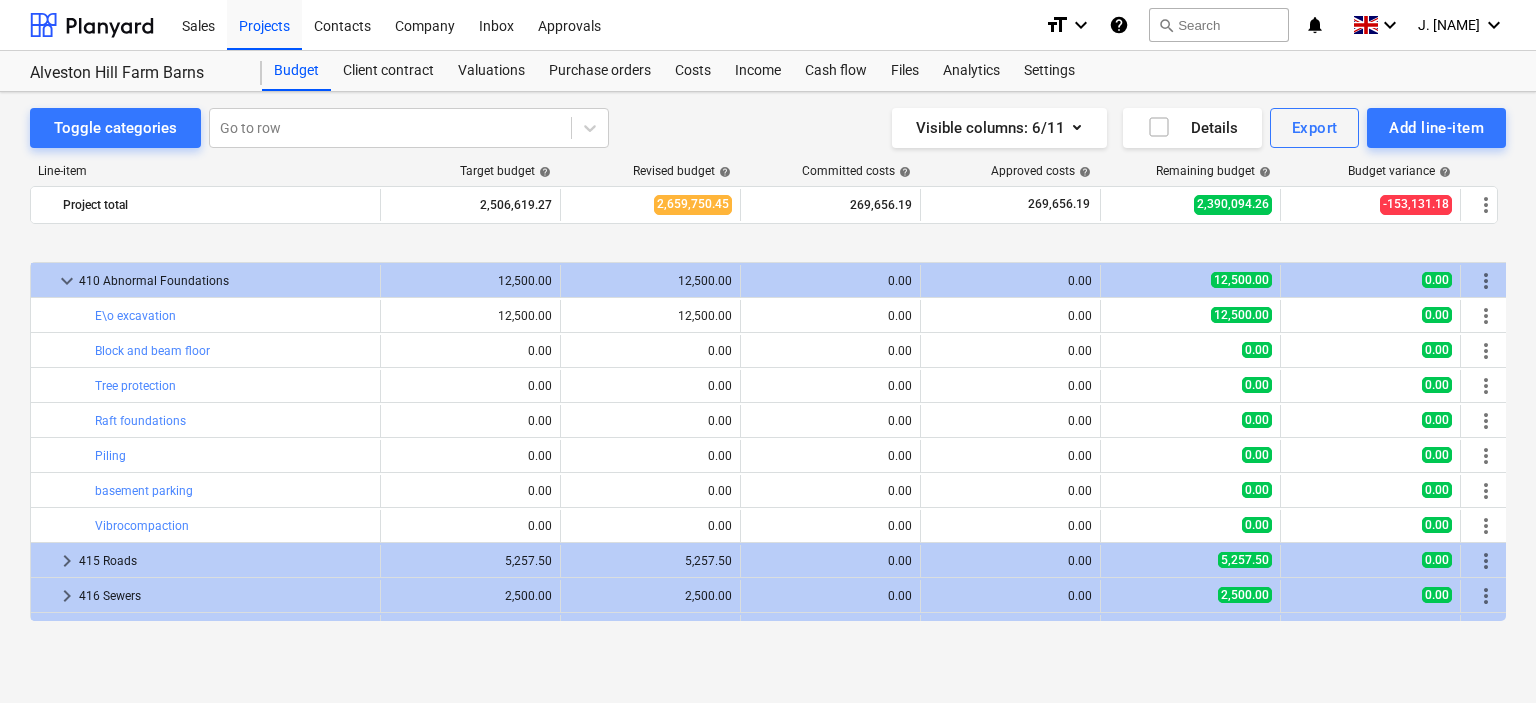 scroll, scrollTop: 3535, scrollLeft: 0, axis: vertical 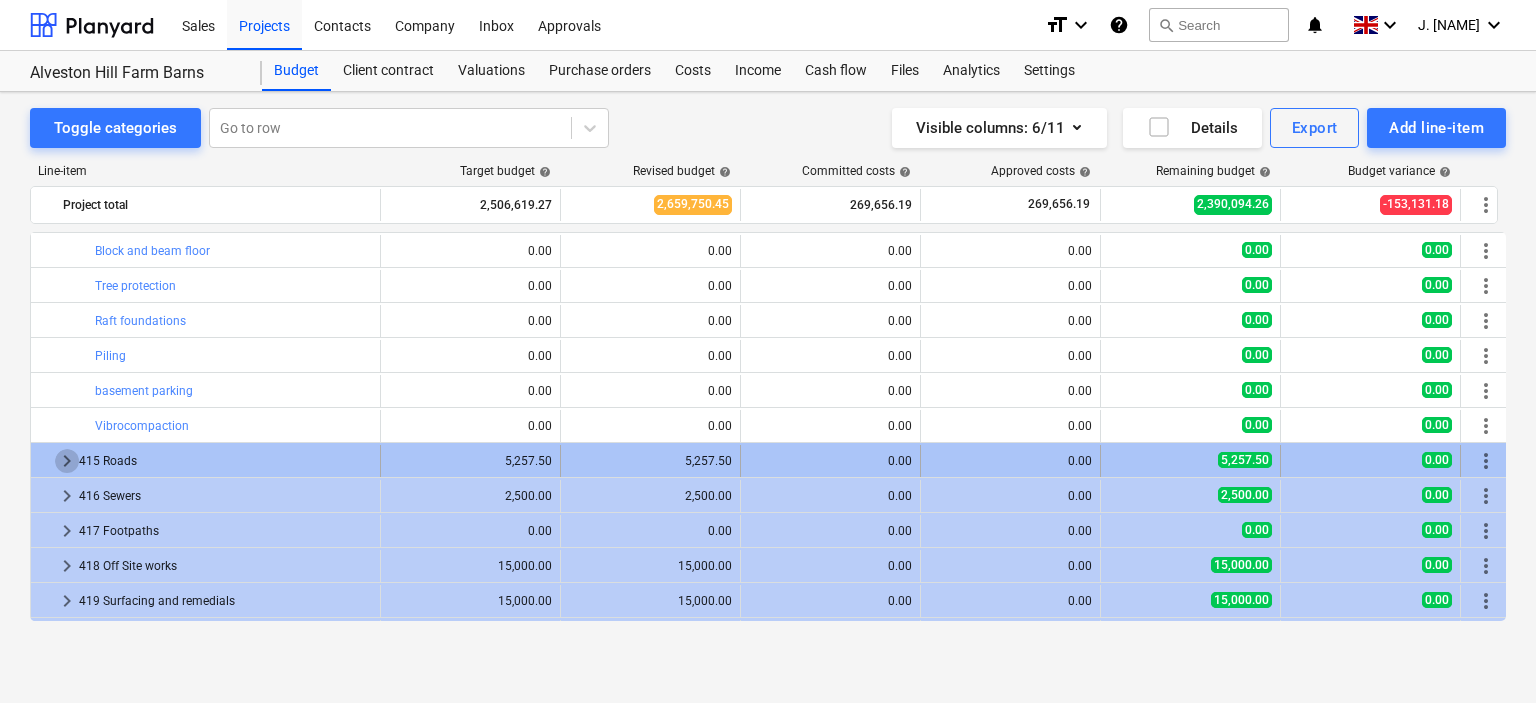 click on "keyboard_arrow_right" at bounding box center [67, 461] 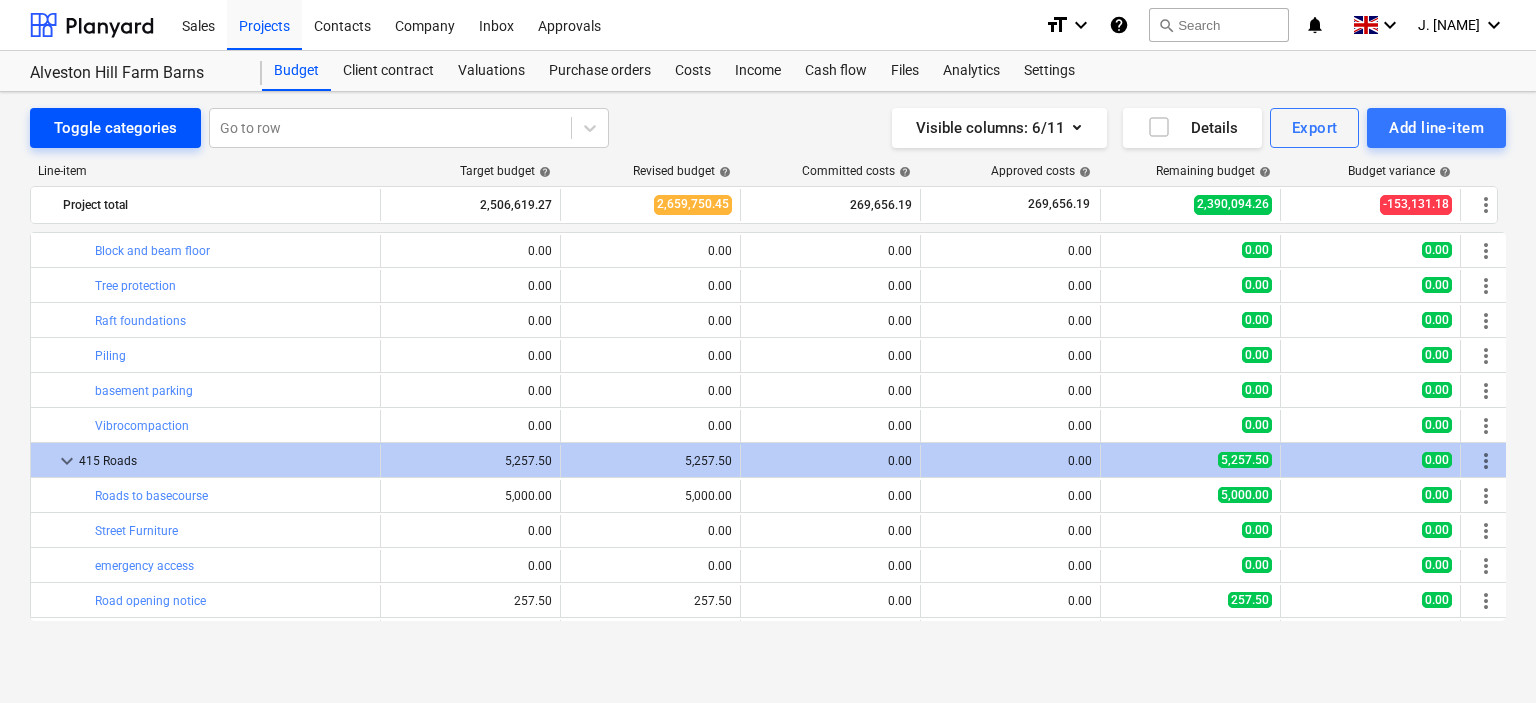 click on "Toggle categories" at bounding box center (115, 128) 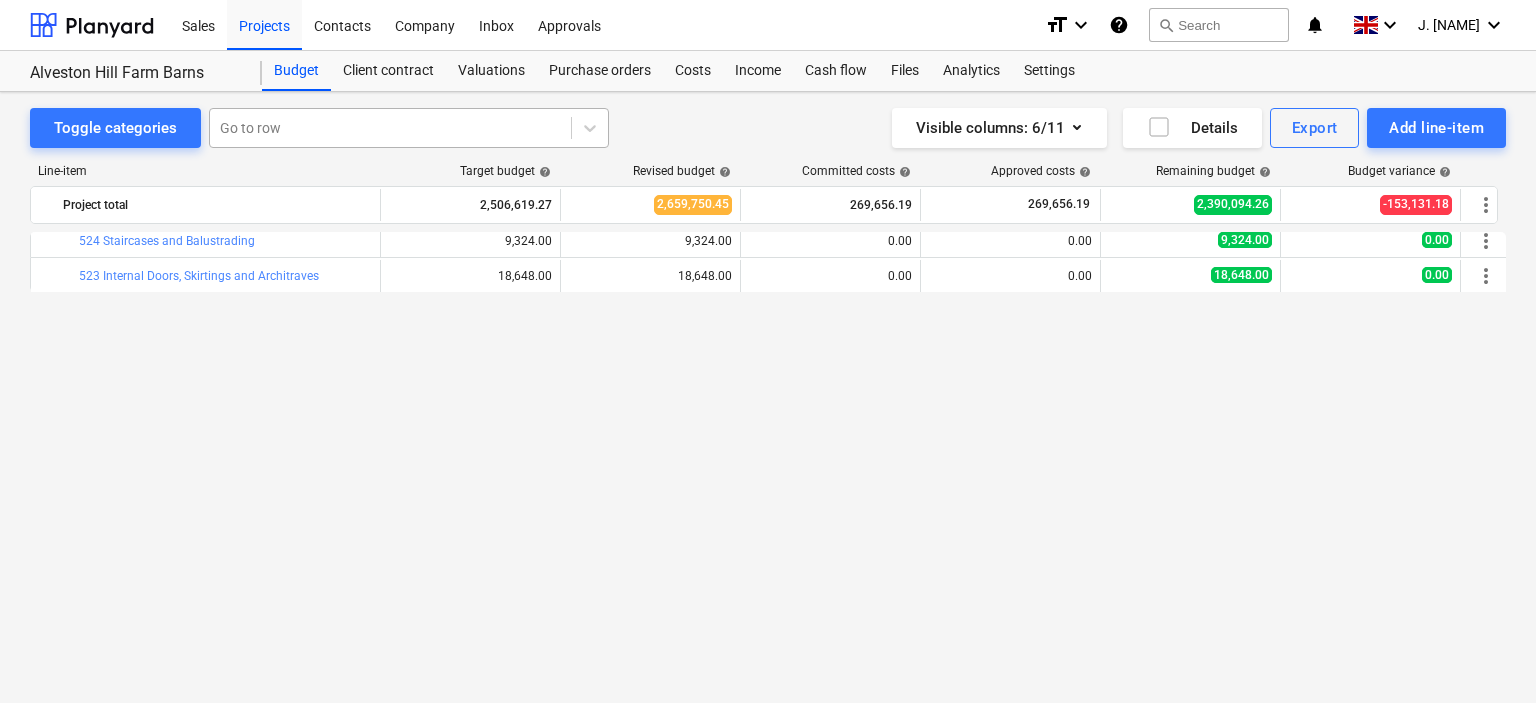 scroll, scrollTop: 6435, scrollLeft: 0, axis: vertical 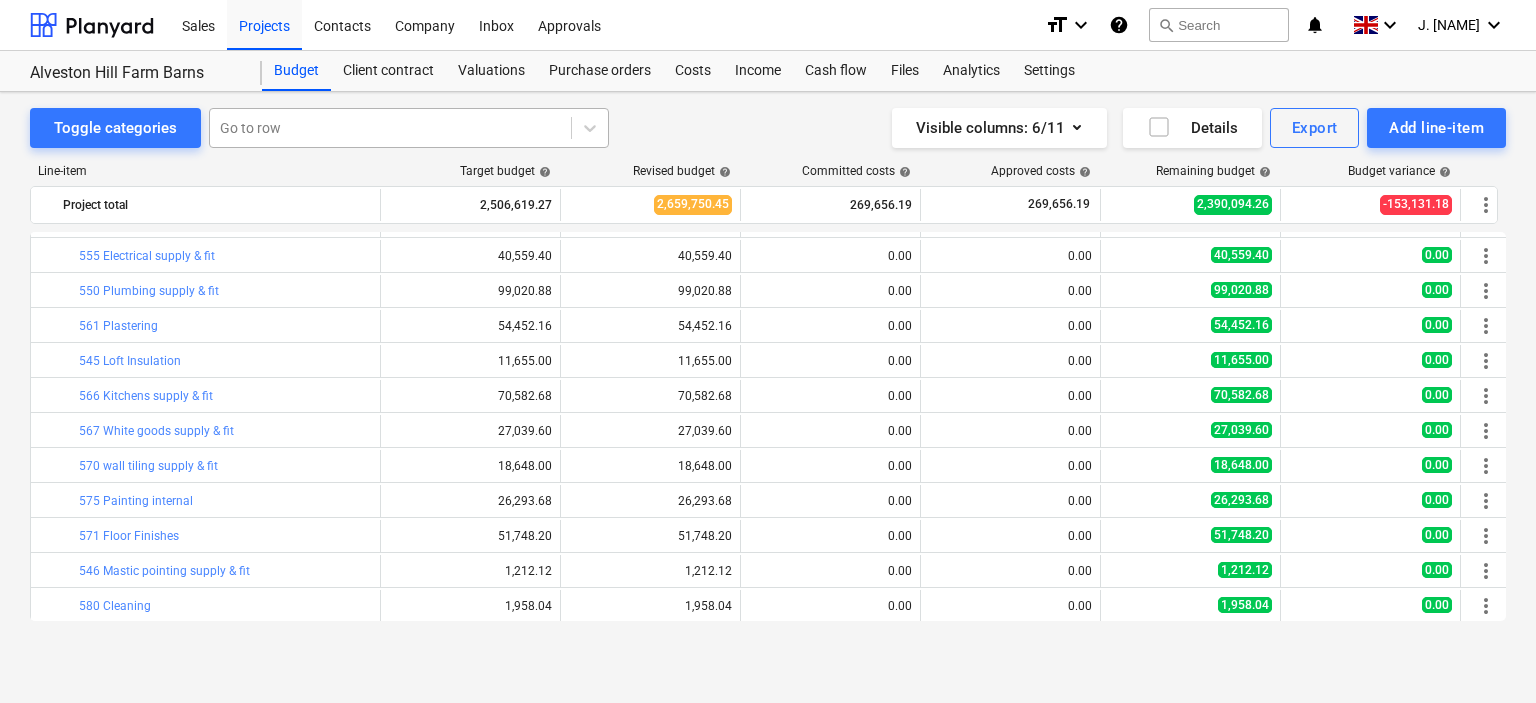 click on "Go to row" at bounding box center [409, 128] 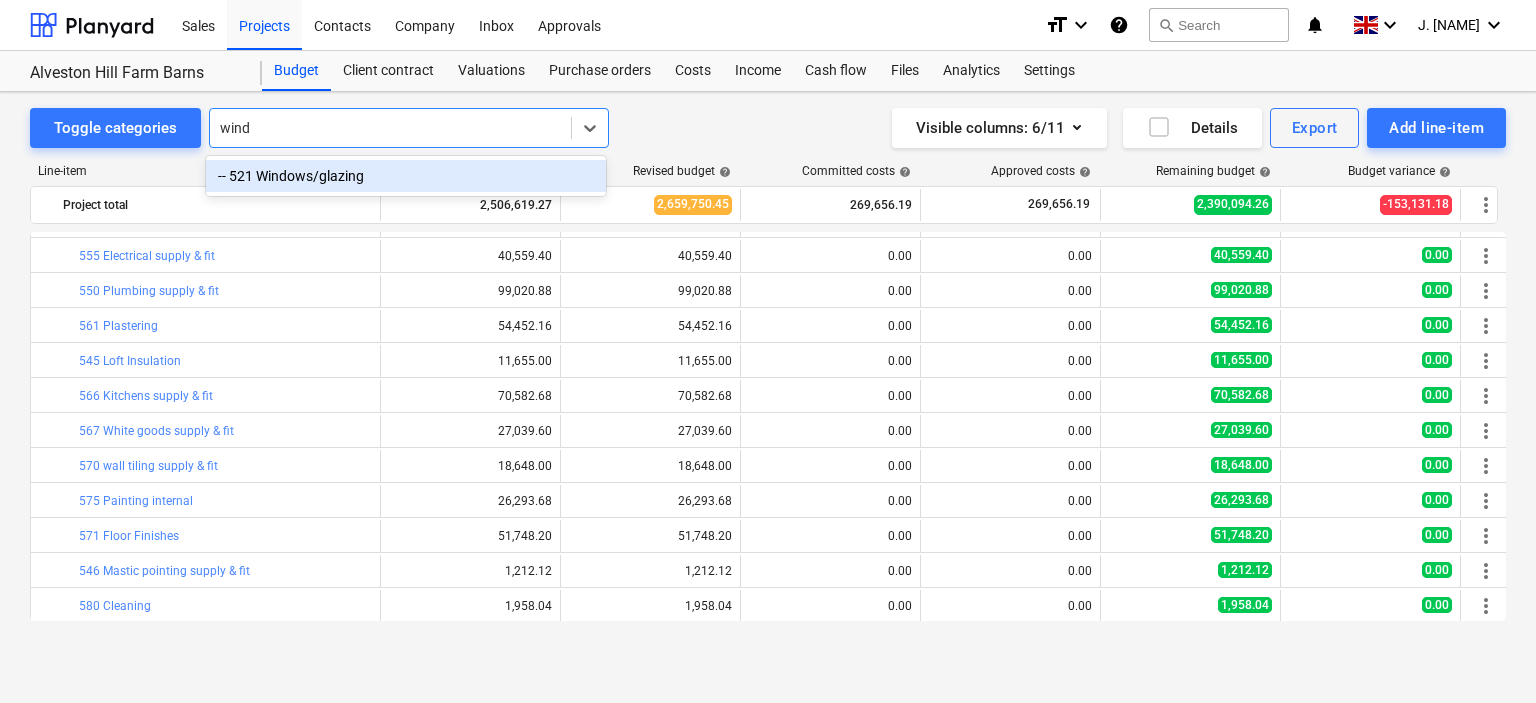 type on "wind" 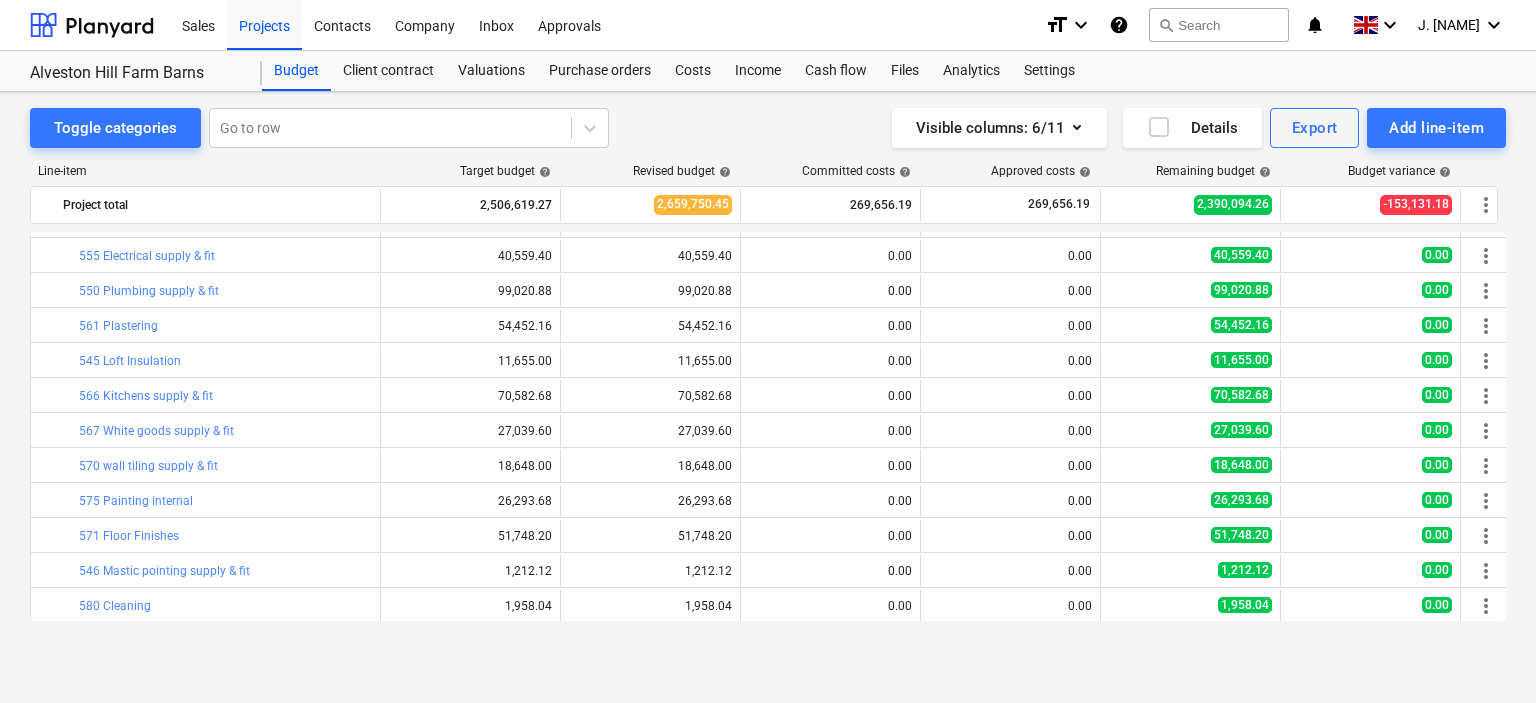 click on "Toggle categories Go to row Visible columns :   6/11 Details Export Add line-item" at bounding box center (768, 128) 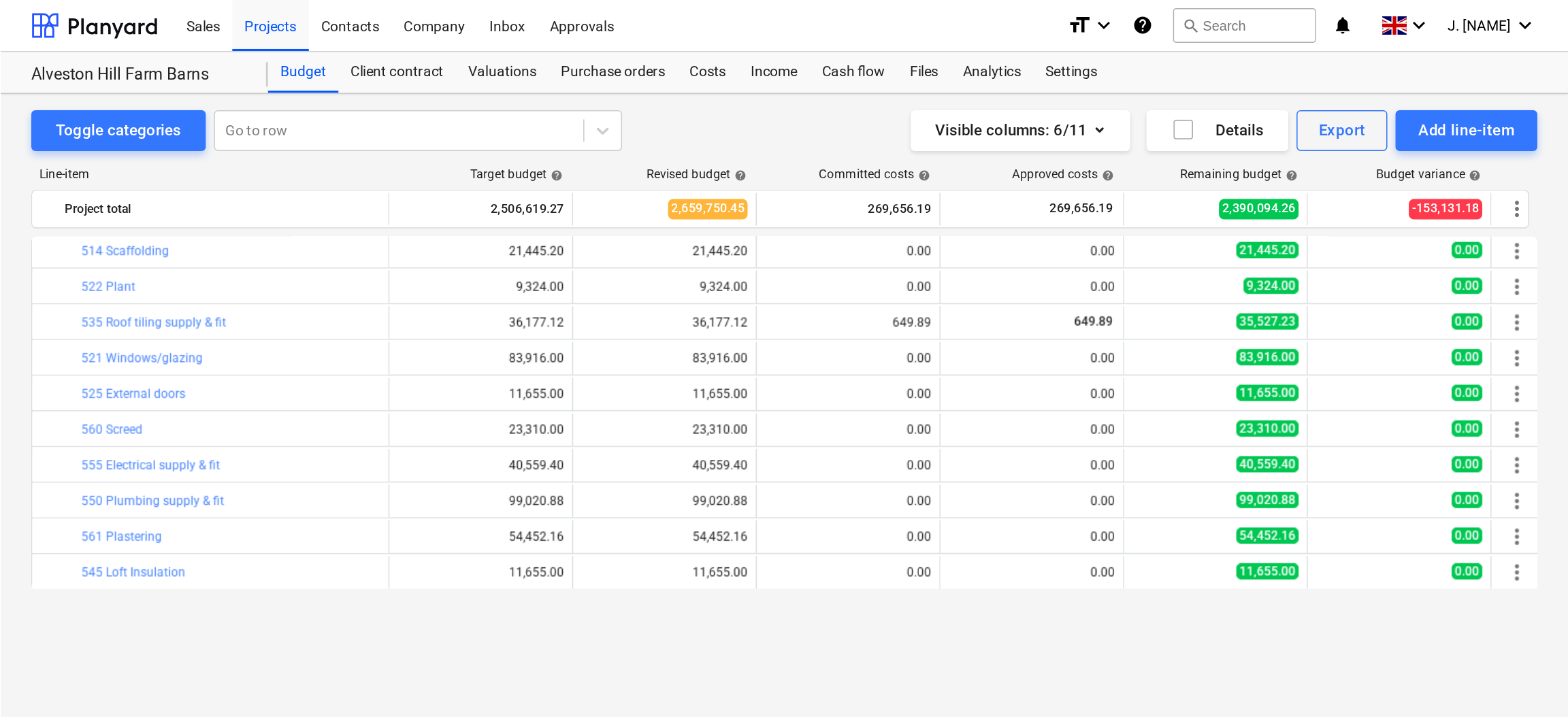 scroll, scrollTop: 4173, scrollLeft: 0, axis: vertical 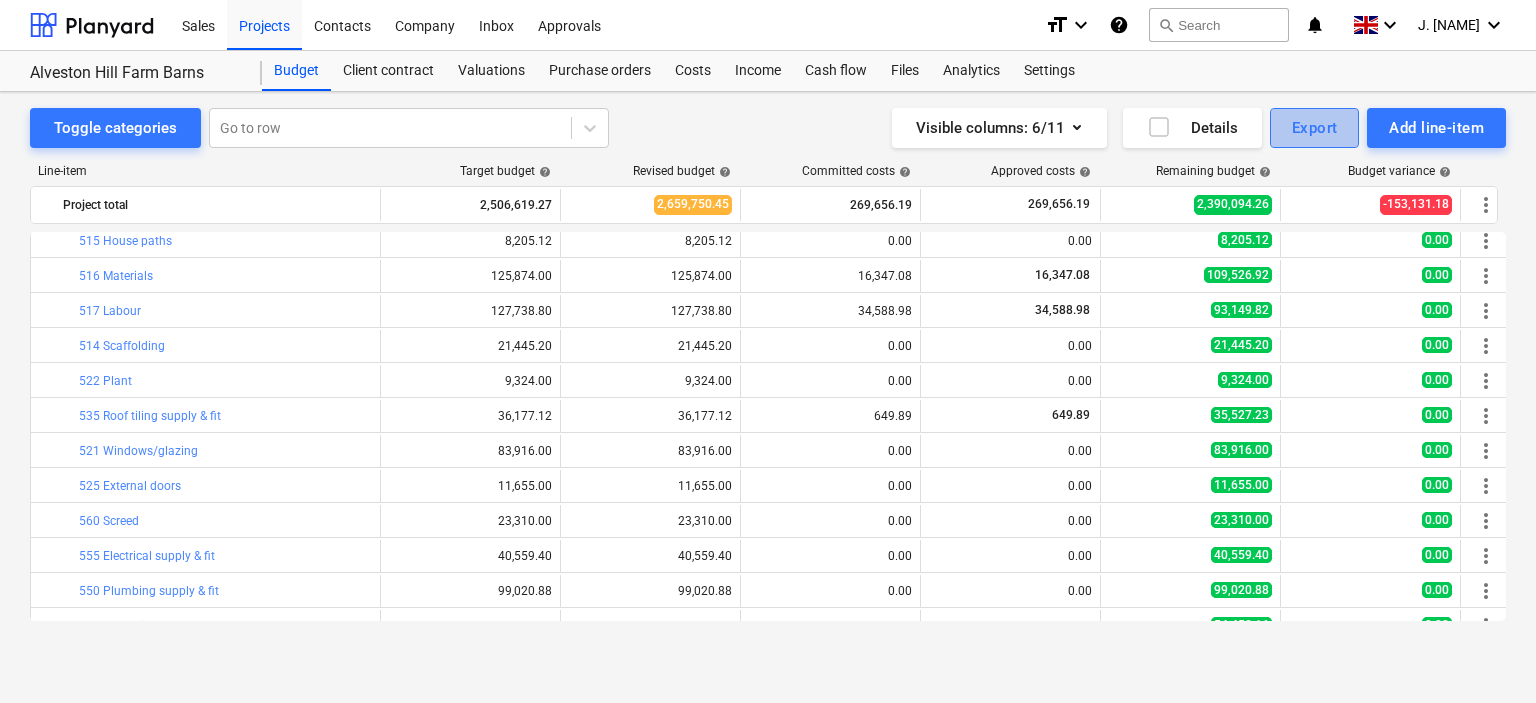 click on "Export" at bounding box center (1315, 128) 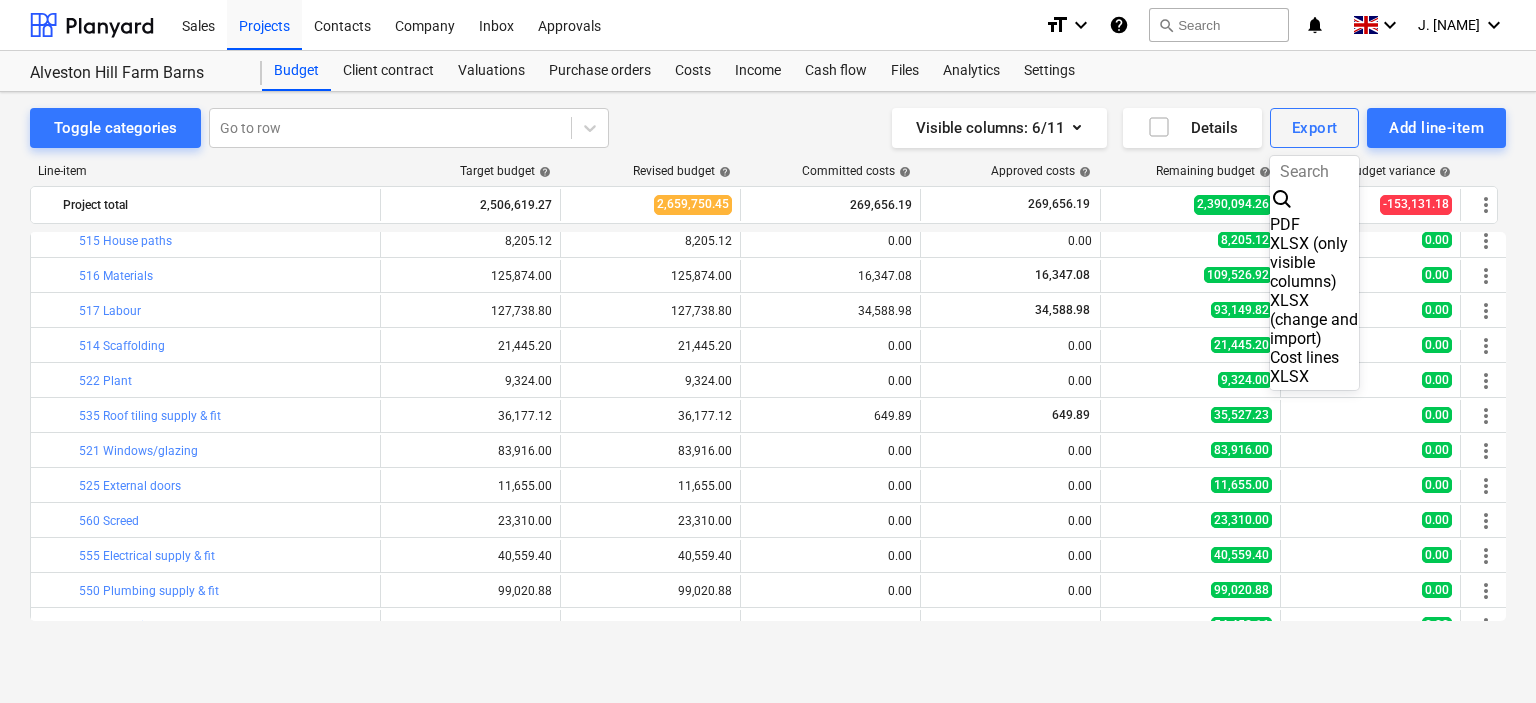 click on "PDF" at bounding box center [1315, 224] 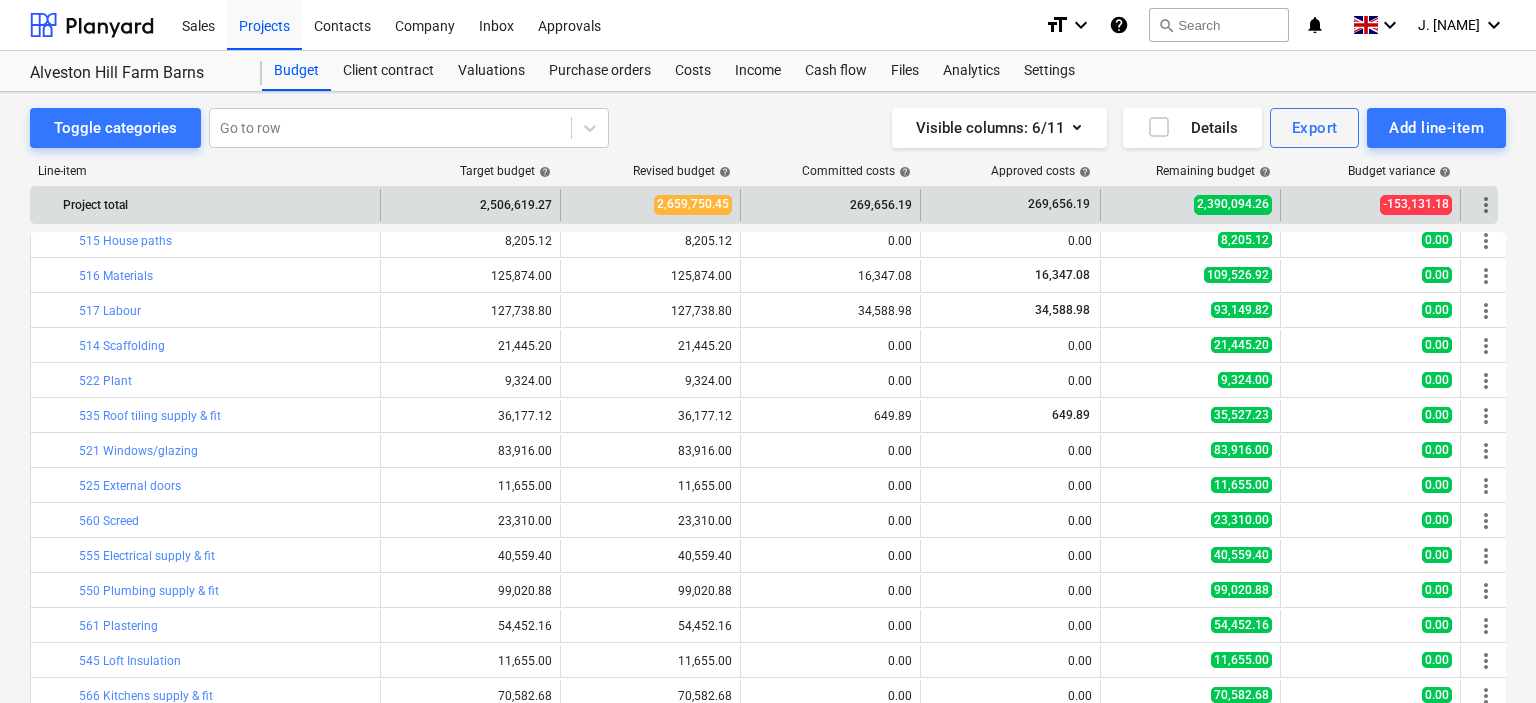 click on "Project total 2,506,619.27 2,659,750.45 269,656.19 269,656.19 2,390,094.26 -153,131.18 more_vert" at bounding box center [771, 205] 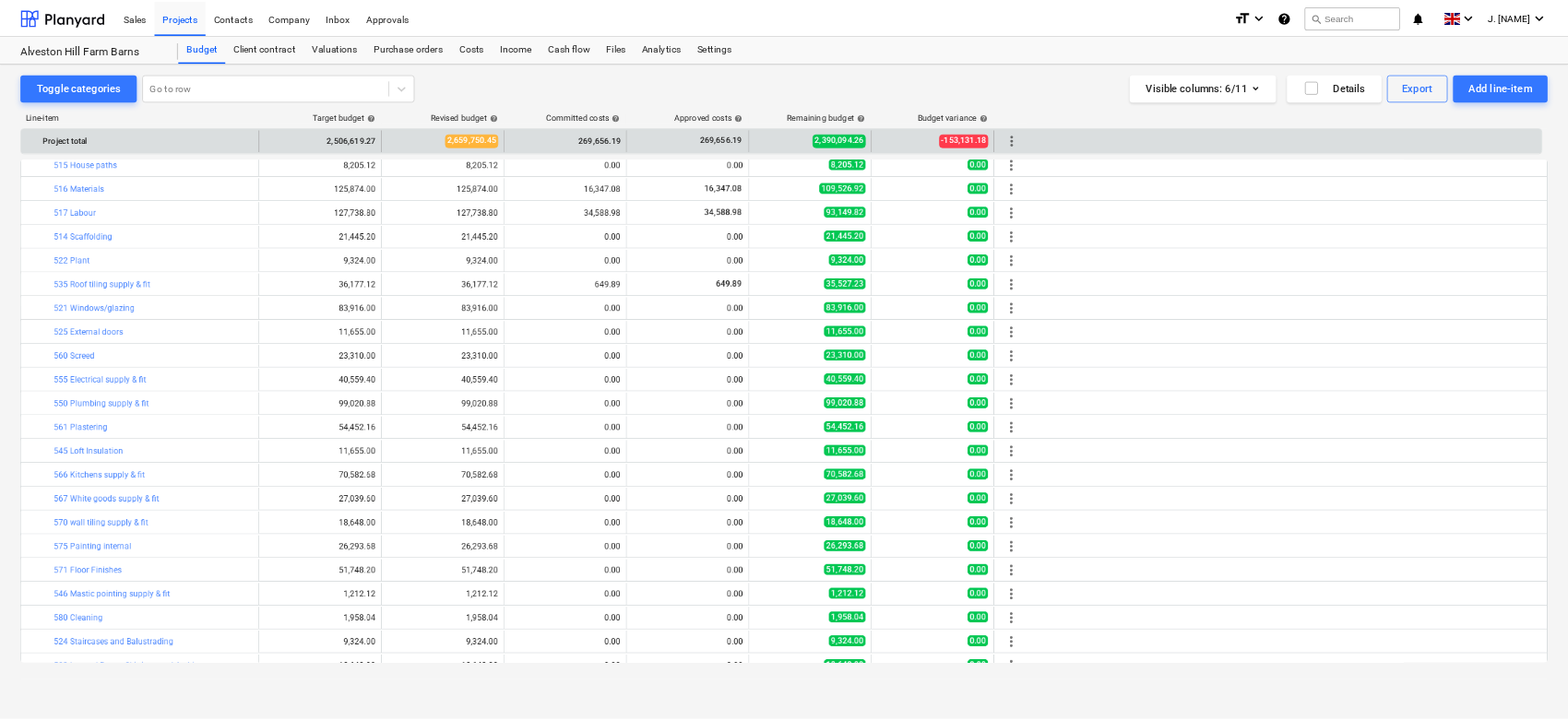 scroll, scrollTop: 5656, scrollLeft: 0, axis: vertical 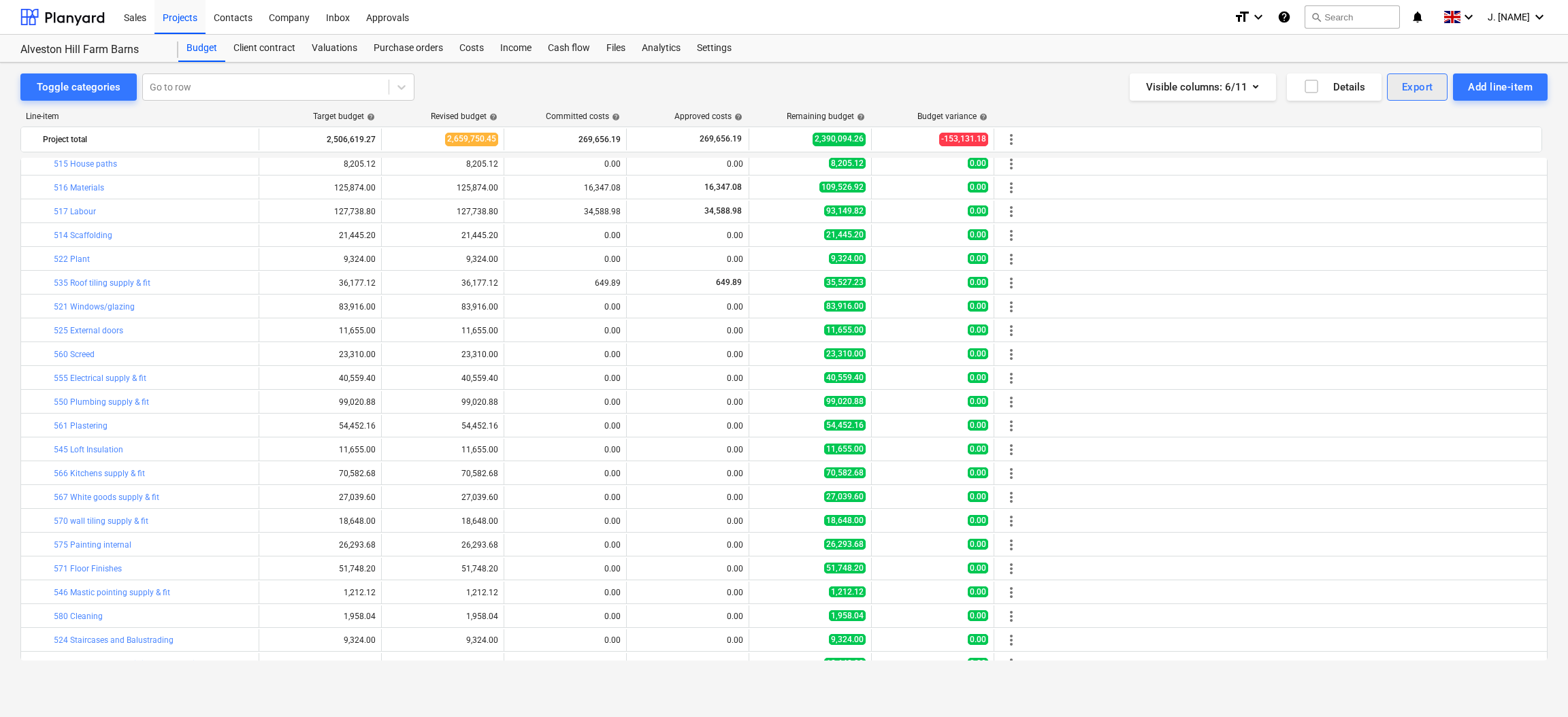 click on "Export" at bounding box center (1418, 87) 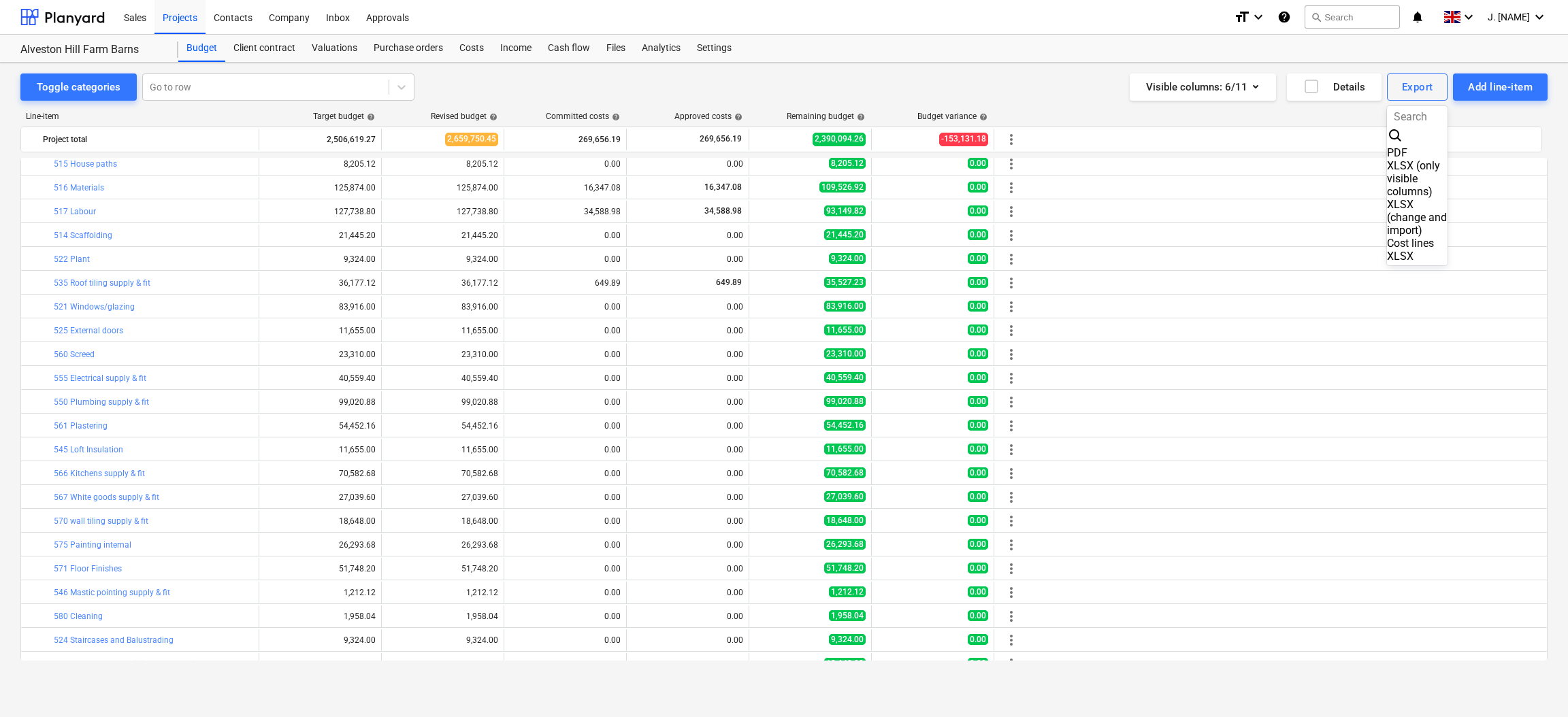 click on "XLSX (only visible columns)" at bounding box center [1418, 178] 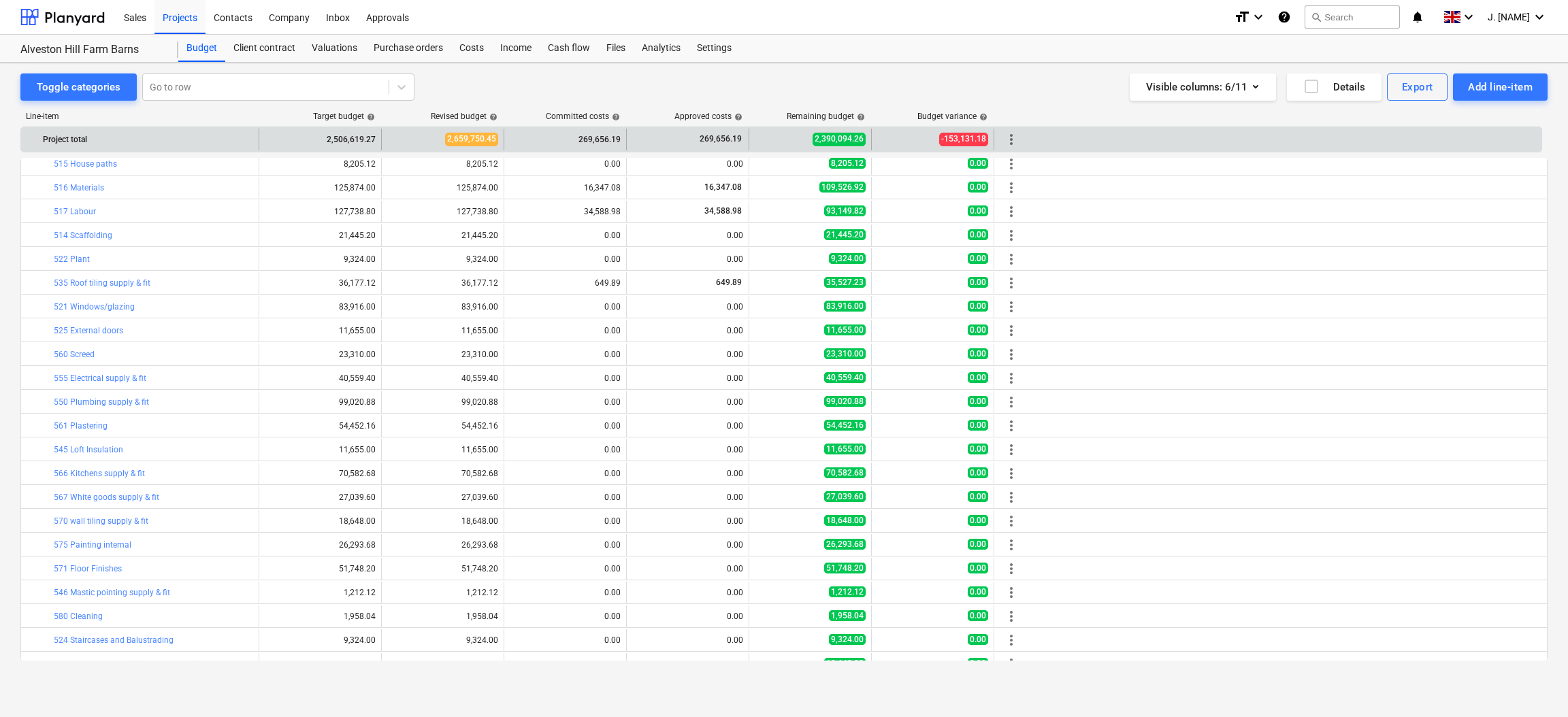 type 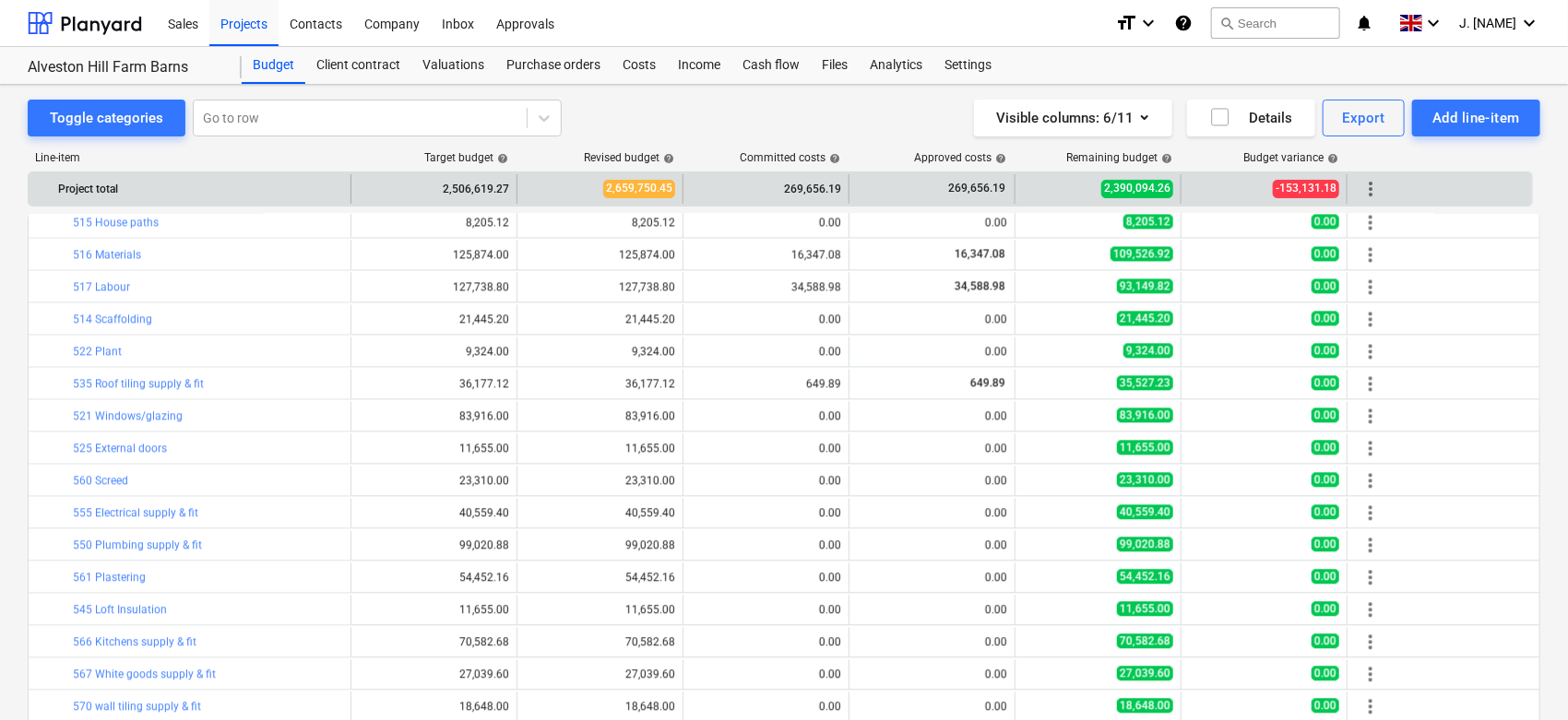 scroll, scrollTop: 5656, scrollLeft: 0, axis: vertical 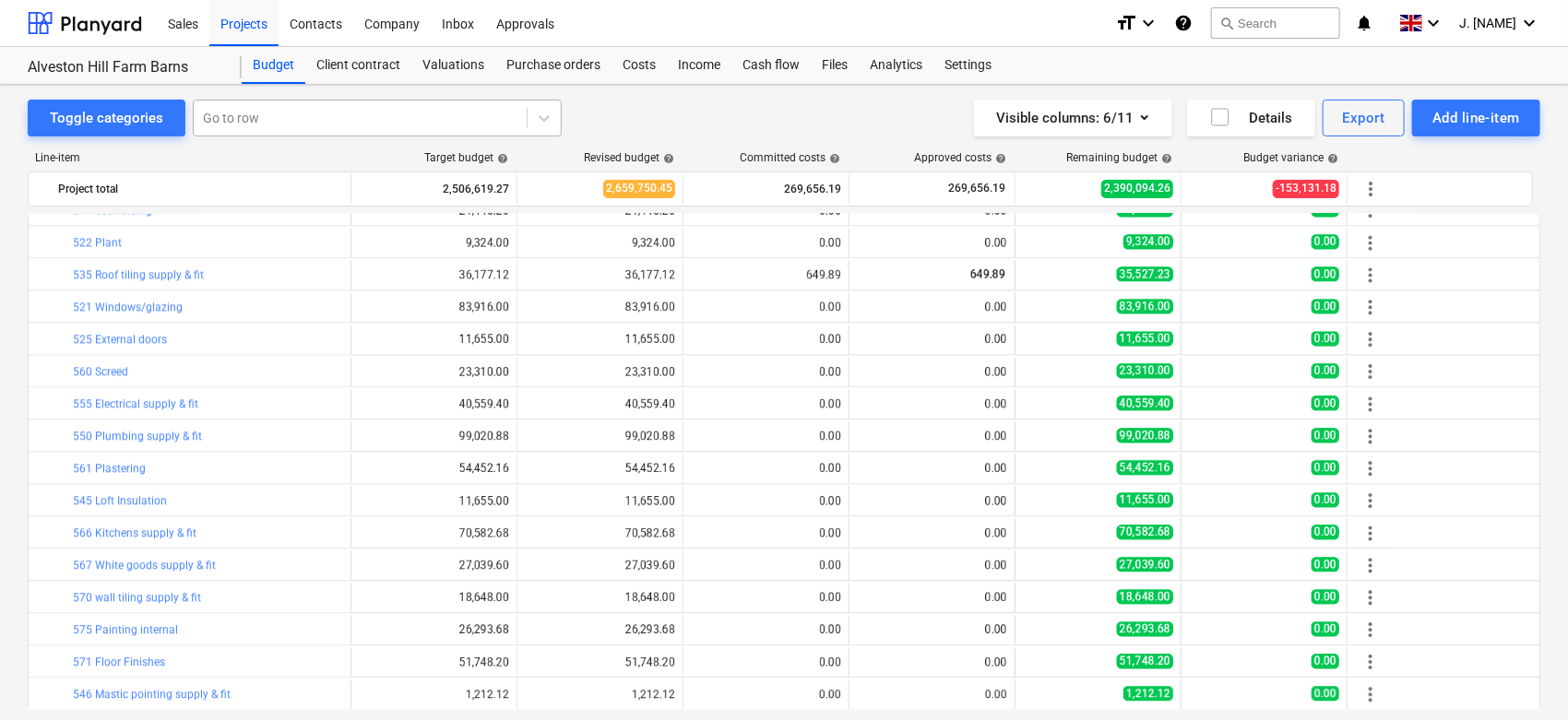 click at bounding box center (360, 118) 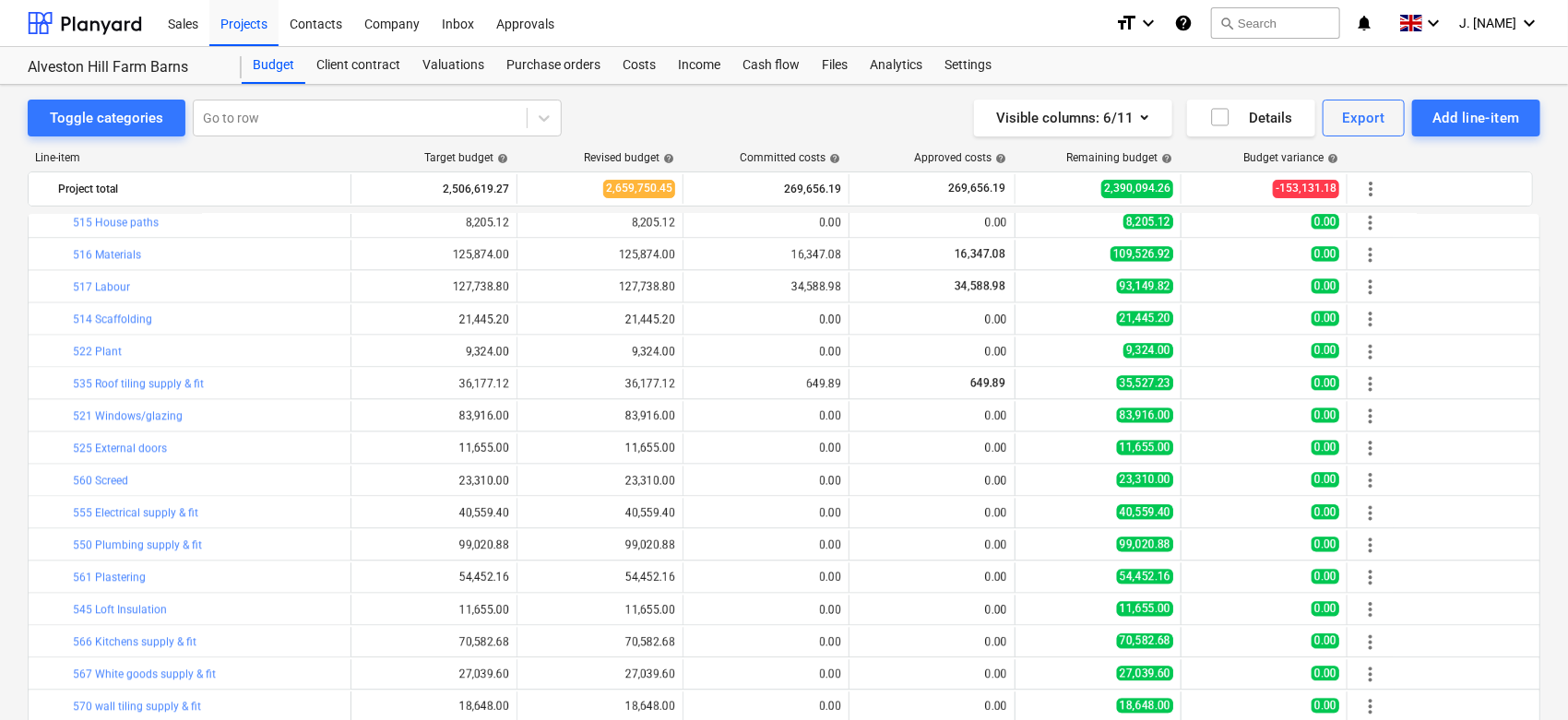 click on "Toggle categories Go to row Visible columns :   6/11 Details Export Add line-item Line-item Target budget help Revised budget help Committed costs help Approved costs help Remaining budget help Budget variance help Project total 2,506,619.27 2,659,750.45 269,656.19 269,656.19 2,390,094.26 -153,131.18 more_vert bar_chart  Per Plot edit 800.00 edit 800.00 0.00 0.00 800.00 0.00 more_vert bar_chart  Development Charge edit 0.00 edit 0.00 0.00 0.00 0.00 0.00 more_vert bar_chart  Service Diversion edit 0.00 edit 0.00 0.00 0.00 0.00 0.00 more_vert keyboard_arrow_down  Gas Service Contributions 0.00 0.00 0.00 0.00 0.00 0.00 more_vert bar_chart  Per Plot edit 0.00 edit 0.00 0.00 0.00 0.00 0.00 more_vert bar_chart  Development Charge edit 0.00 edit 0.00 0.00 0.00 0.00 0.00 more_vert bar_chart  Service Diversion edit 0.00 edit 0.00 0.00 0.00 0.00 0.00 more_vert keyboard_arrow_down  Telephone Infastructure/Cable 4,500.00 4,500.00 0.00 0.00 4,500.00 0.00 more_vert bar_chart  Per Plot edit 500.00 edit 500.00 0.00 0.00" at bounding box center (784, 449) 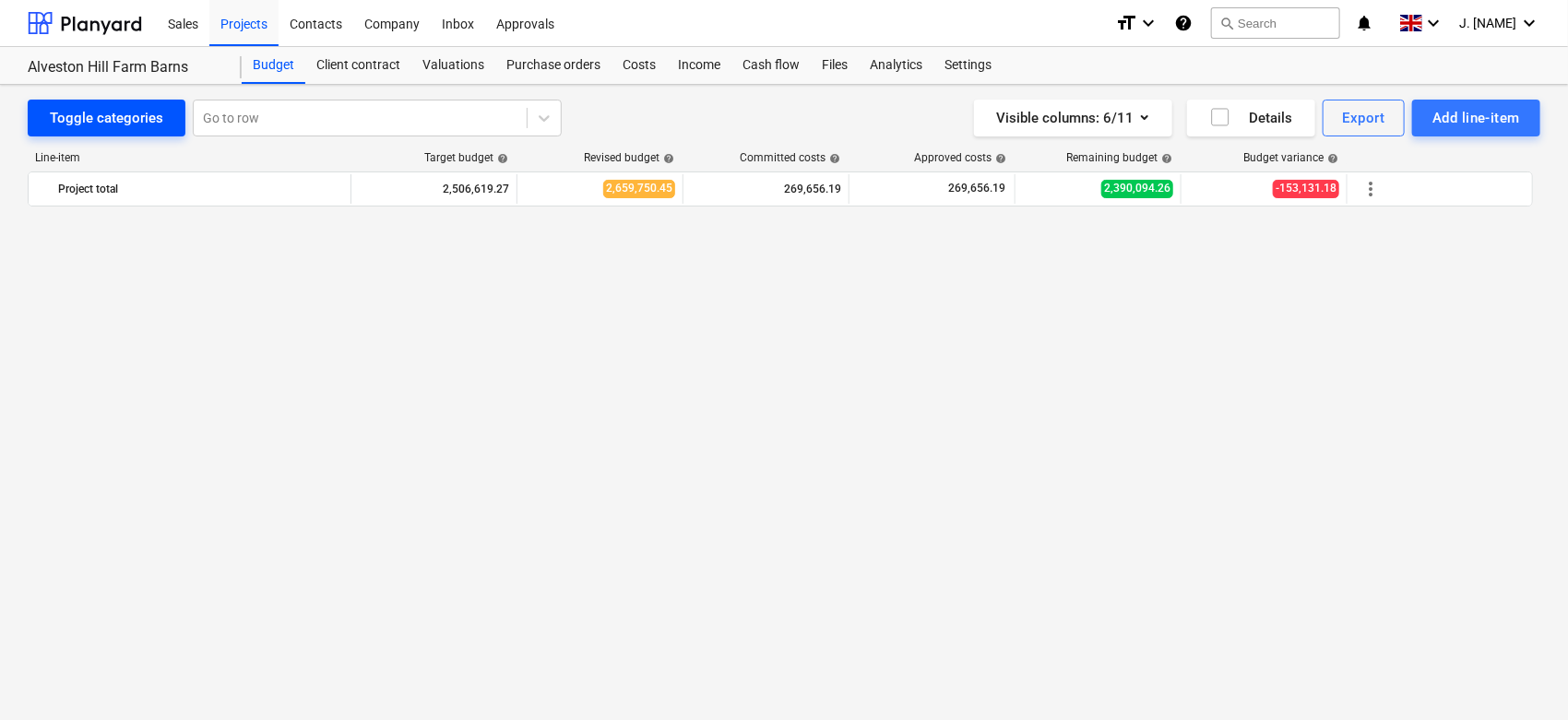 scroll, scrollTop: 944, scrollLeft: 0, axis: vertical 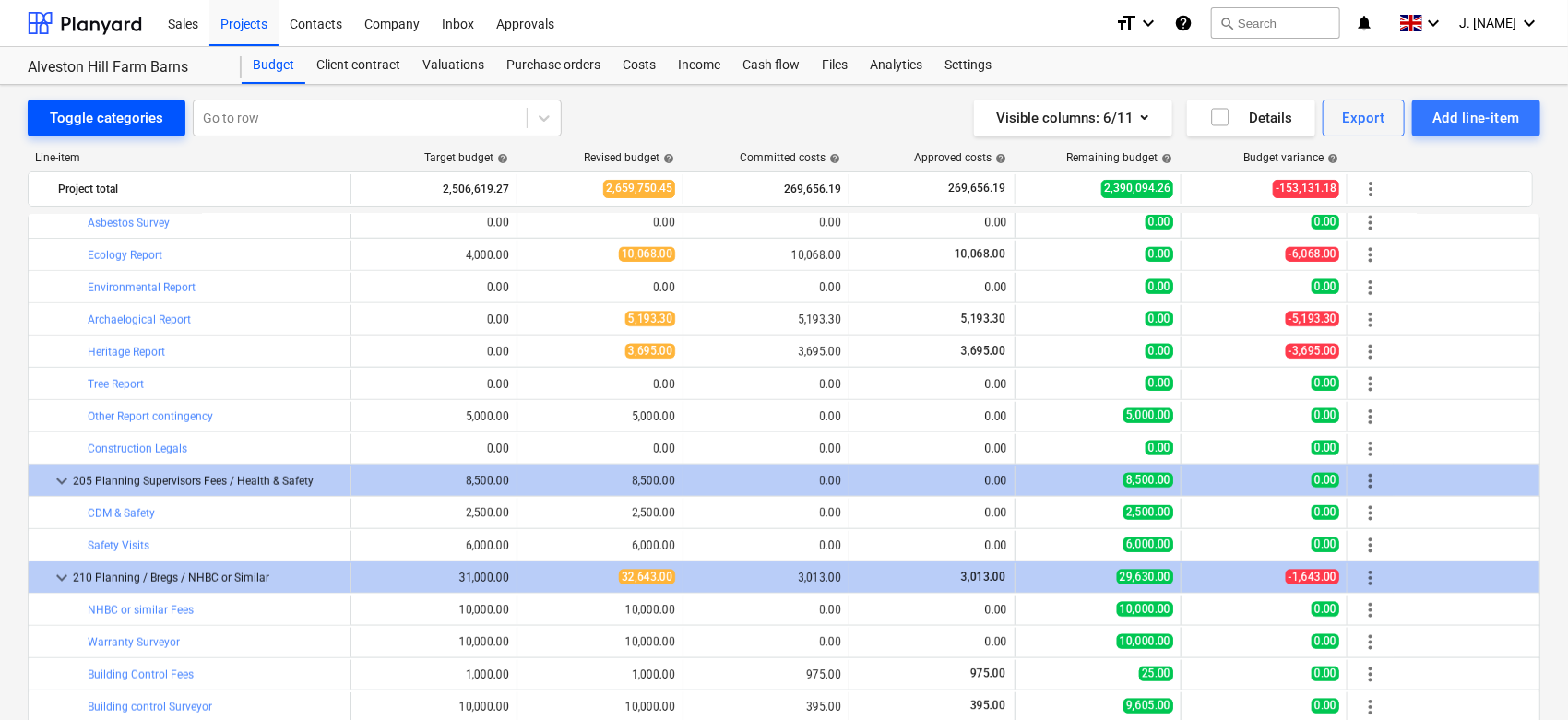 click on "Toggle categories" at bounding box center [106, 118] 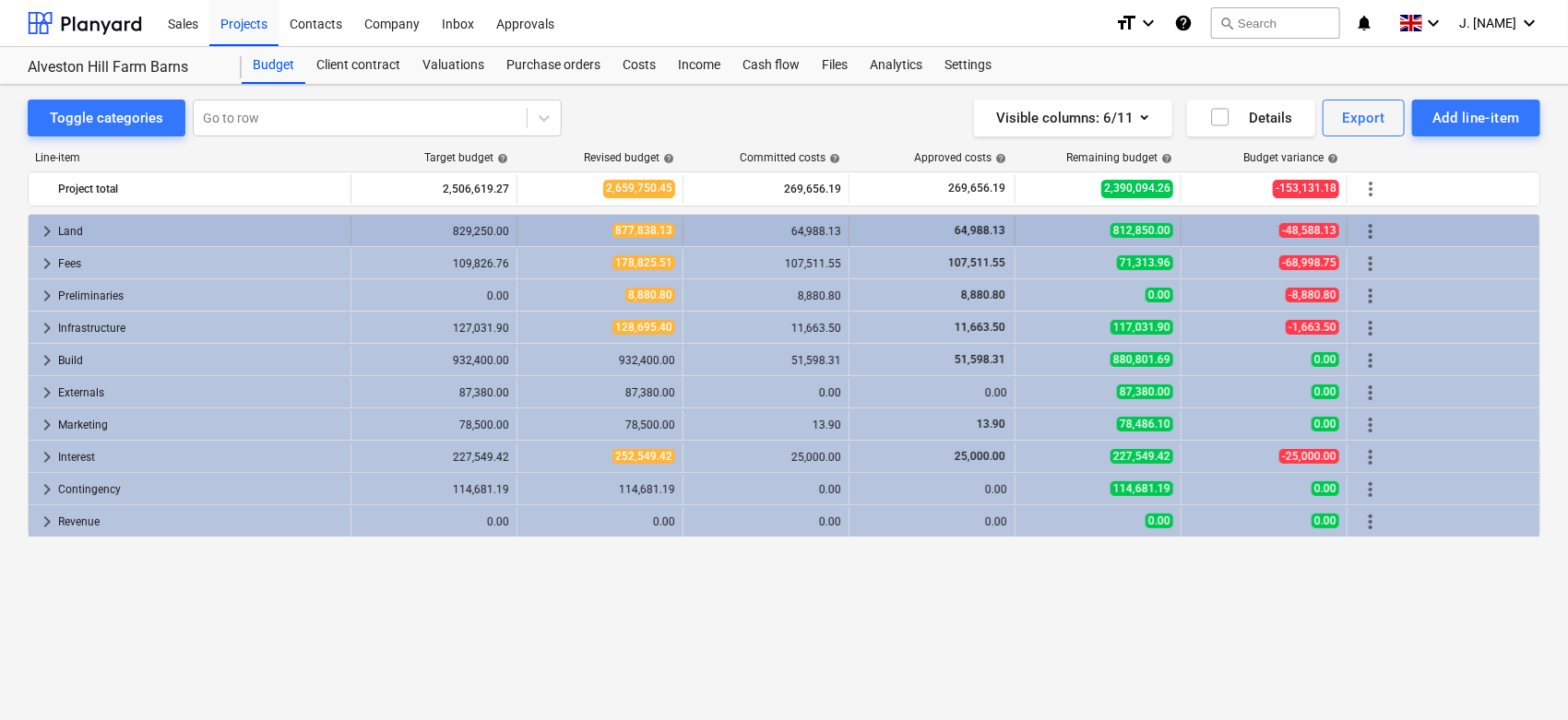 click on "keyboard_arrow_right" at bounding box center [47, 231] 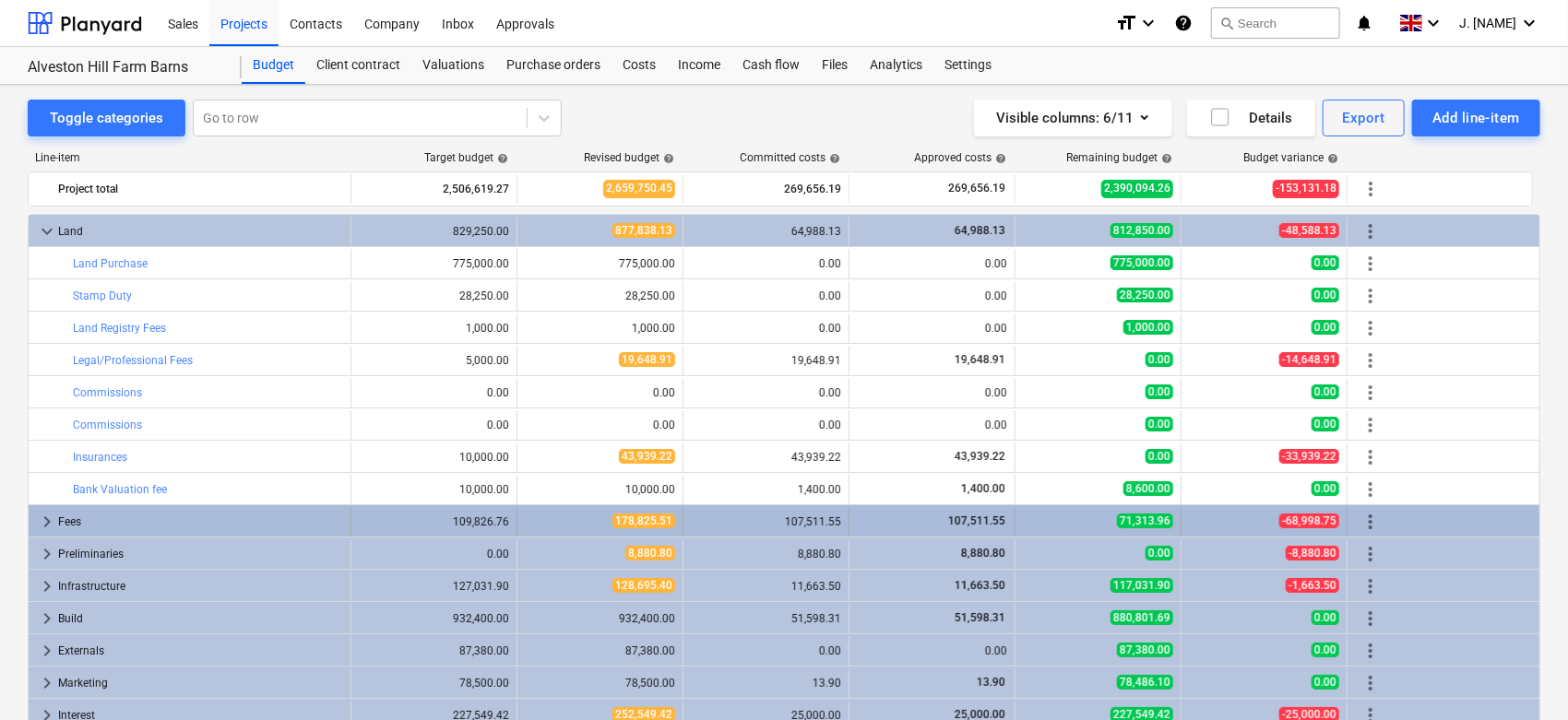 click on "keyboard_arrow_right" at bounding box center [47, 522] 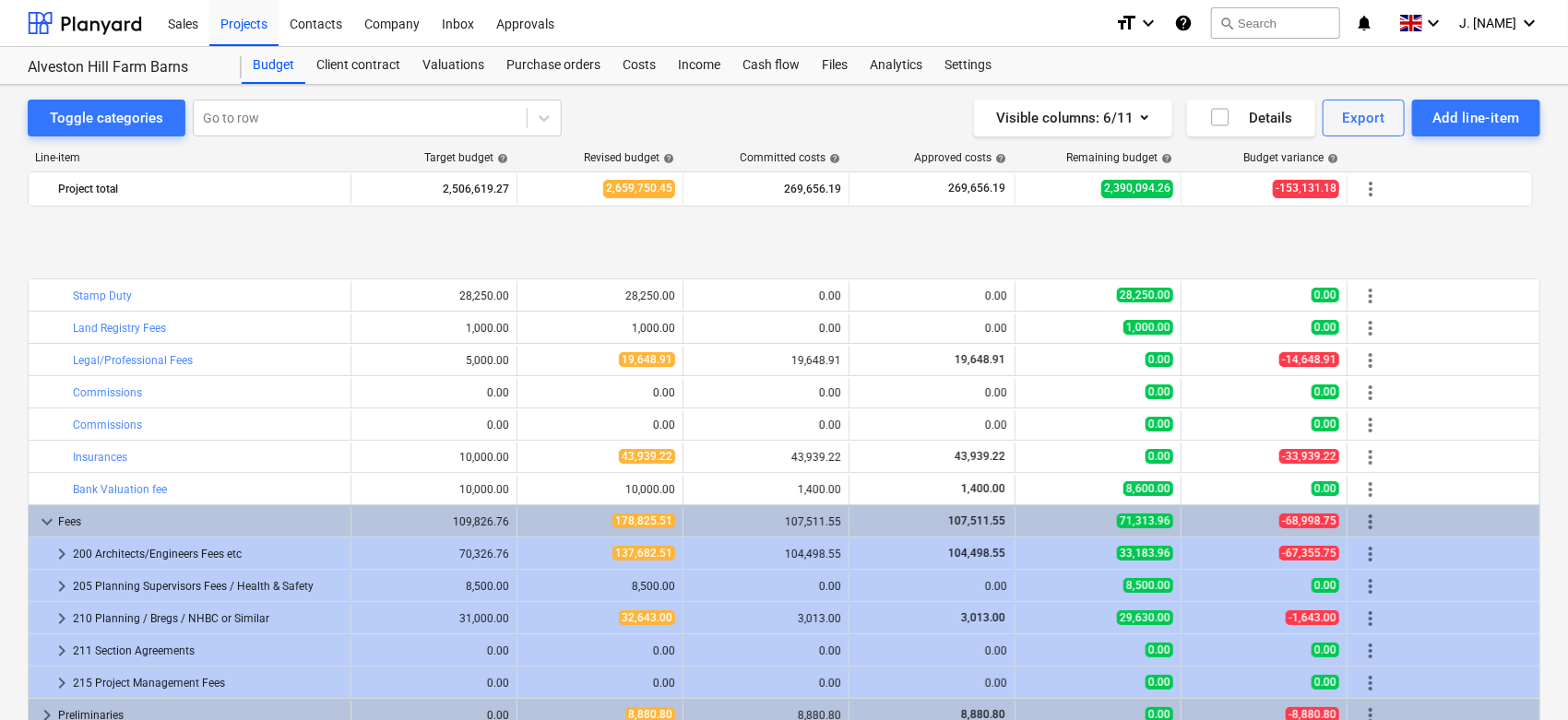 scroll, scrollTop: 102, scrollLeft: 0, axis: vertical 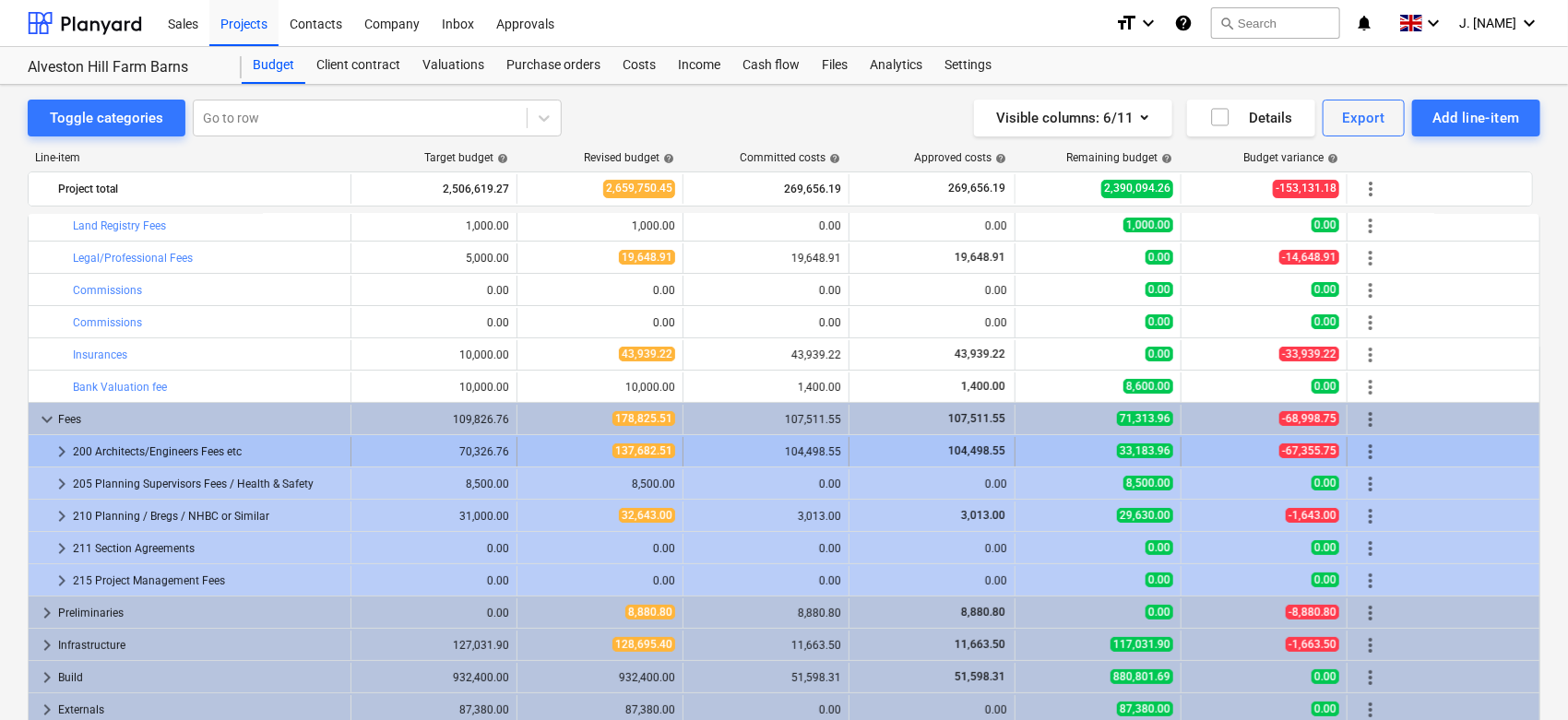 click on "keyboard_arrow_right" at bounding box center (62, 452) 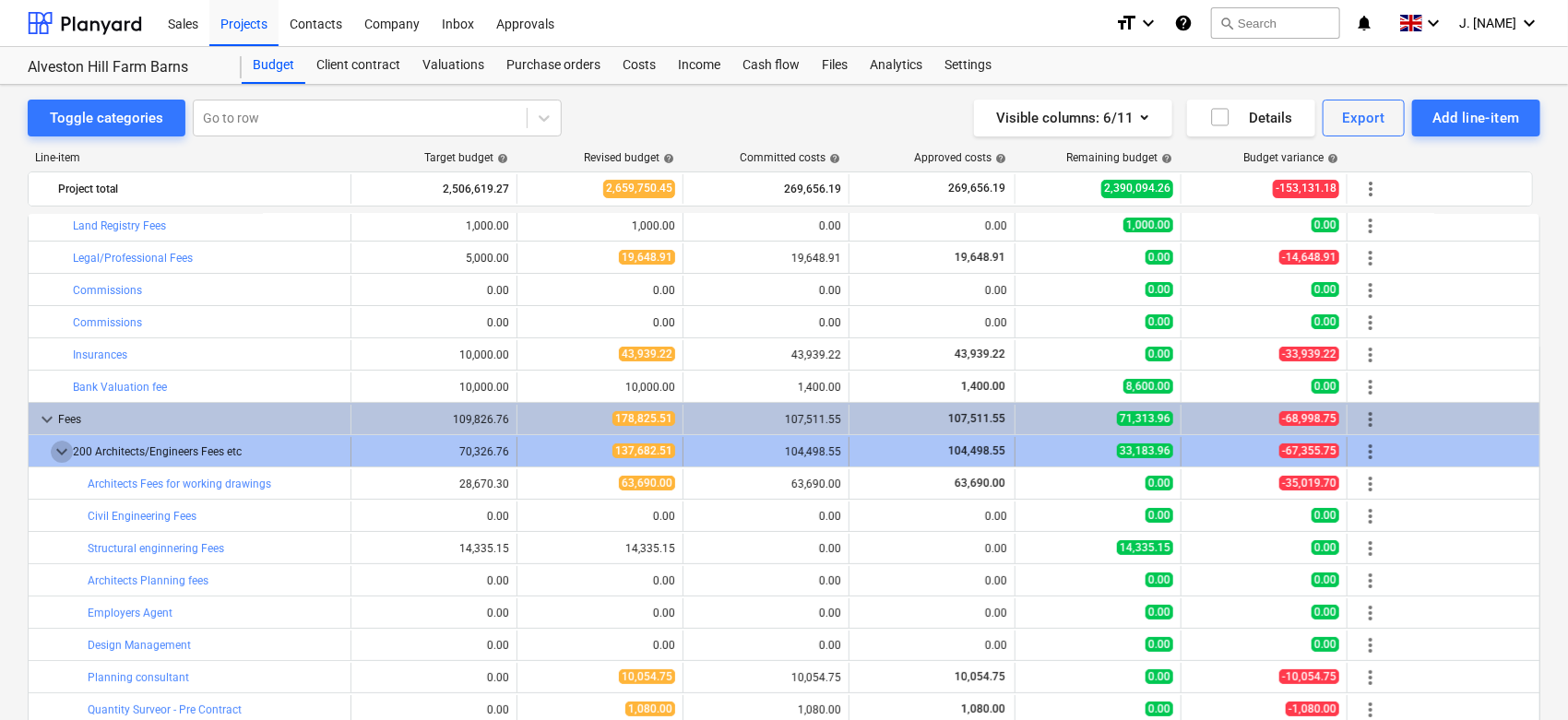 click on "keyboard_arrow_down" at bounding box center (62, 452) 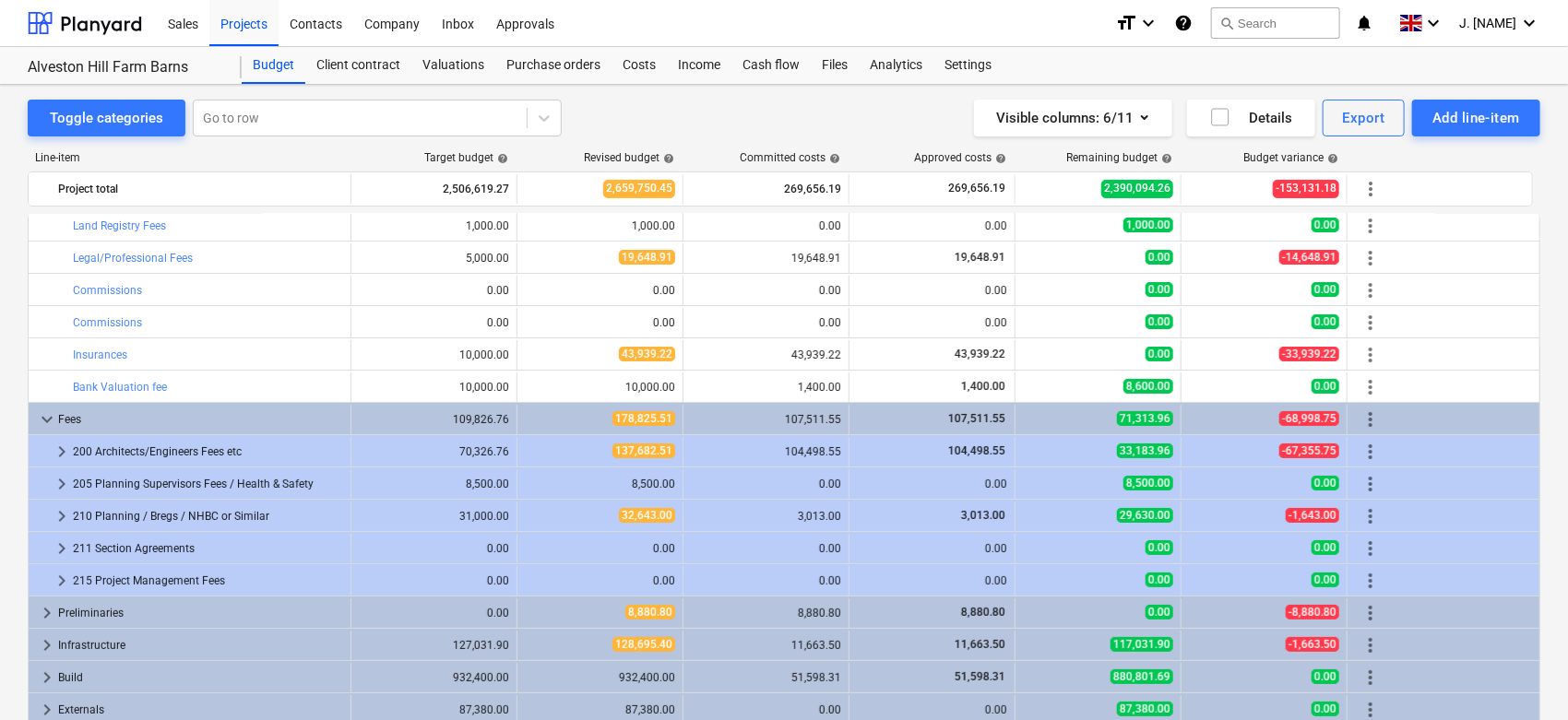 scroll, scrollTop: 0, scrollLeft: 0, axis: both 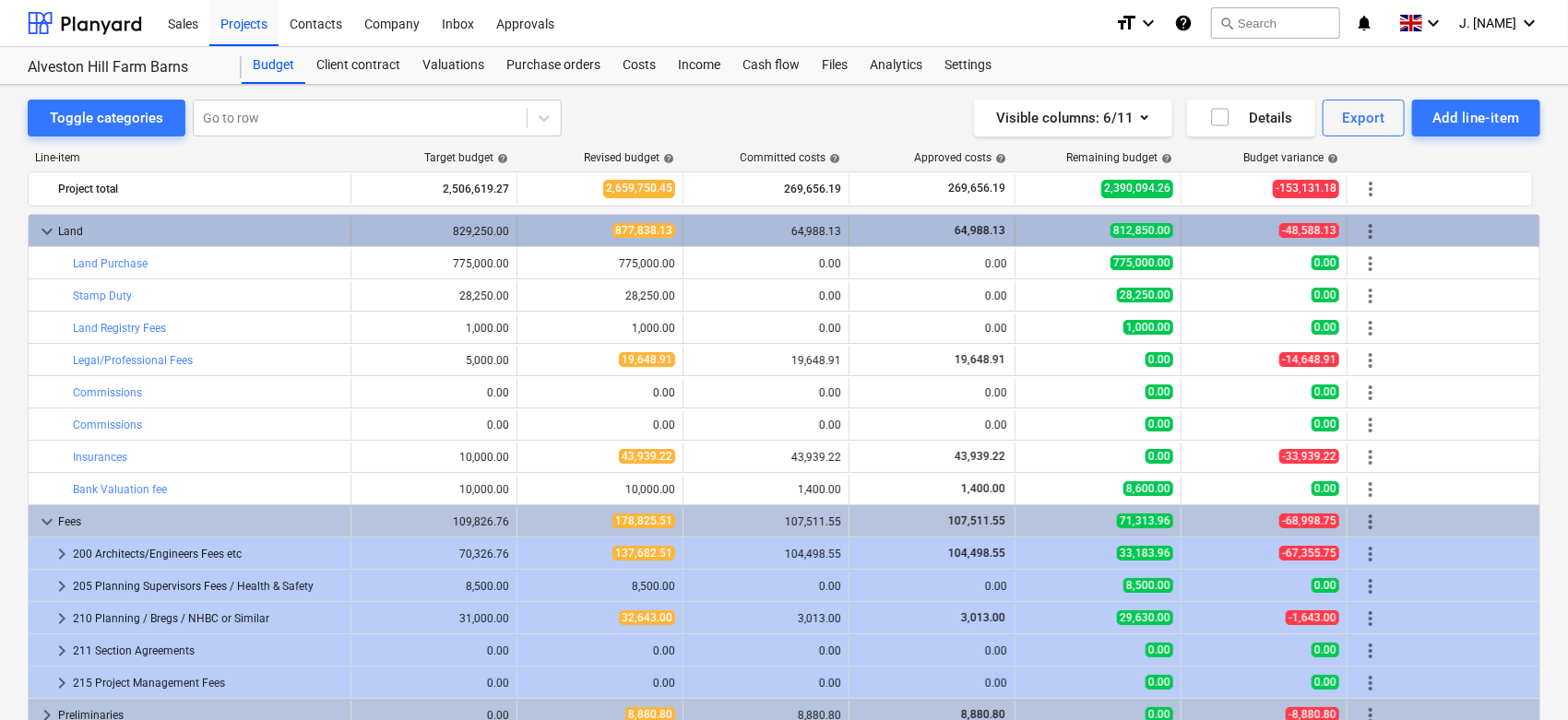 click on "keyboard_arrow_down" at bounding box center (47, 231) 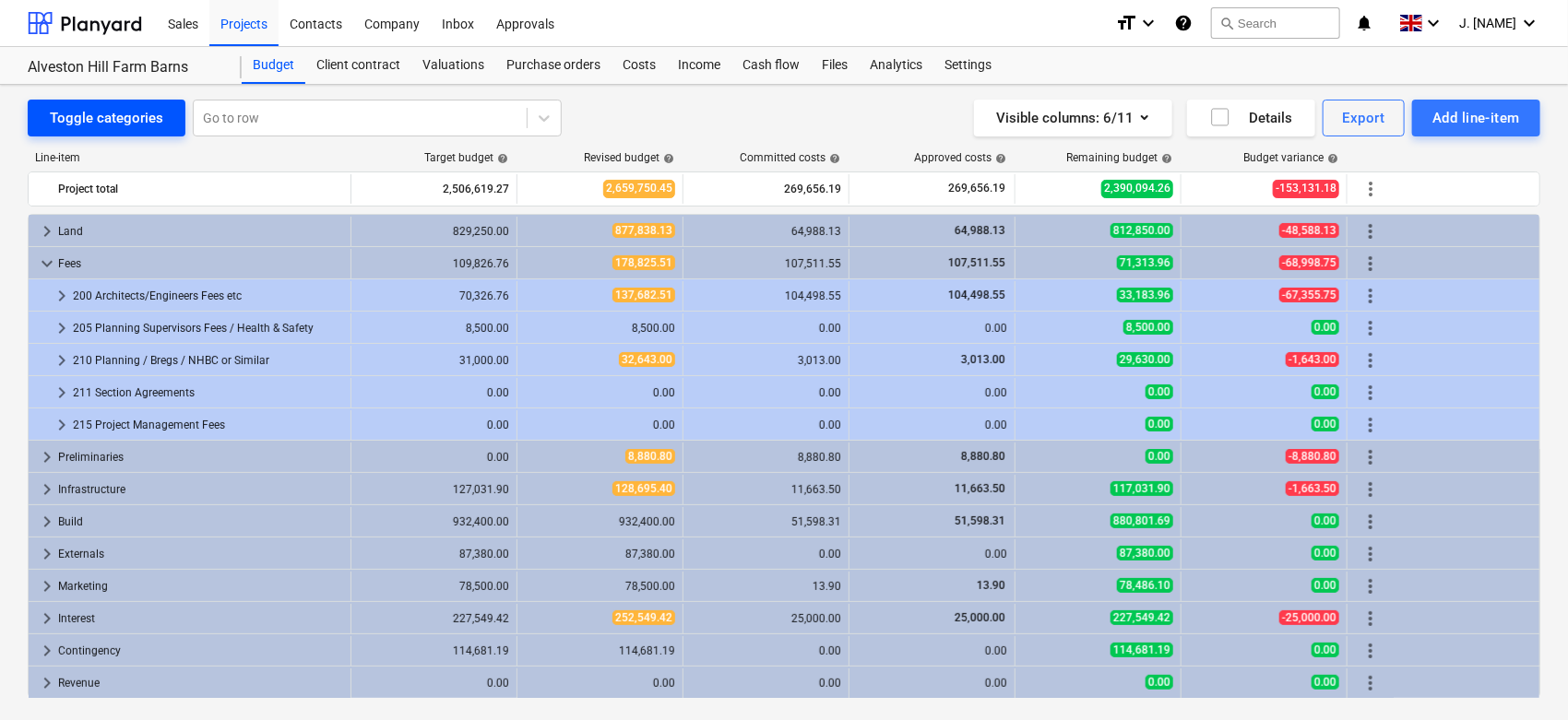 click on "Toggle categories" at bounding box center [106, 118] 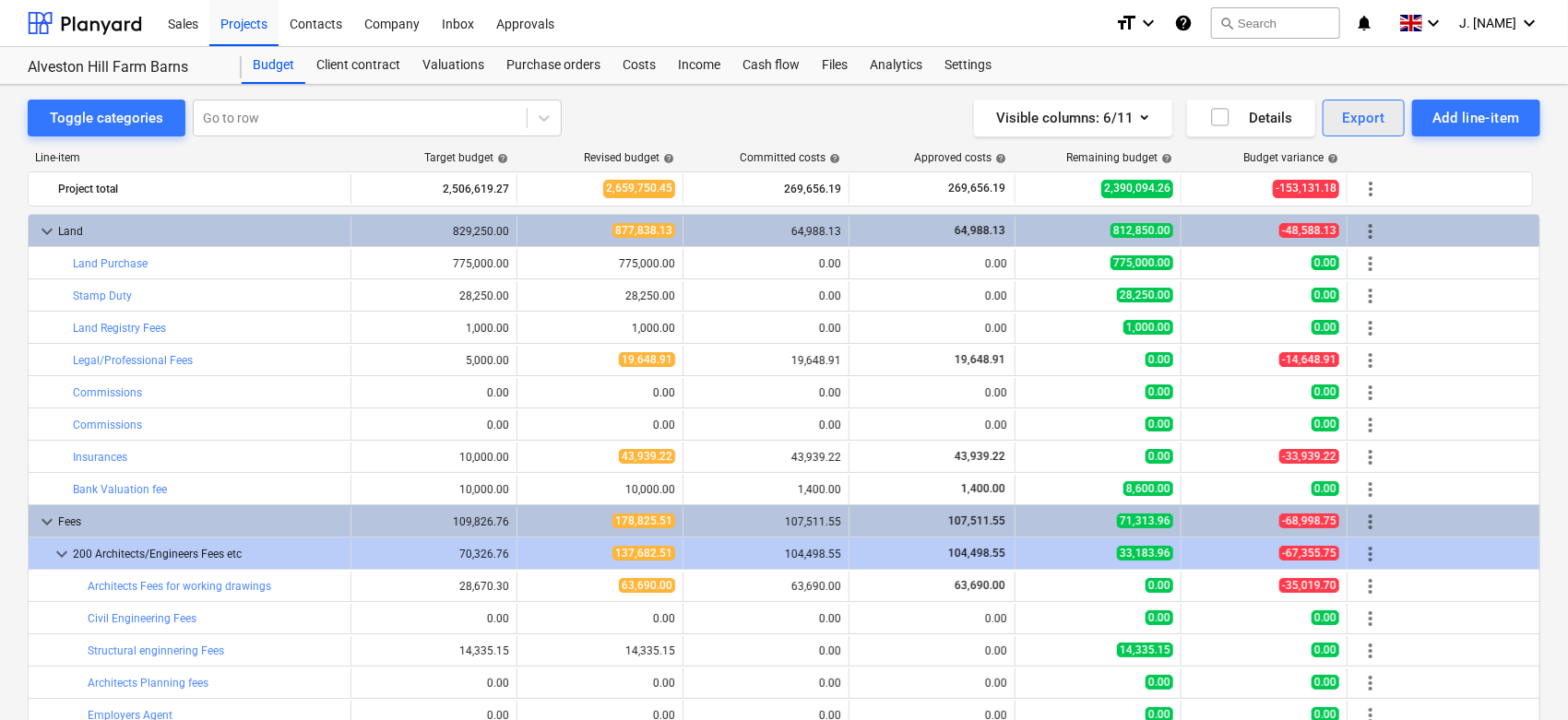 click on "Export" at bounding box center (1364, 118) 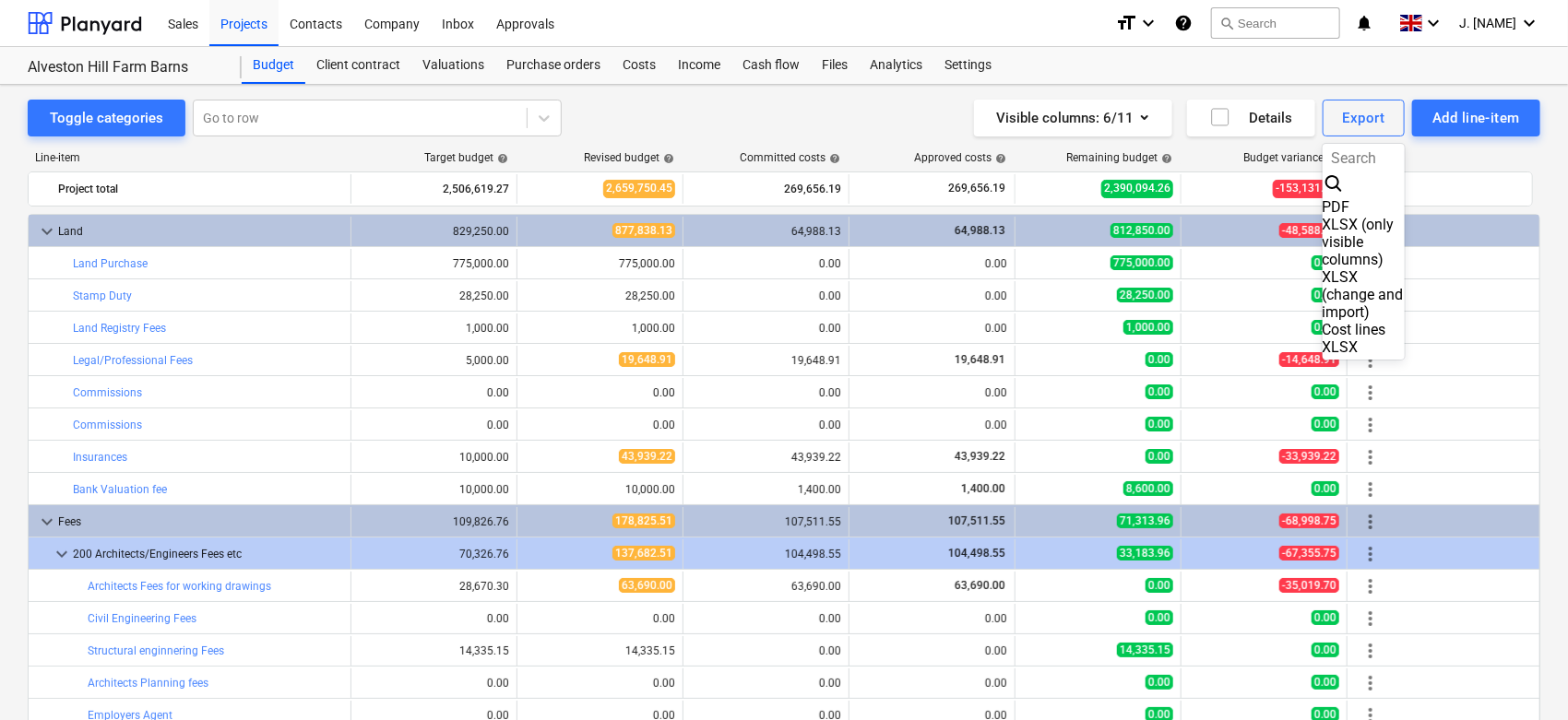click on "PDF" at bounding box center (1364, 207) 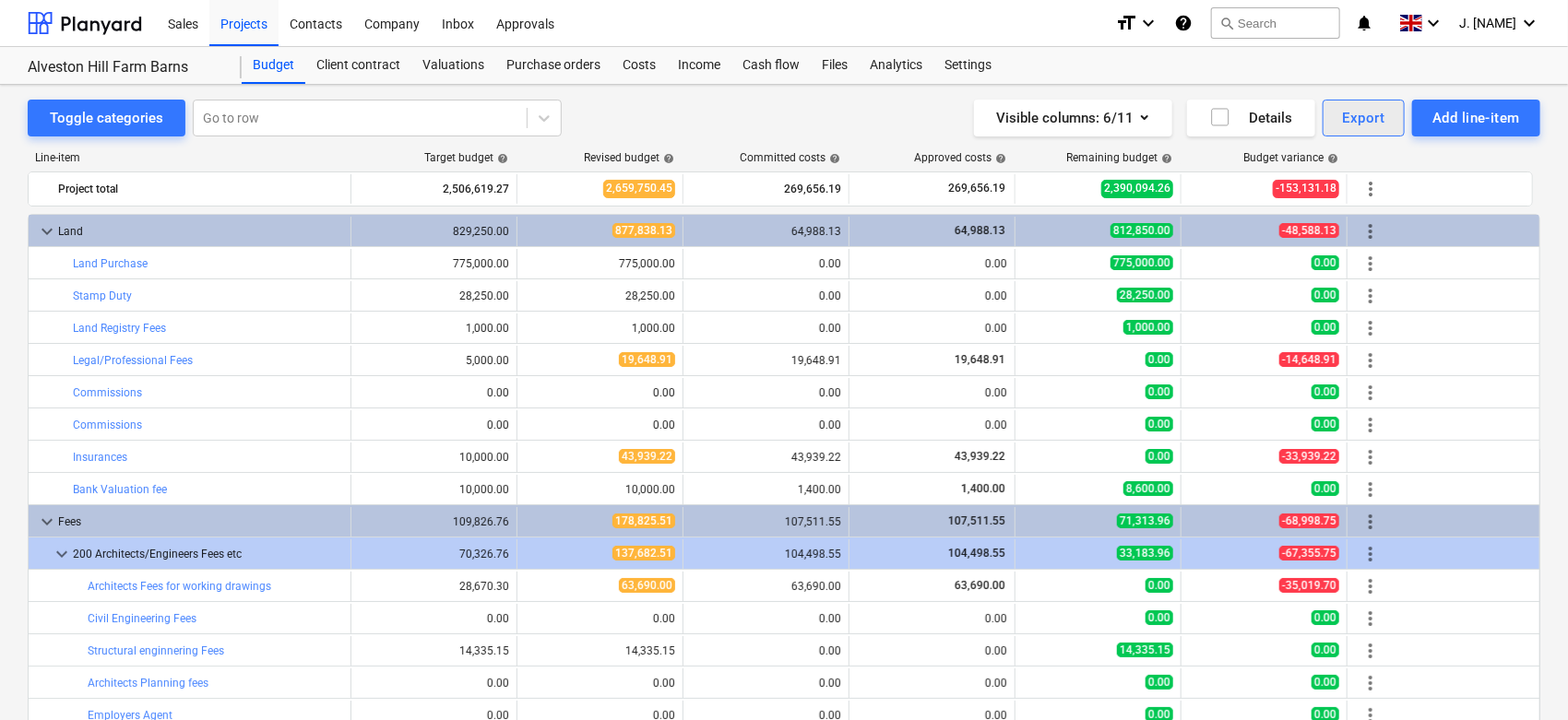 click on "Export" at bounding box center (1364, 118) 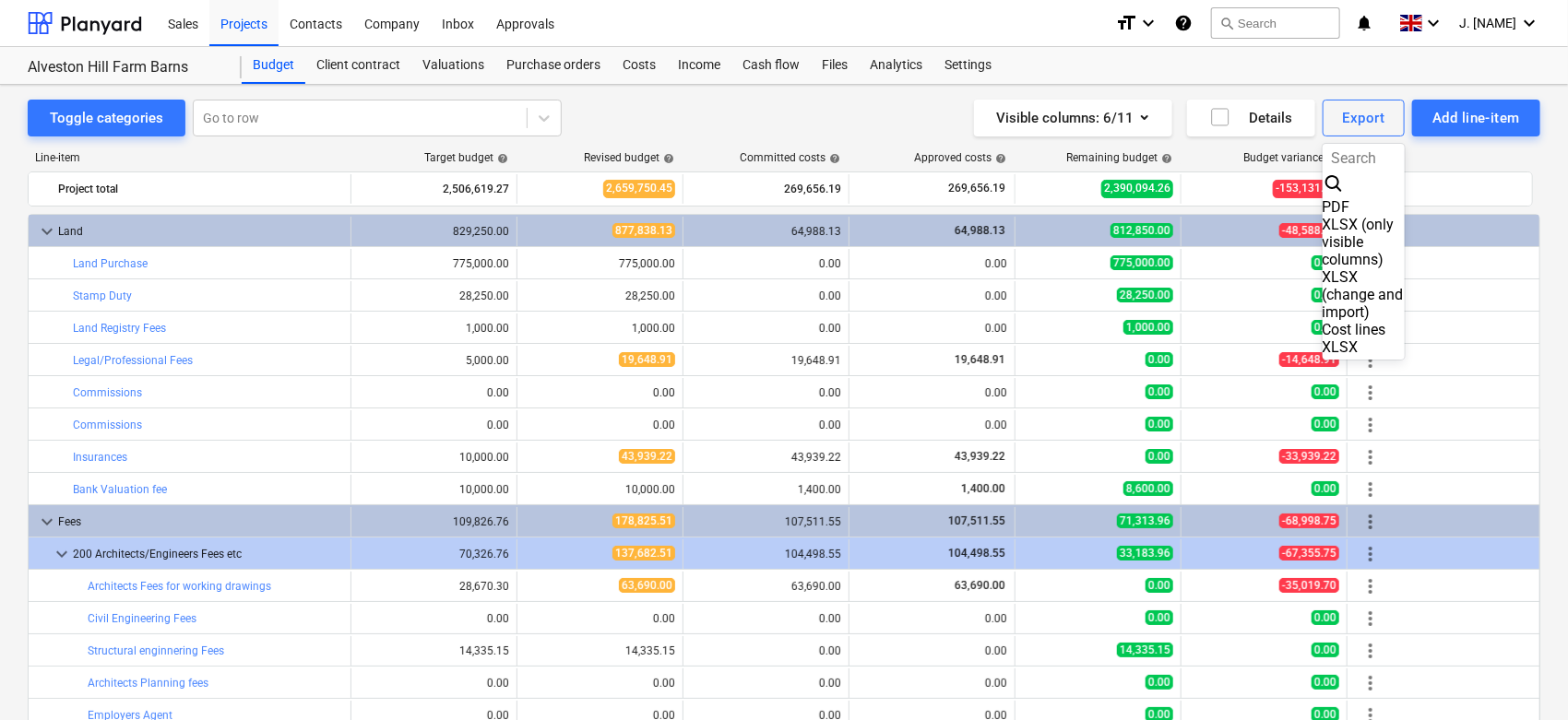 click on "PDF" at bounding box center (1364, 207) 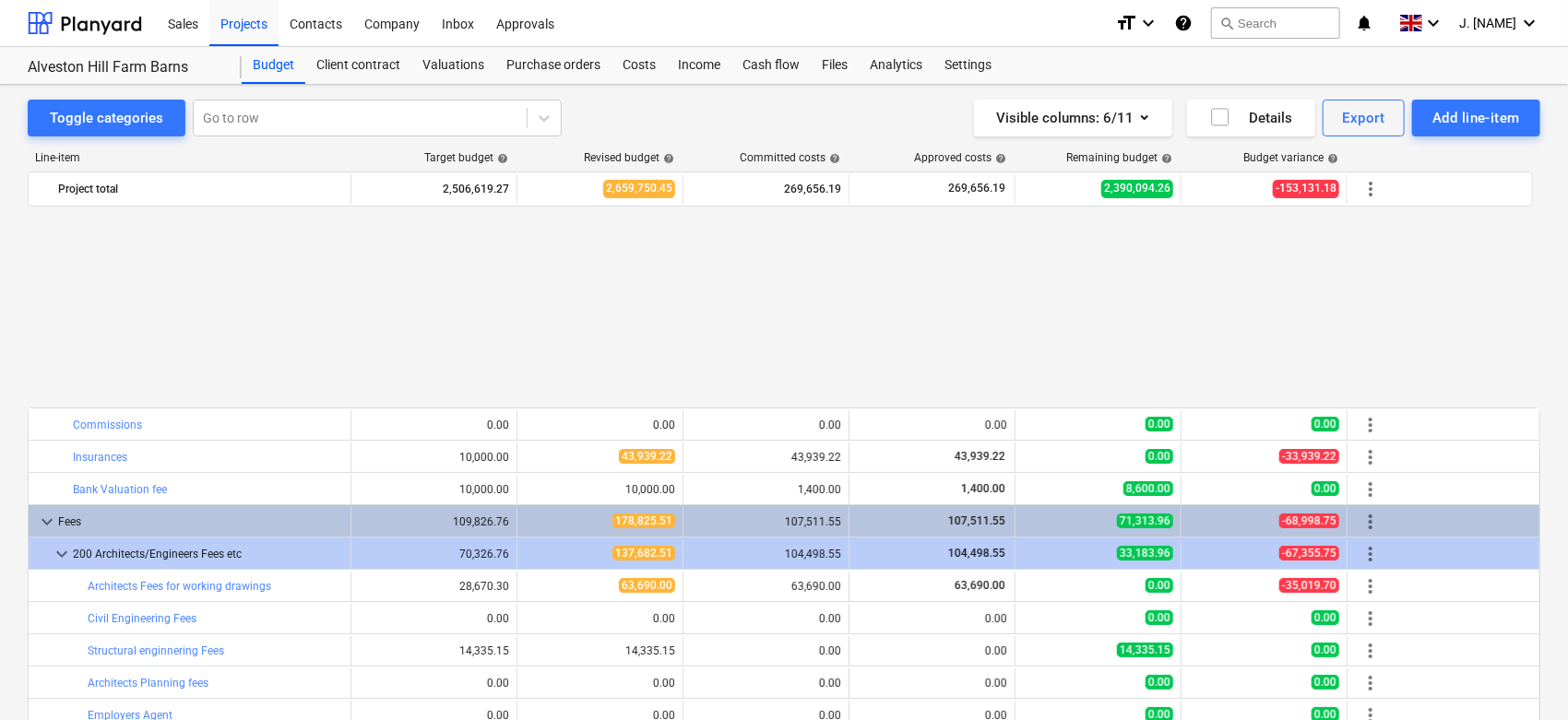 scroll, scrollTop: 307, scrollLeft: 0, axis: vertical 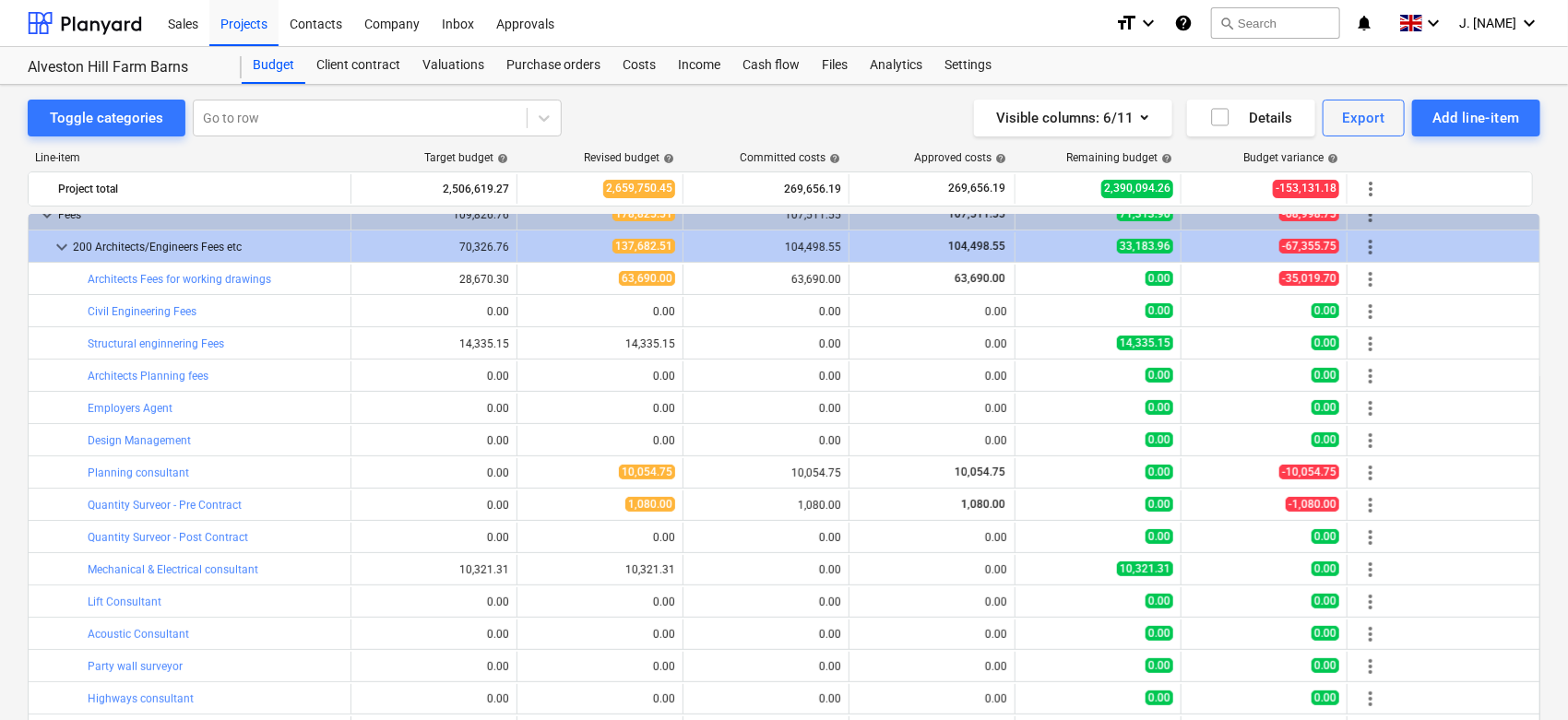click on "Budget Client contract Valuations Purchase orders Costs Income Cash flow Files Analytics Settings" at bounding box center [891, 65] 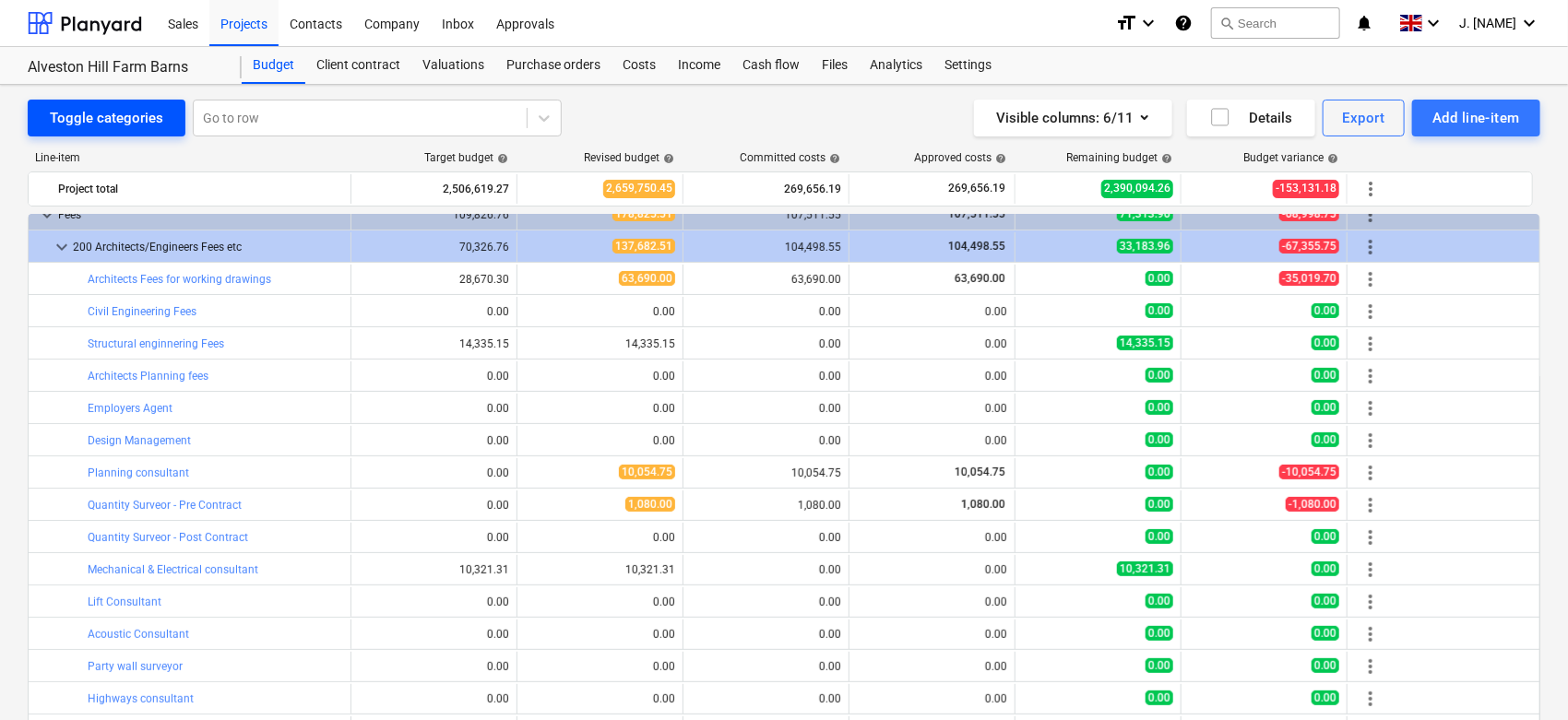 click on "Toggle categories" at bounding box center (106, 118) 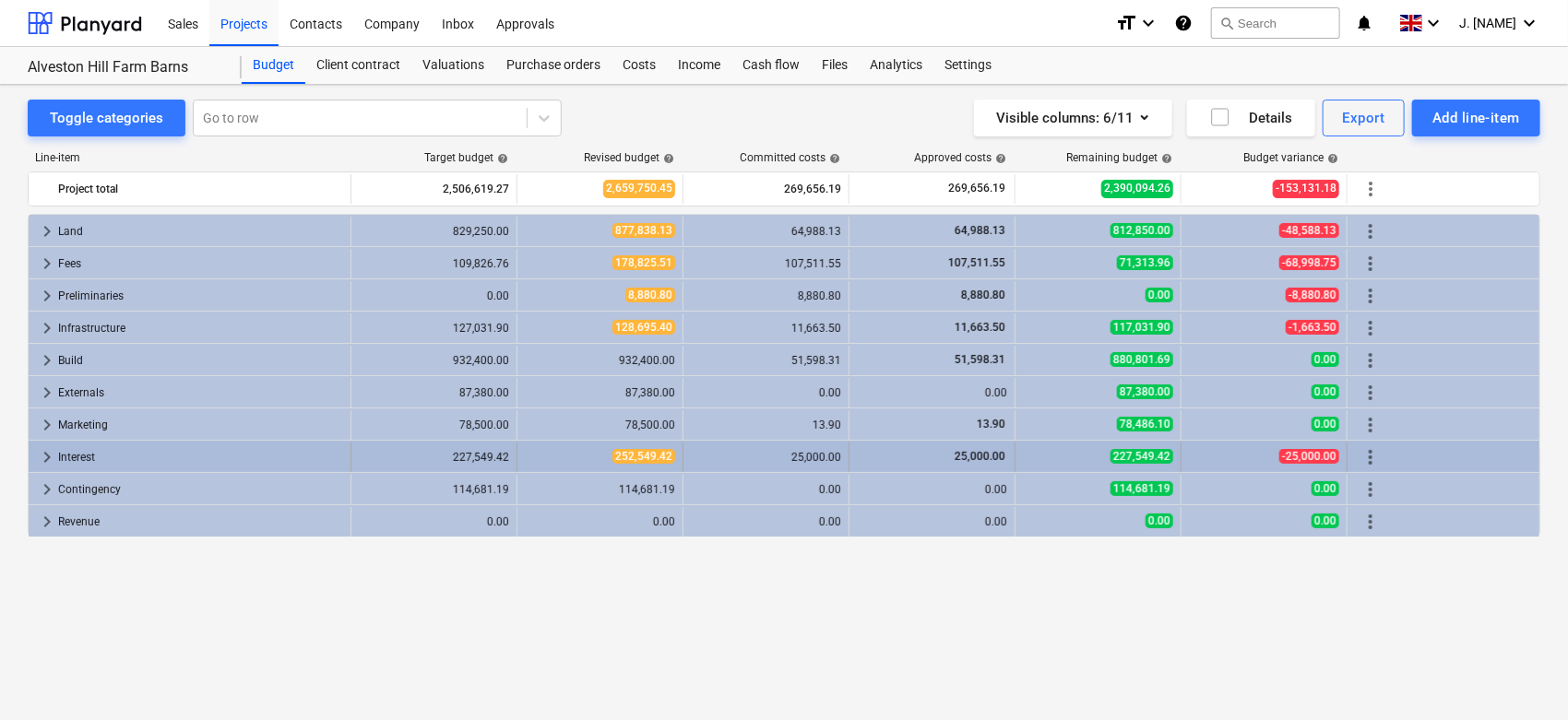 click on "keyboard_arrow_right" at bounding box center [47, 457] 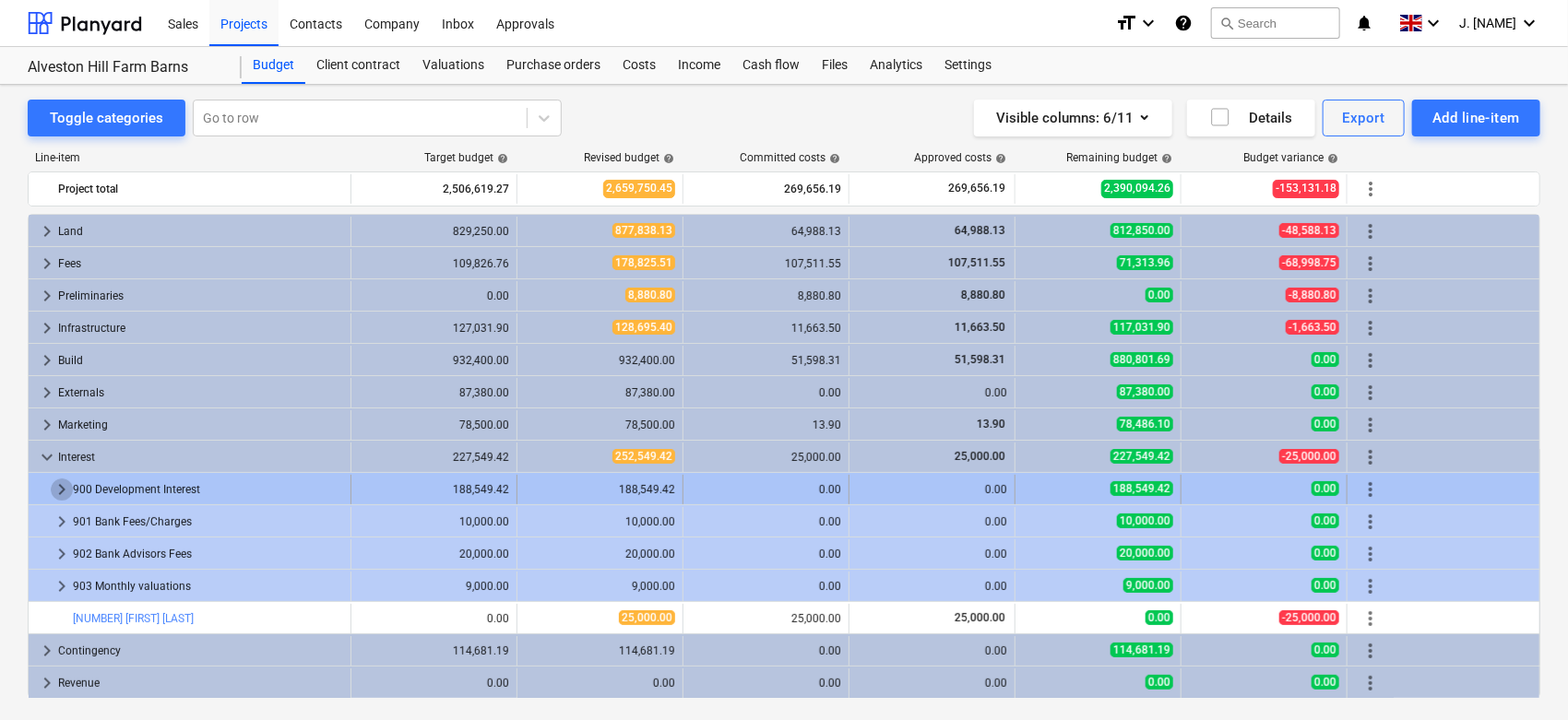 click on "keyboard_arrow_right" at bounding box center (62, 490) 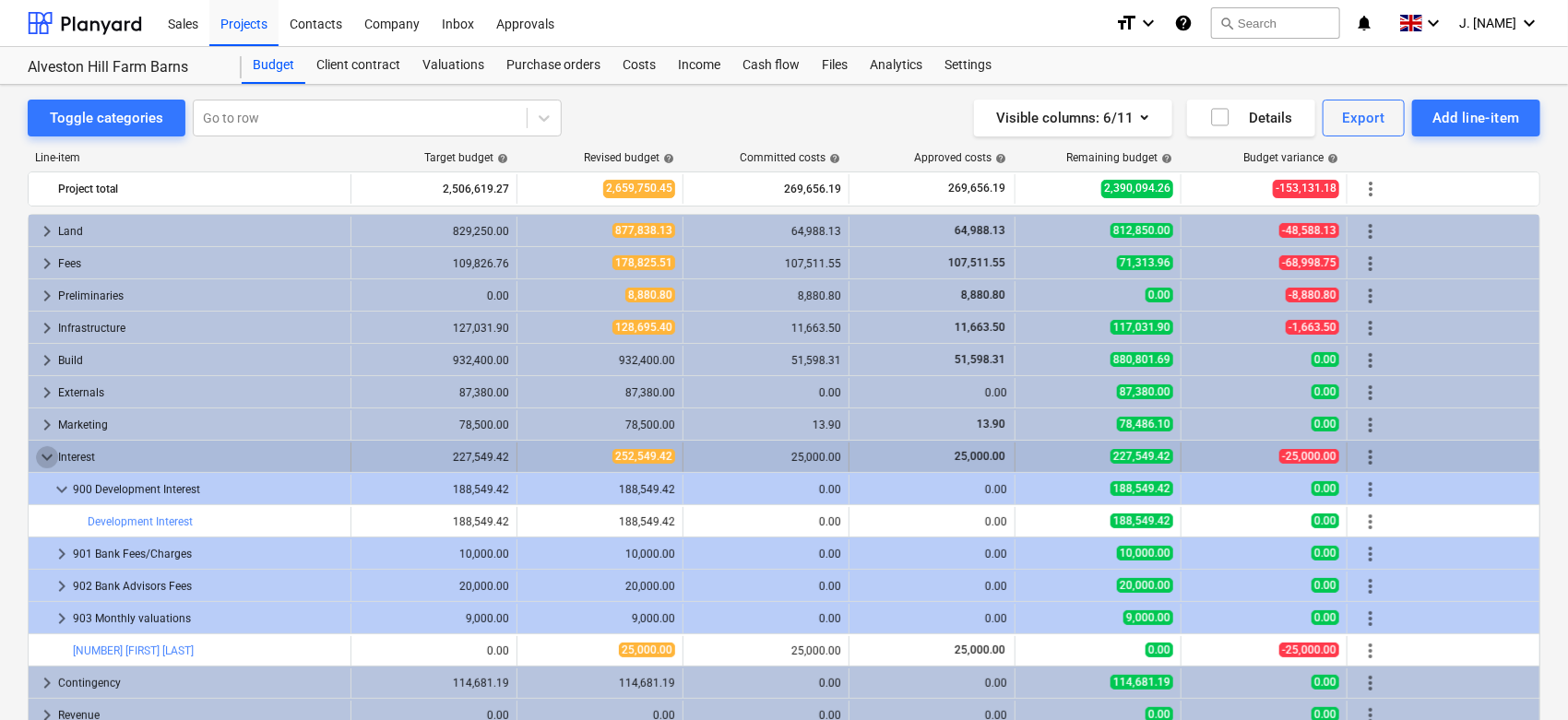 click on "keyboard_arrow_down" at bounding box center [47, 457] 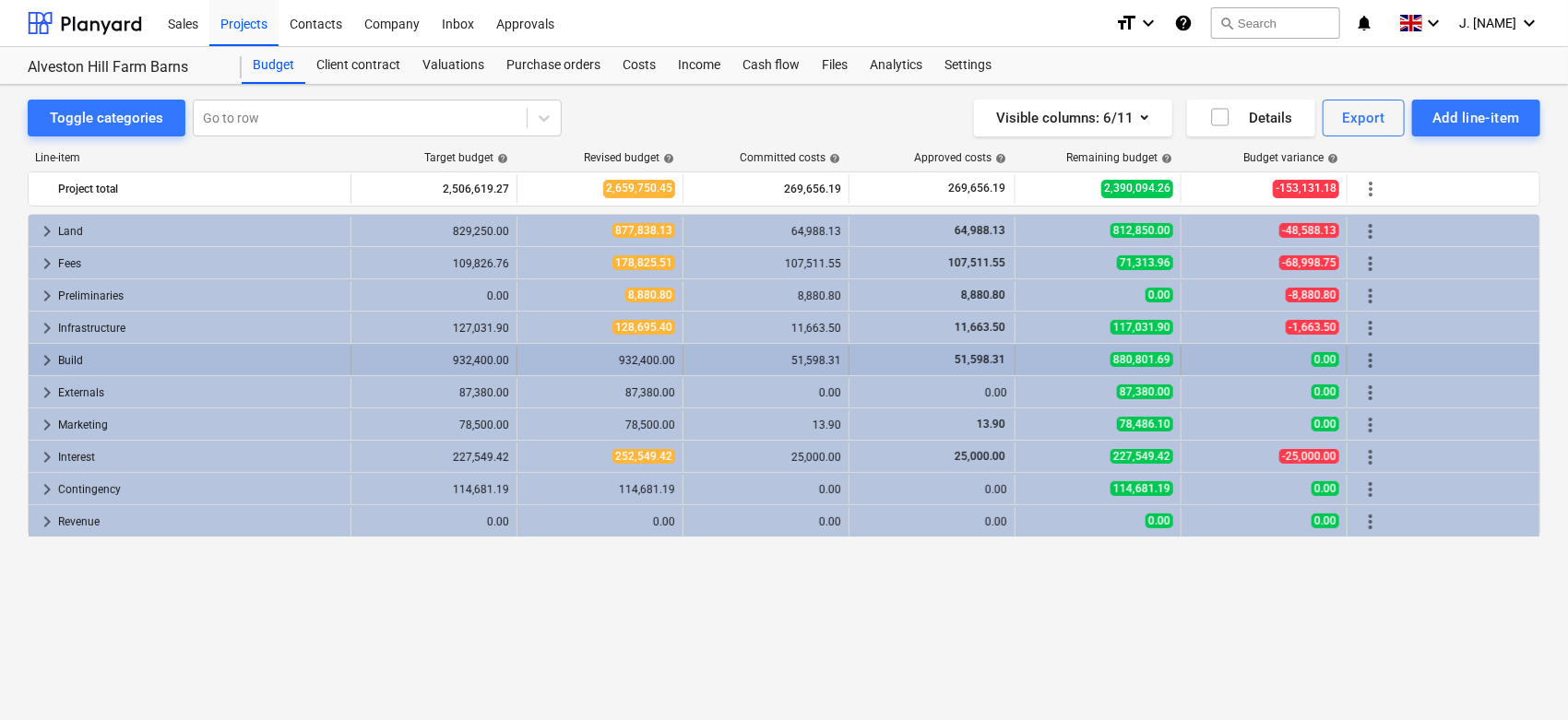 click on "keyboard_arrow_right" at bounding box center (47, 360) 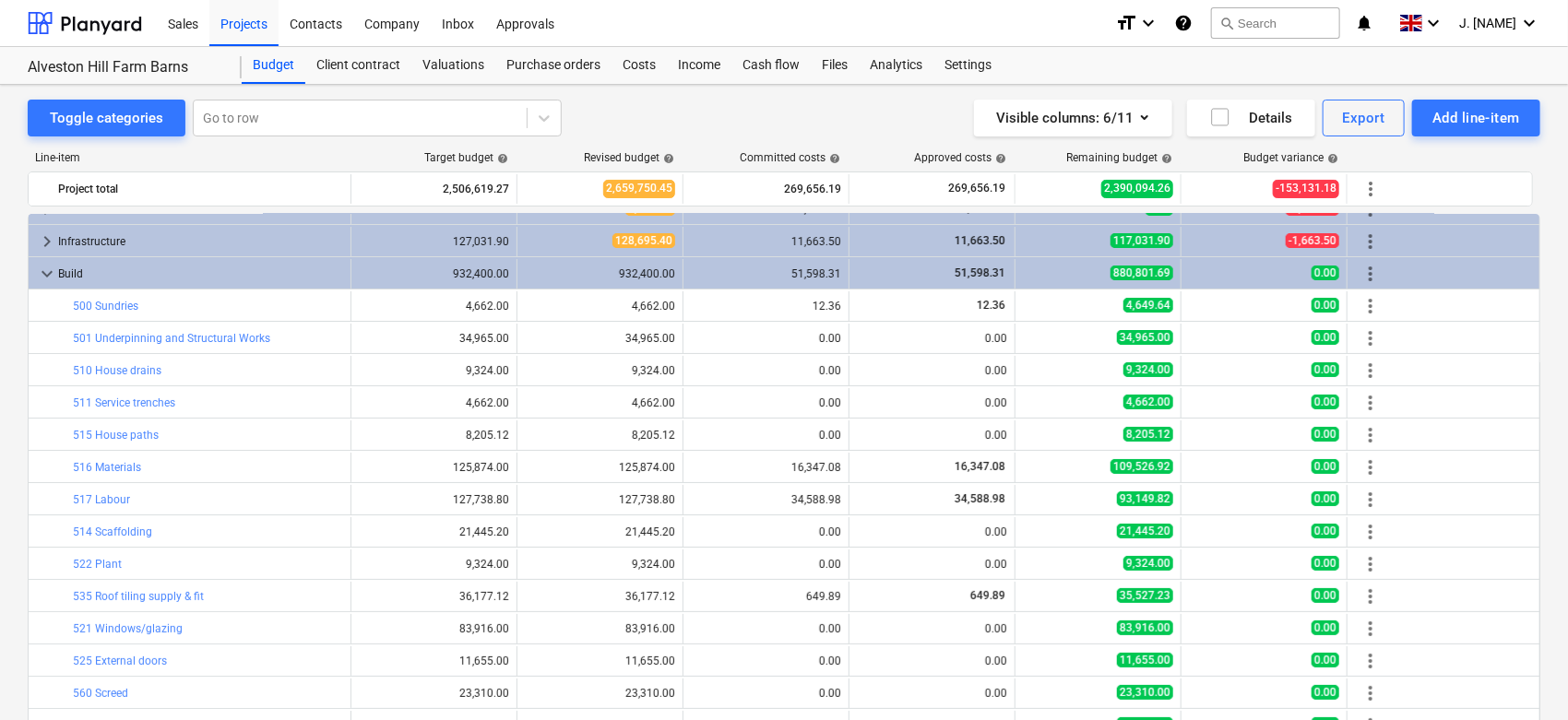 scroll, scrollTop: 86, scrollLeft: 0, axis: vertical 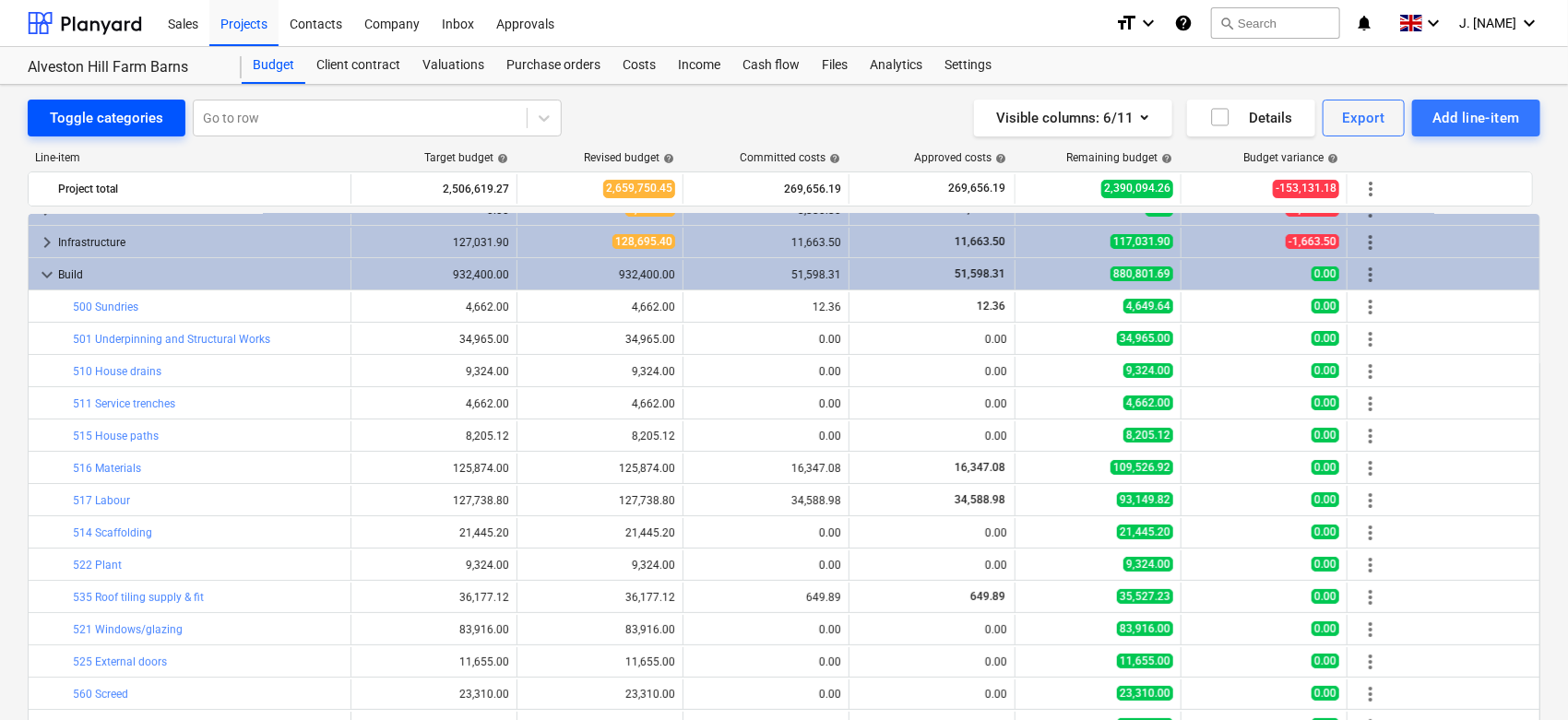 click on "Toggle categories" at bounding box center (106, 118) 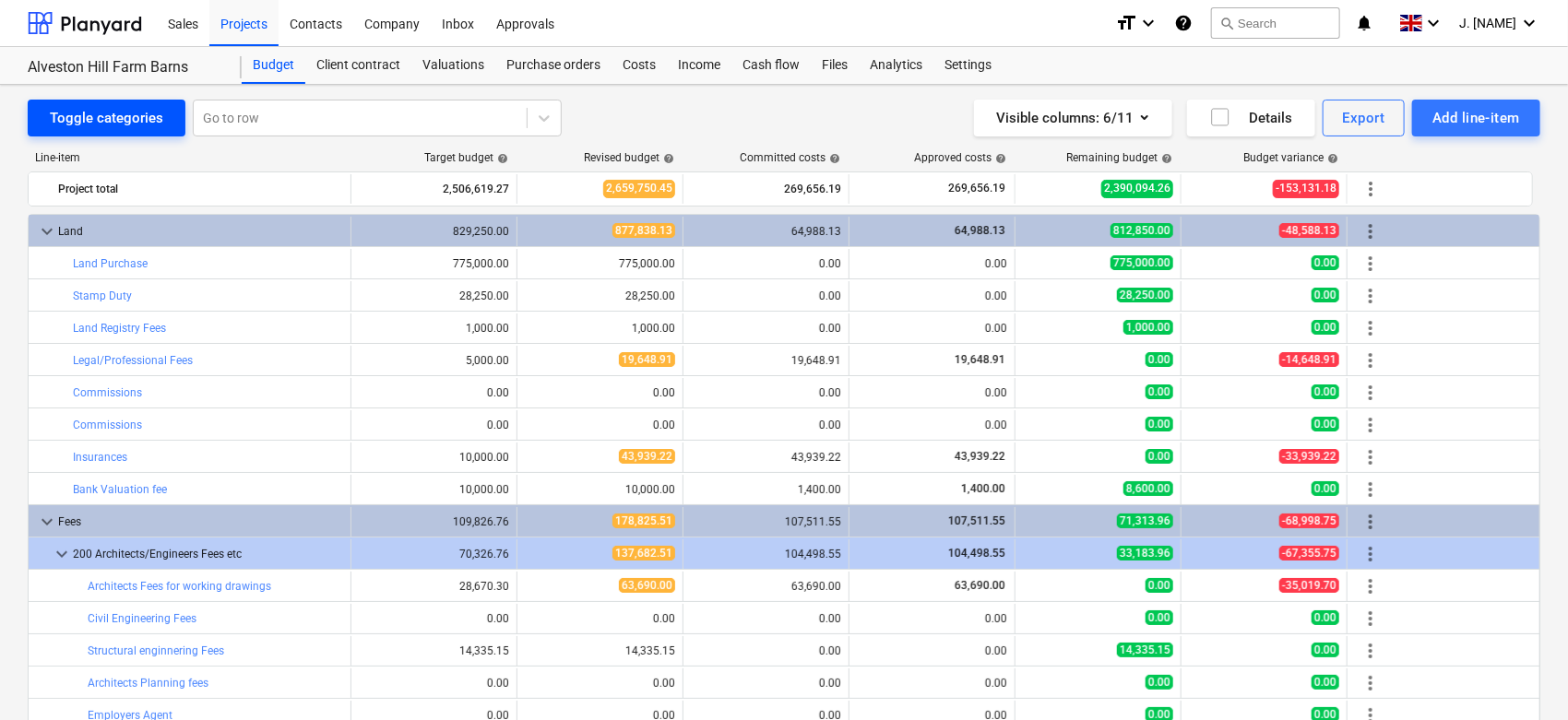scroll, scrollTop: 86, scrollLeft: 0, axis: vertical 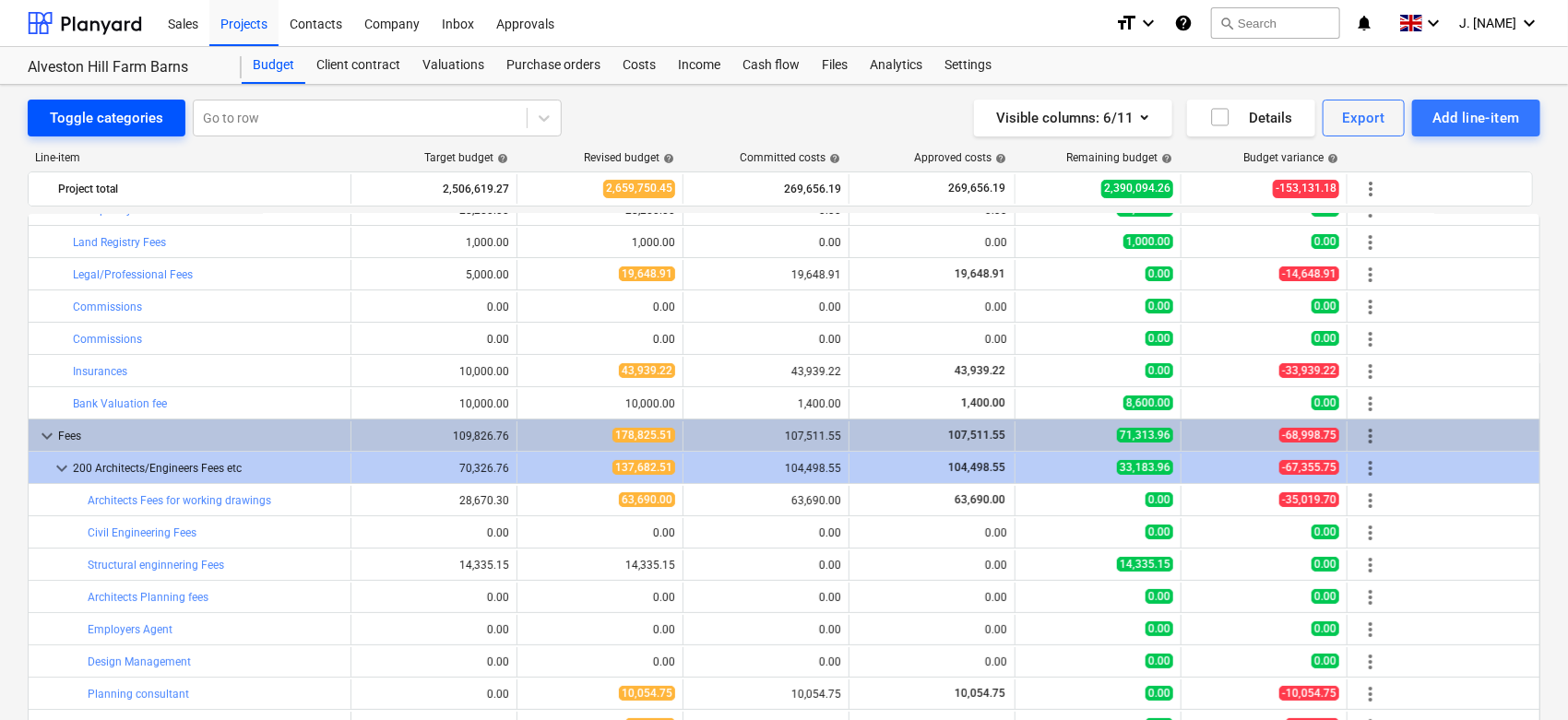 click on "Toggle categories" at bounding box center [106, 118] 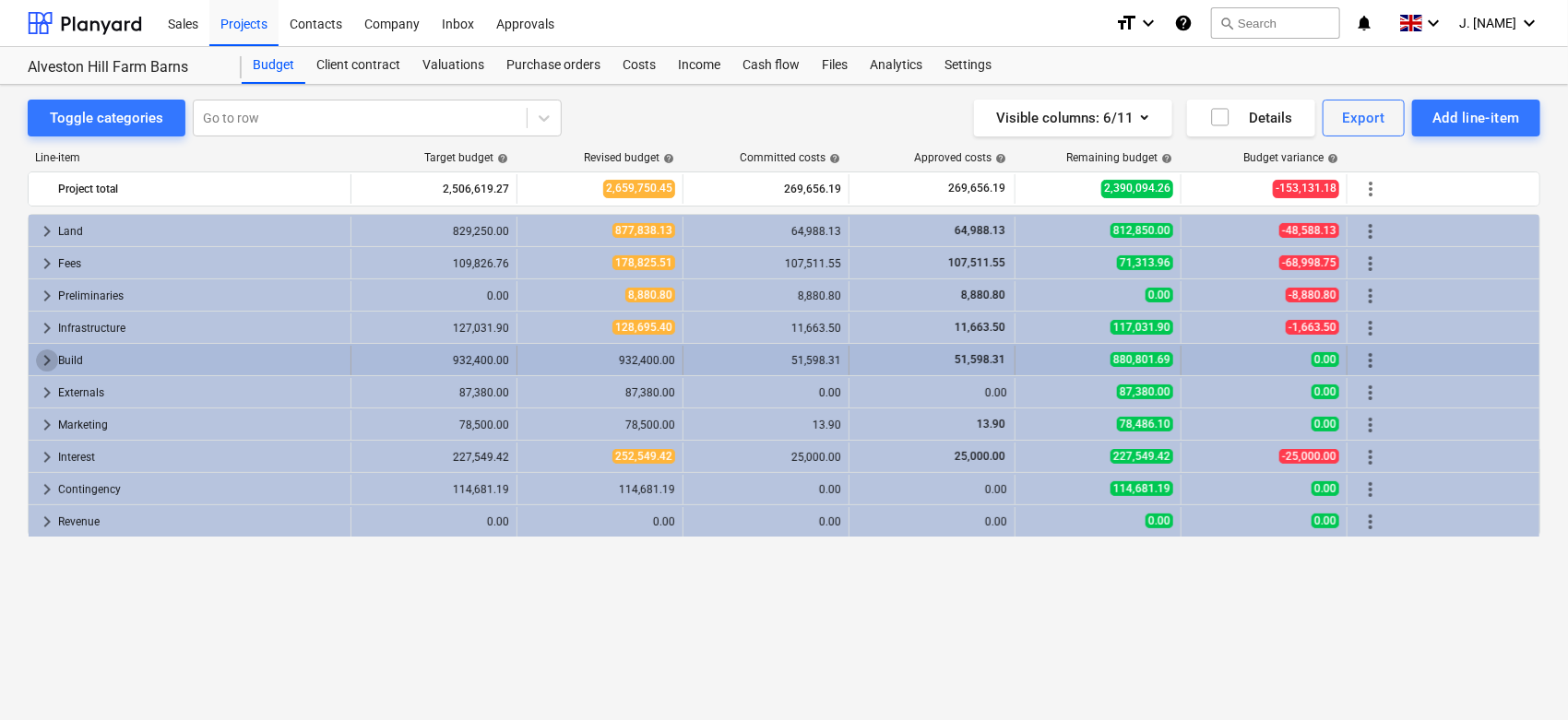 click on "keyboard_arrow_right" at bounding box center (47, 360) 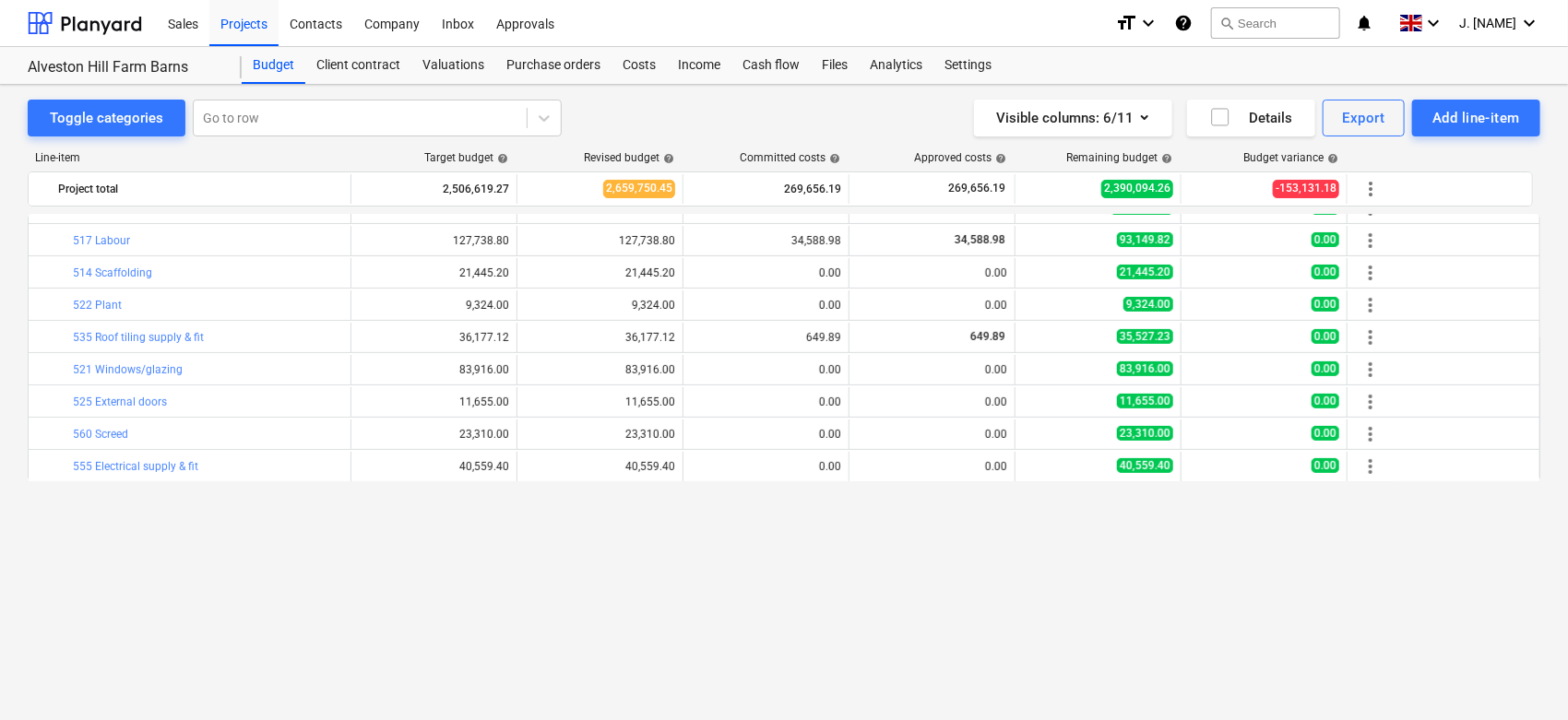 scroll, scrollTop: 0, scrollLeft: 0, axis: both 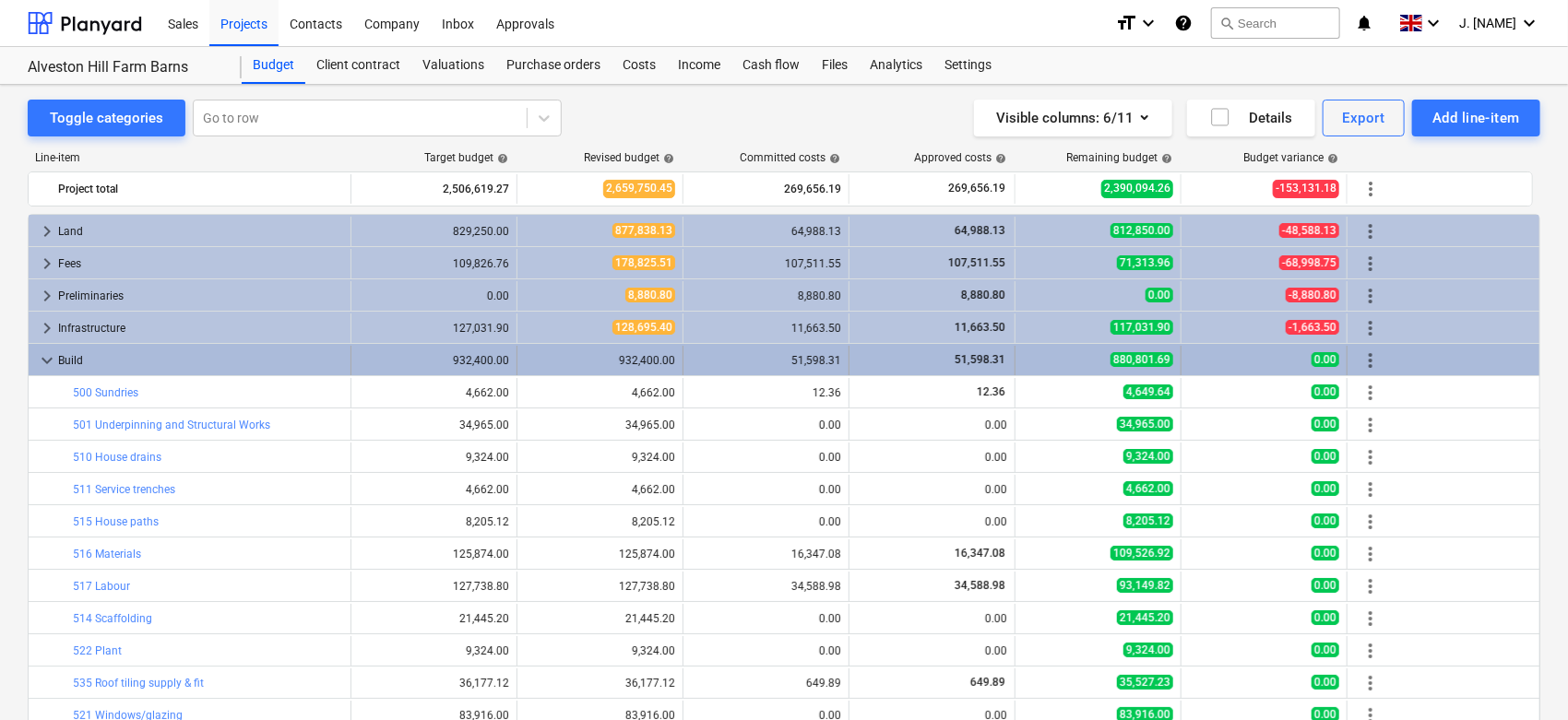 click on "keyboard_arrow_down" at bounding box center [47, 360] 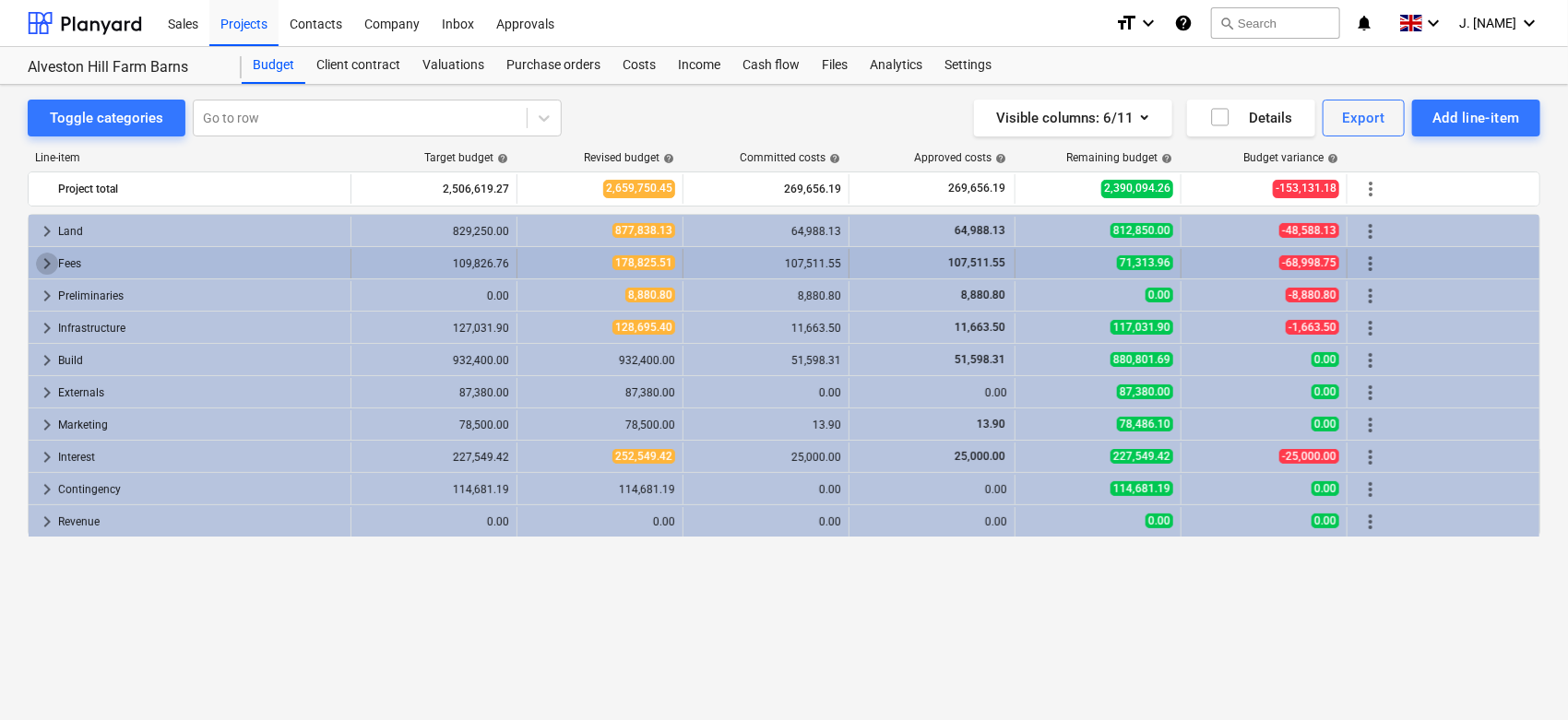 click on "keyboard_arrow_right" at bounding box center [47, 264] 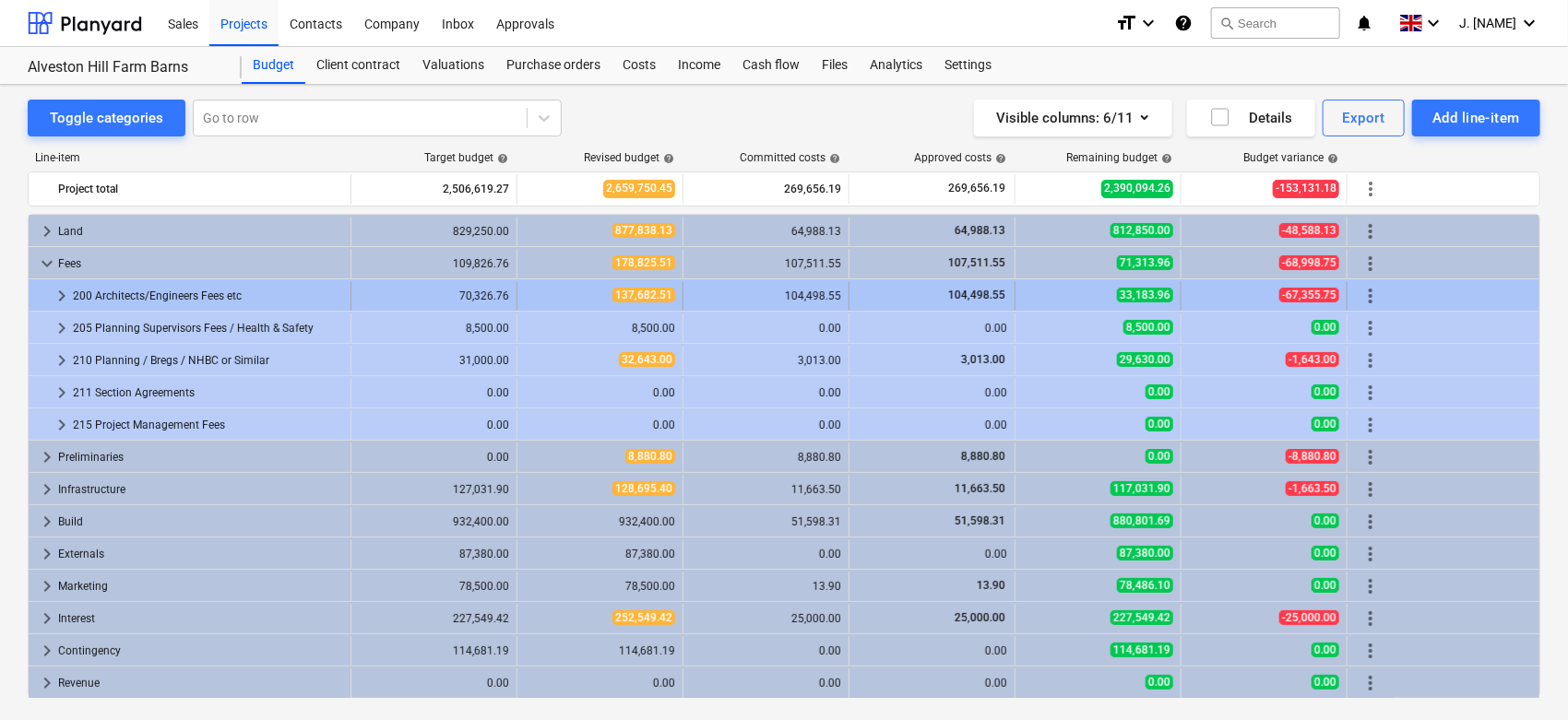 click on "keyboard_arrow_right" at bounding box center (62, 296) 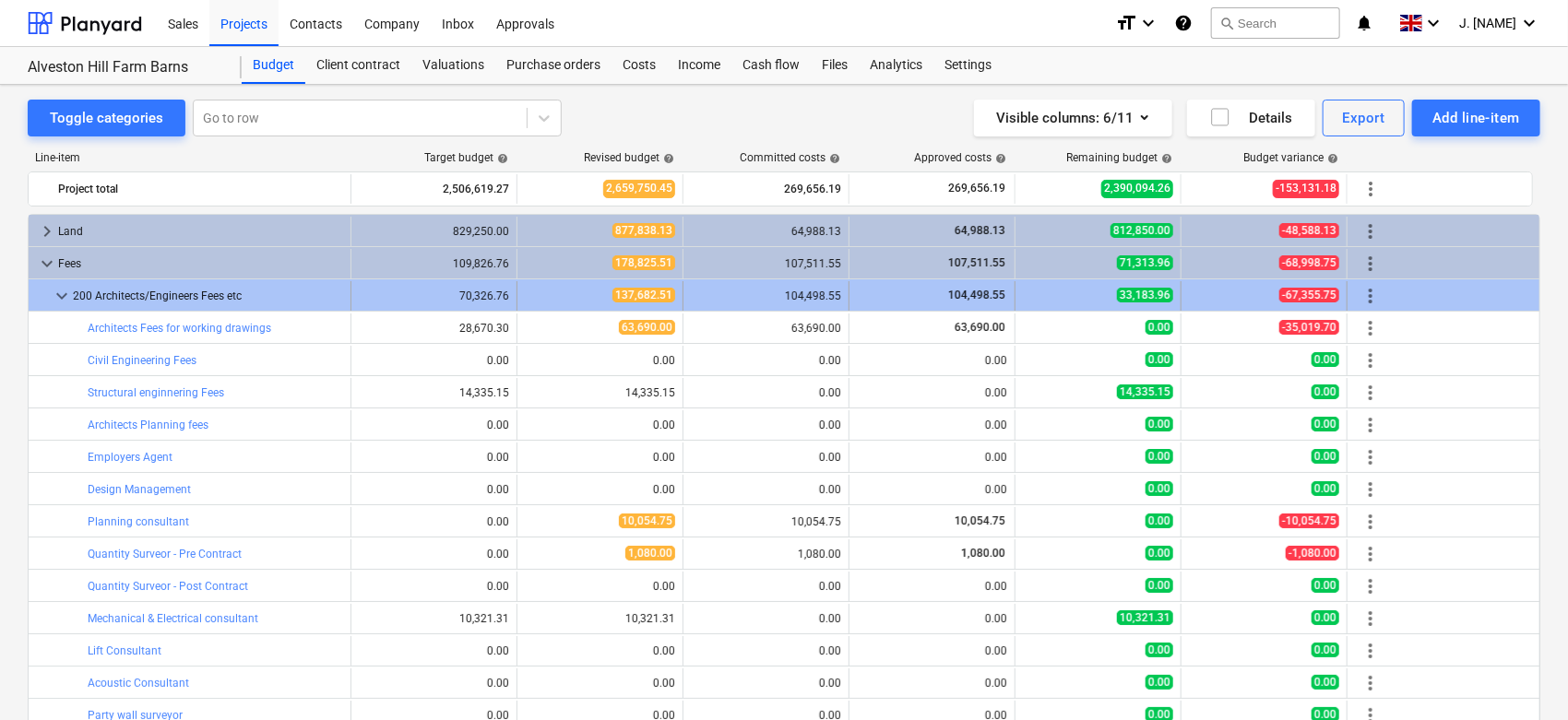 click on "keyboard_arrow_down" at bounding box center [62, 296] 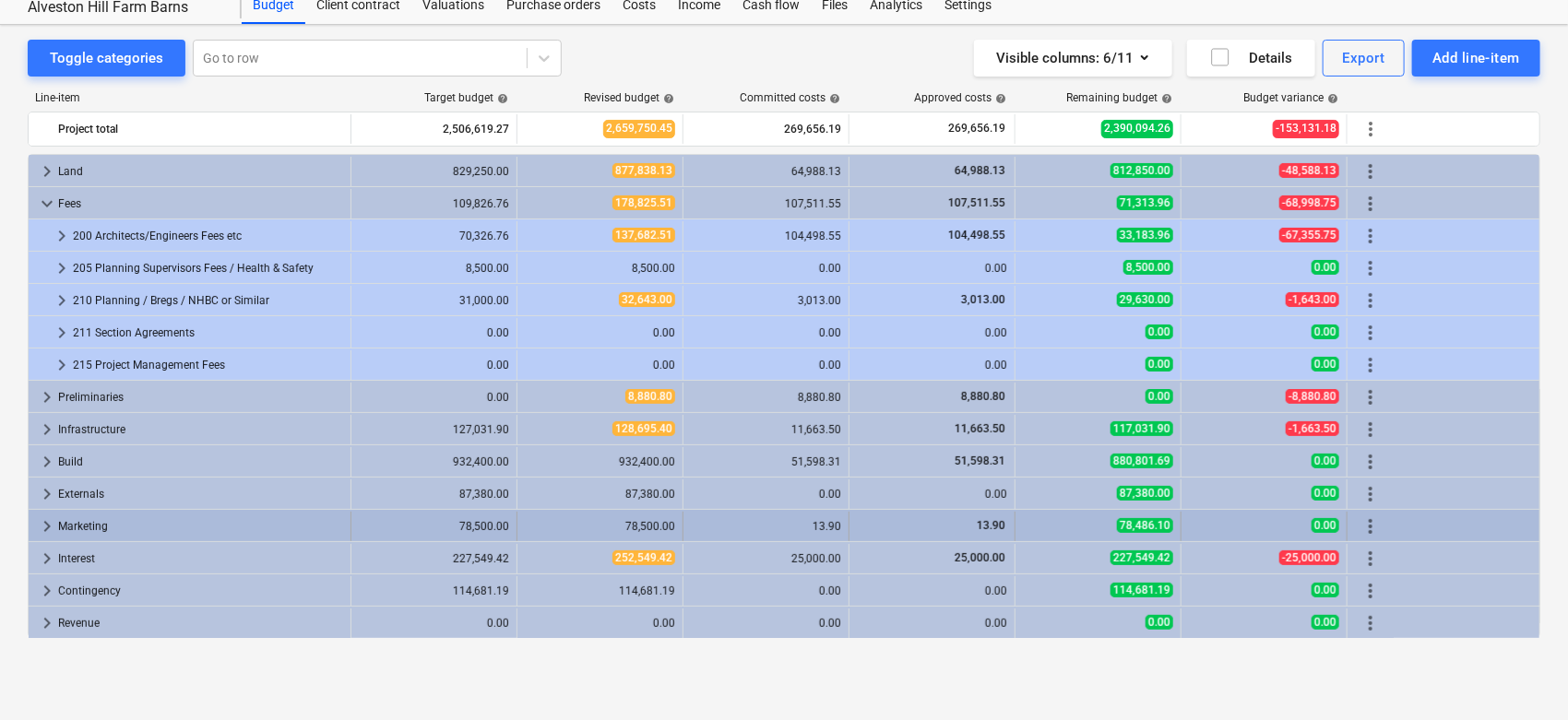 scroll, scrollTop: 93, scrollLeft: 0, axis: vertical 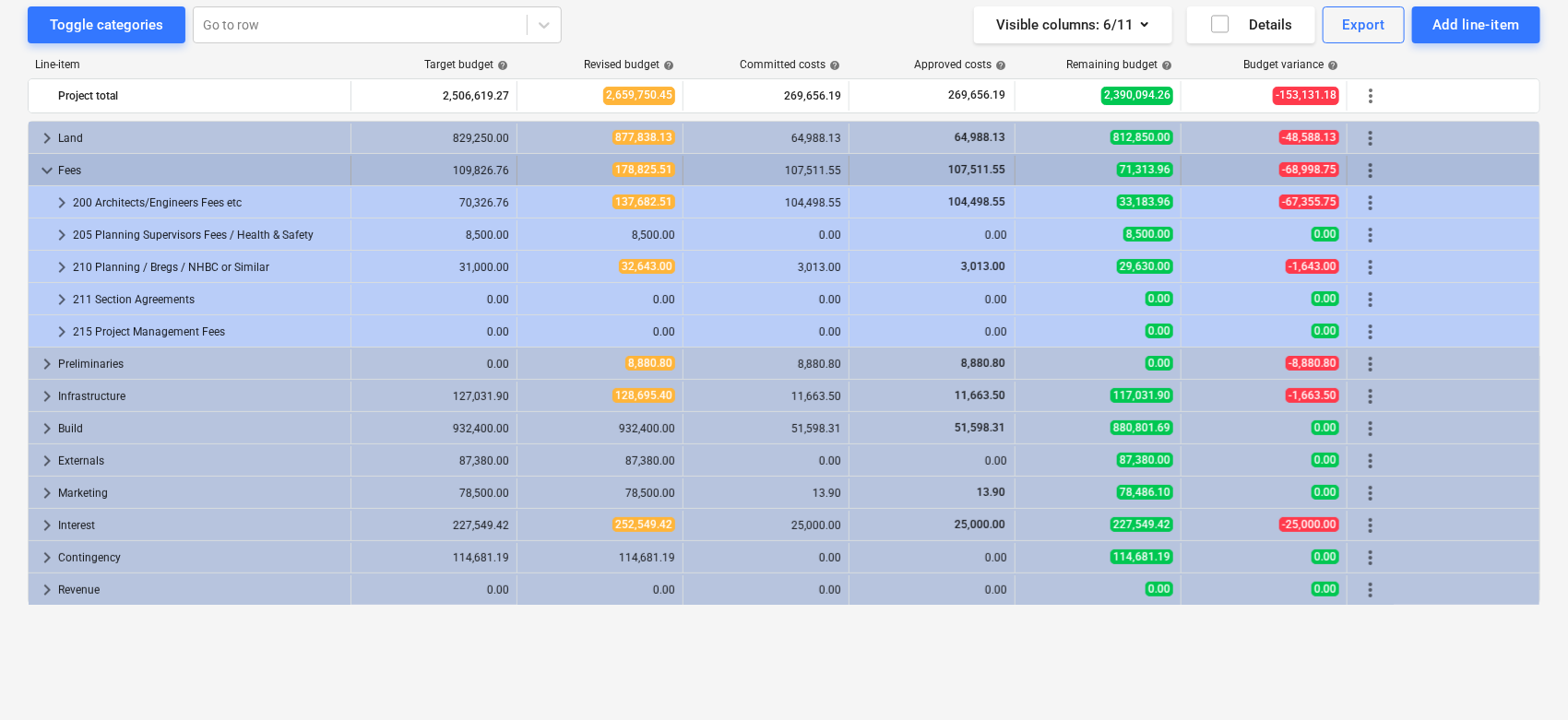 click on "keyboard_arrow_down" at bounding box center [47, 171] 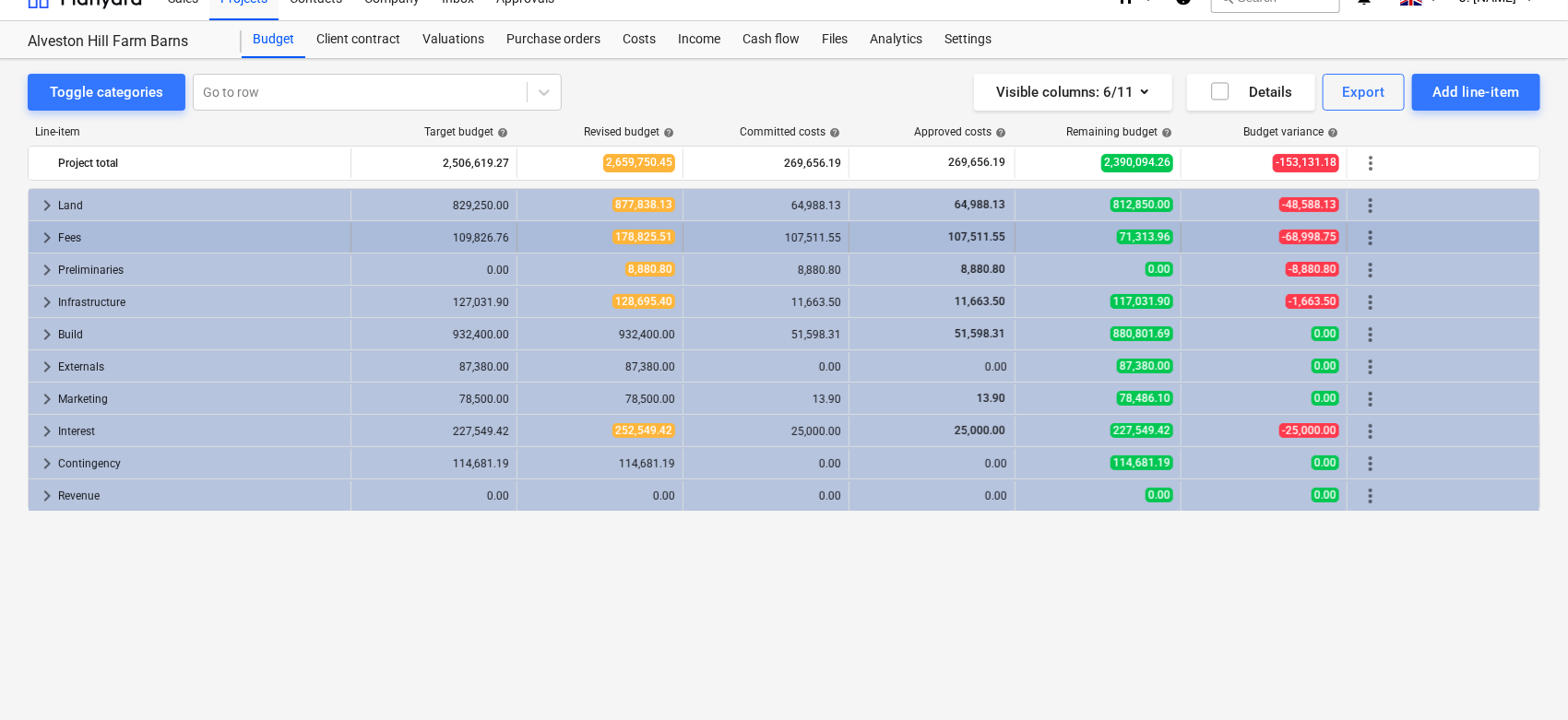 scroll, scrollTop: 0, scrollLeft: 0, axis: both 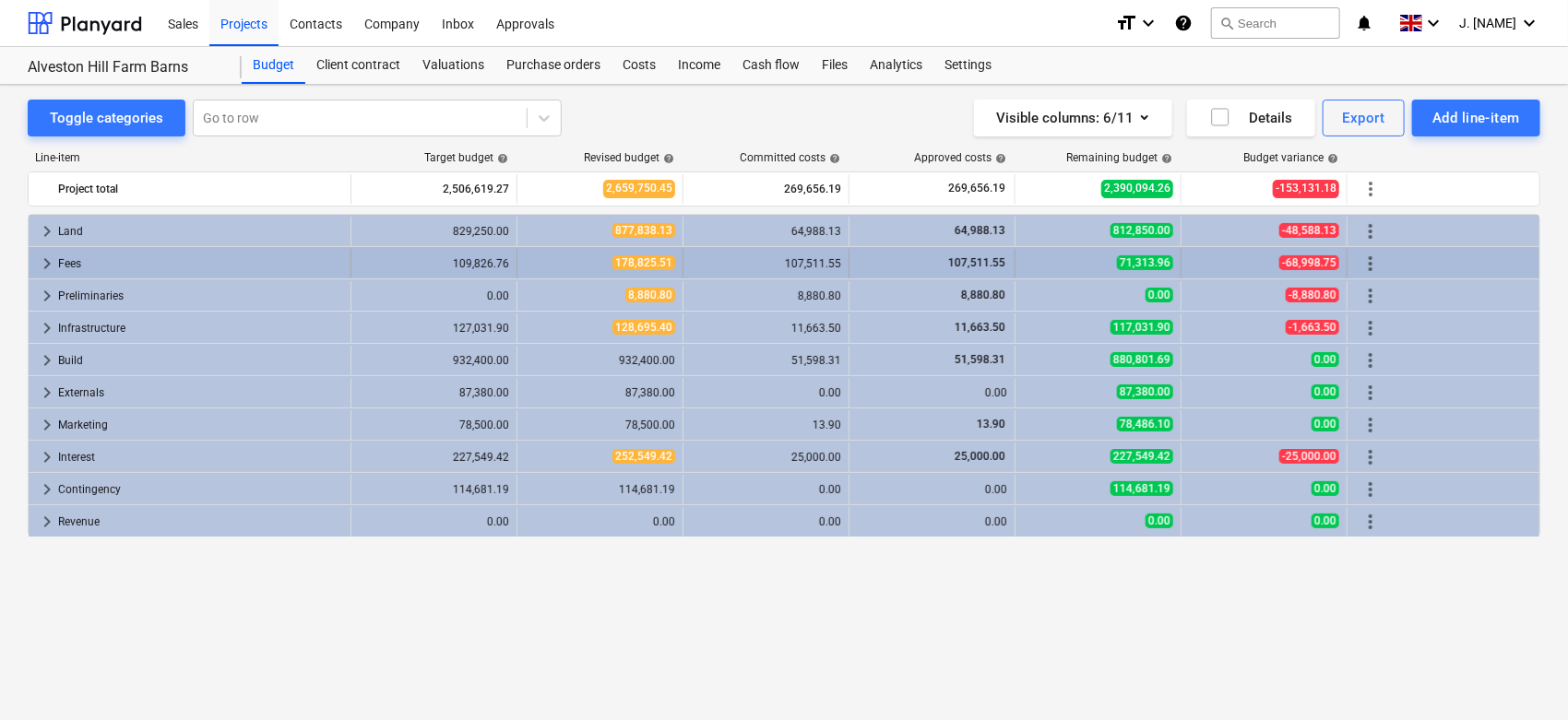 click on "keyboard_arrow_right" at bounding box center [47, 264] 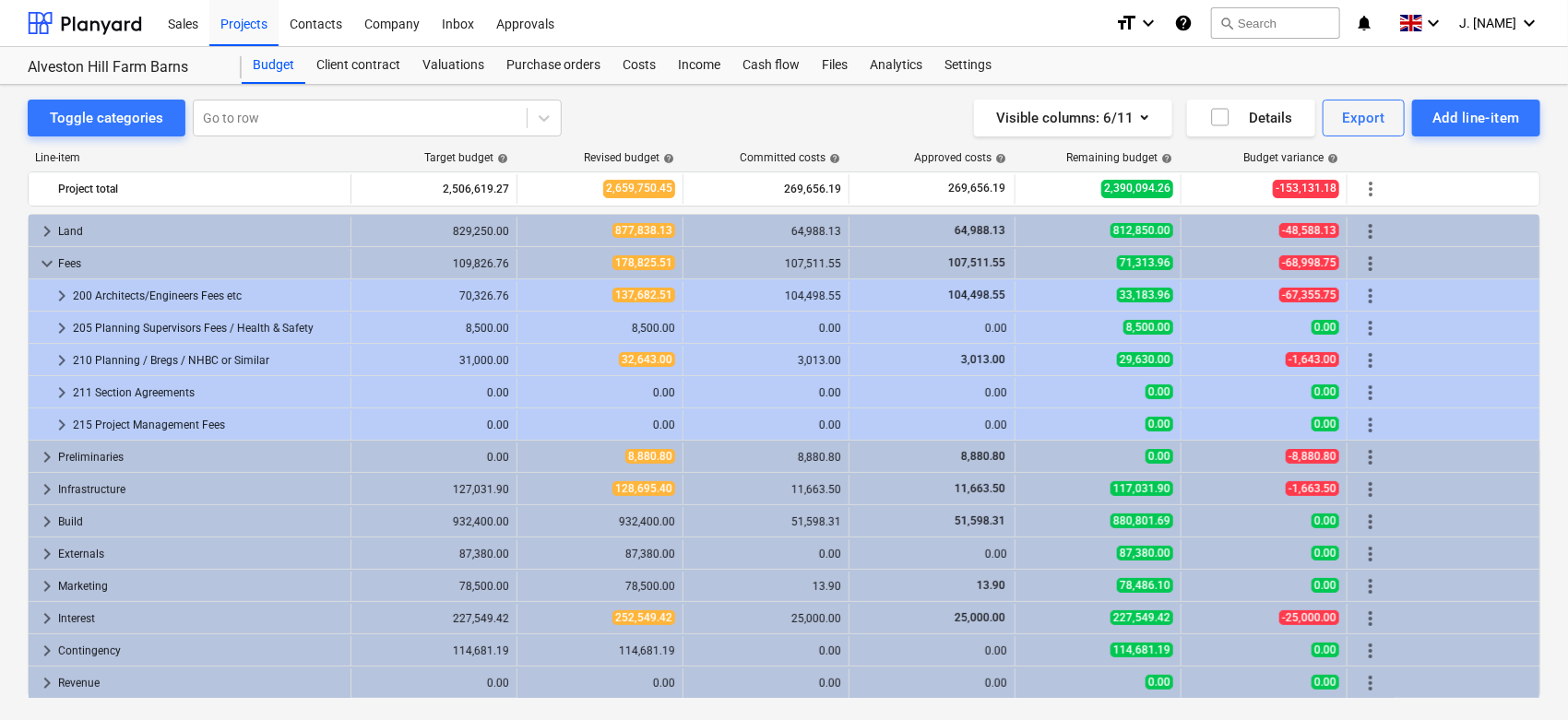 click on "keyboard_arrow_down" at bounding box center [47, 264] 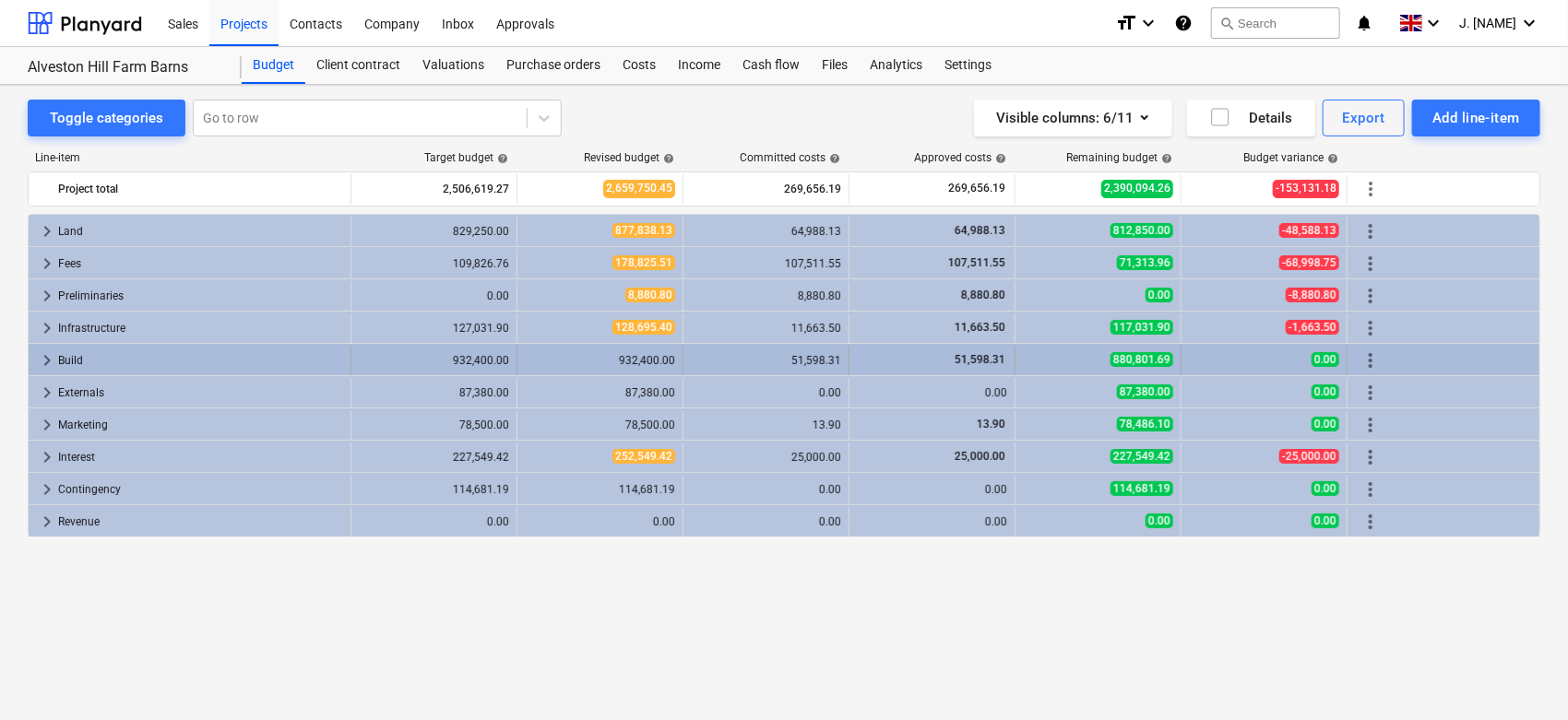 click on "keyboard_arrow_right" at bounding box center [47, 360] 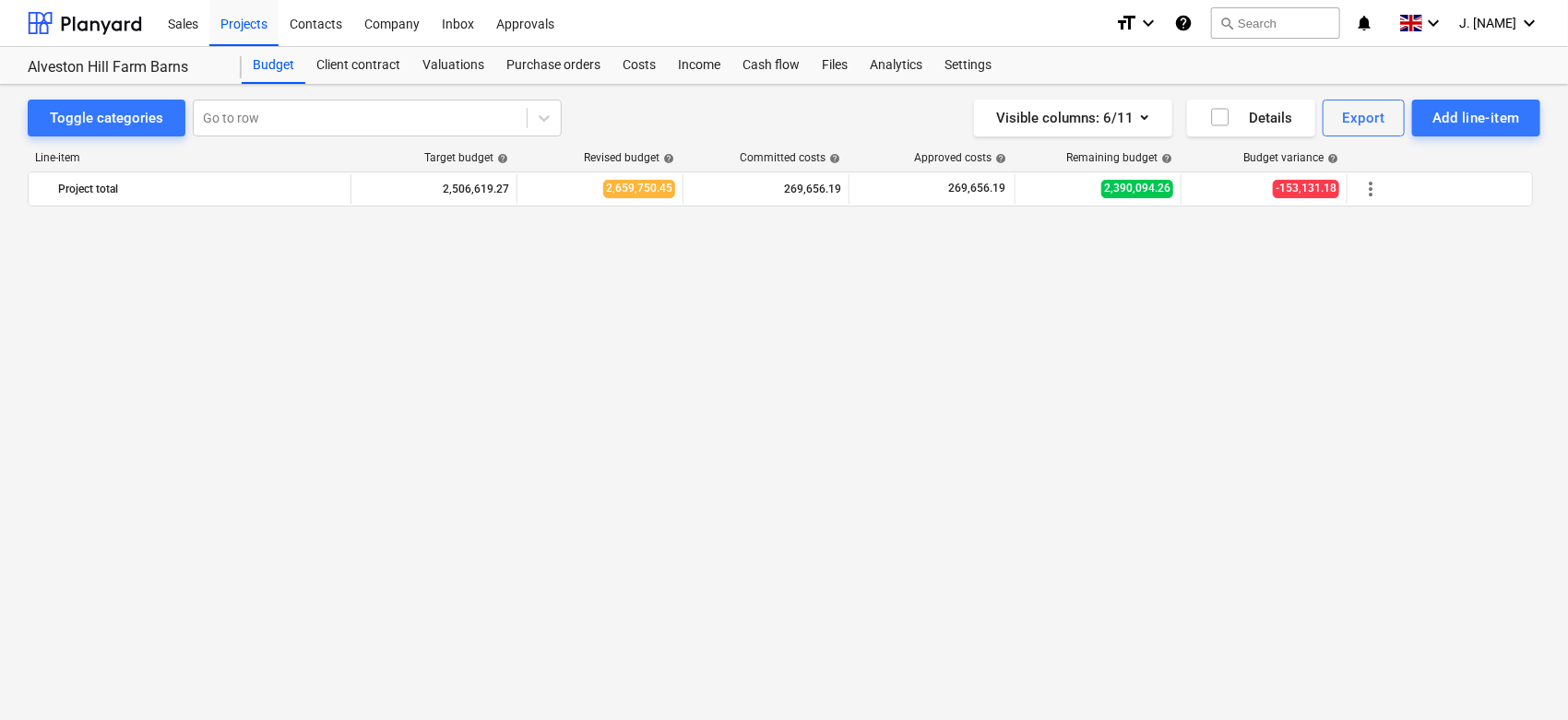 scroll, scrollTop: 0, scrollLeft: 0, axis: both 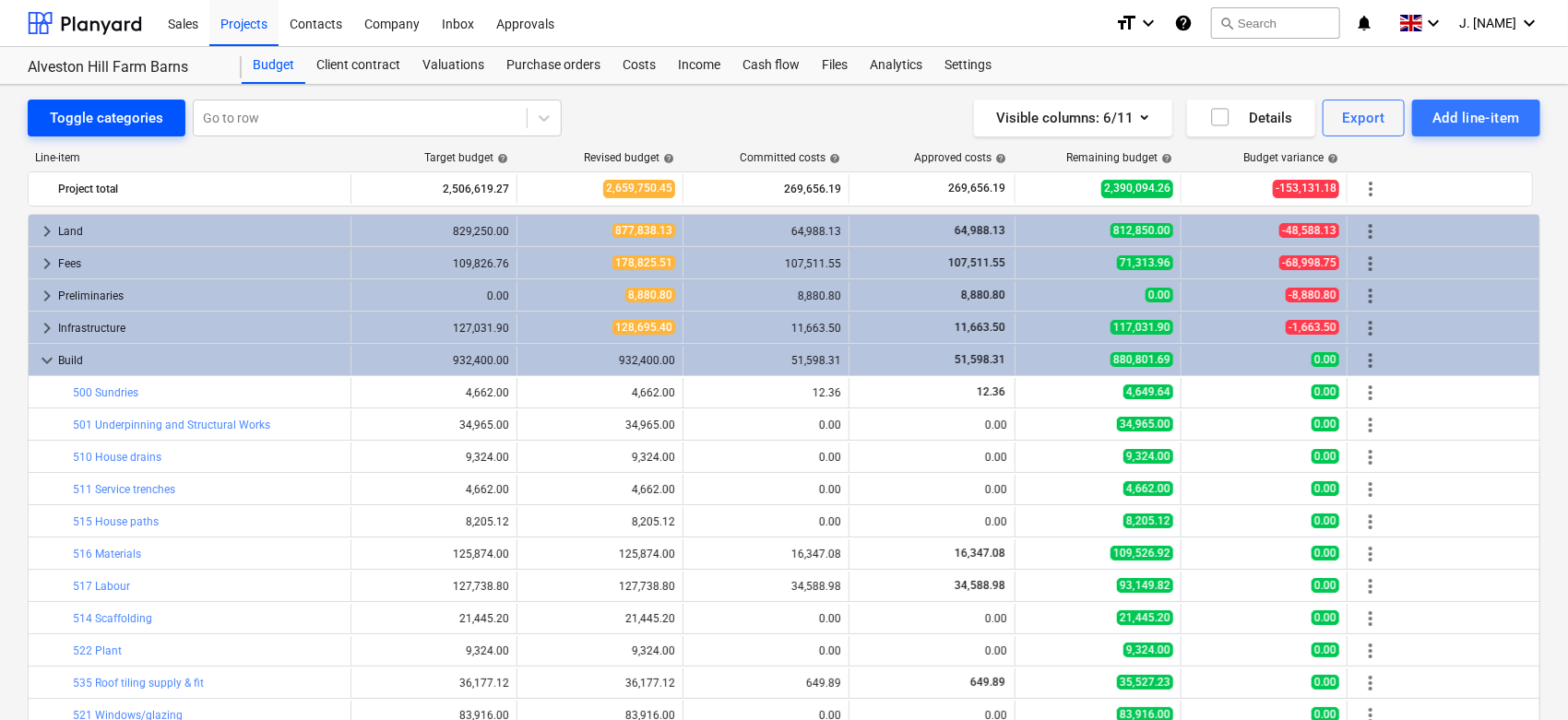 click on "Toggle categories" at bounding box center (106, 118) 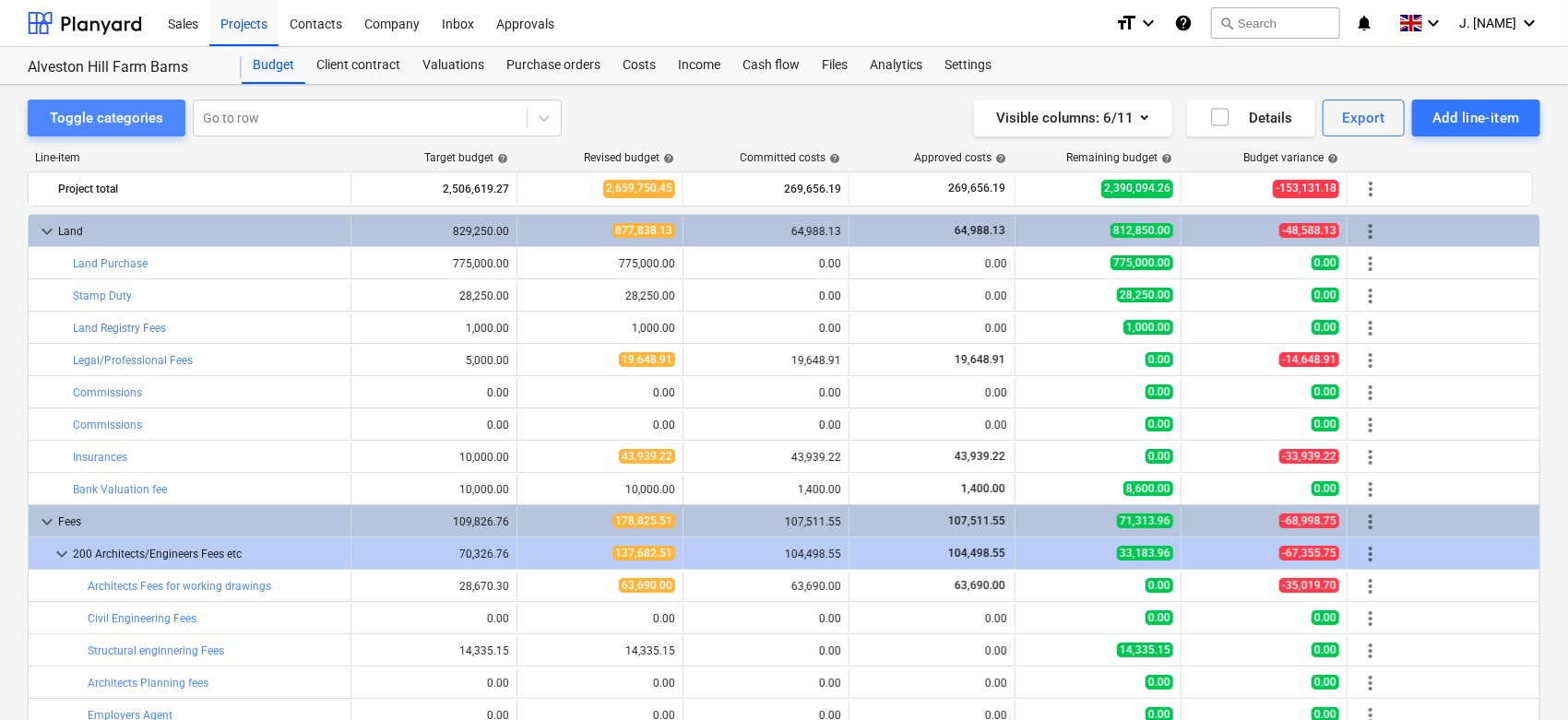 click on "Toggle categories" at bounding box center (106, 118) 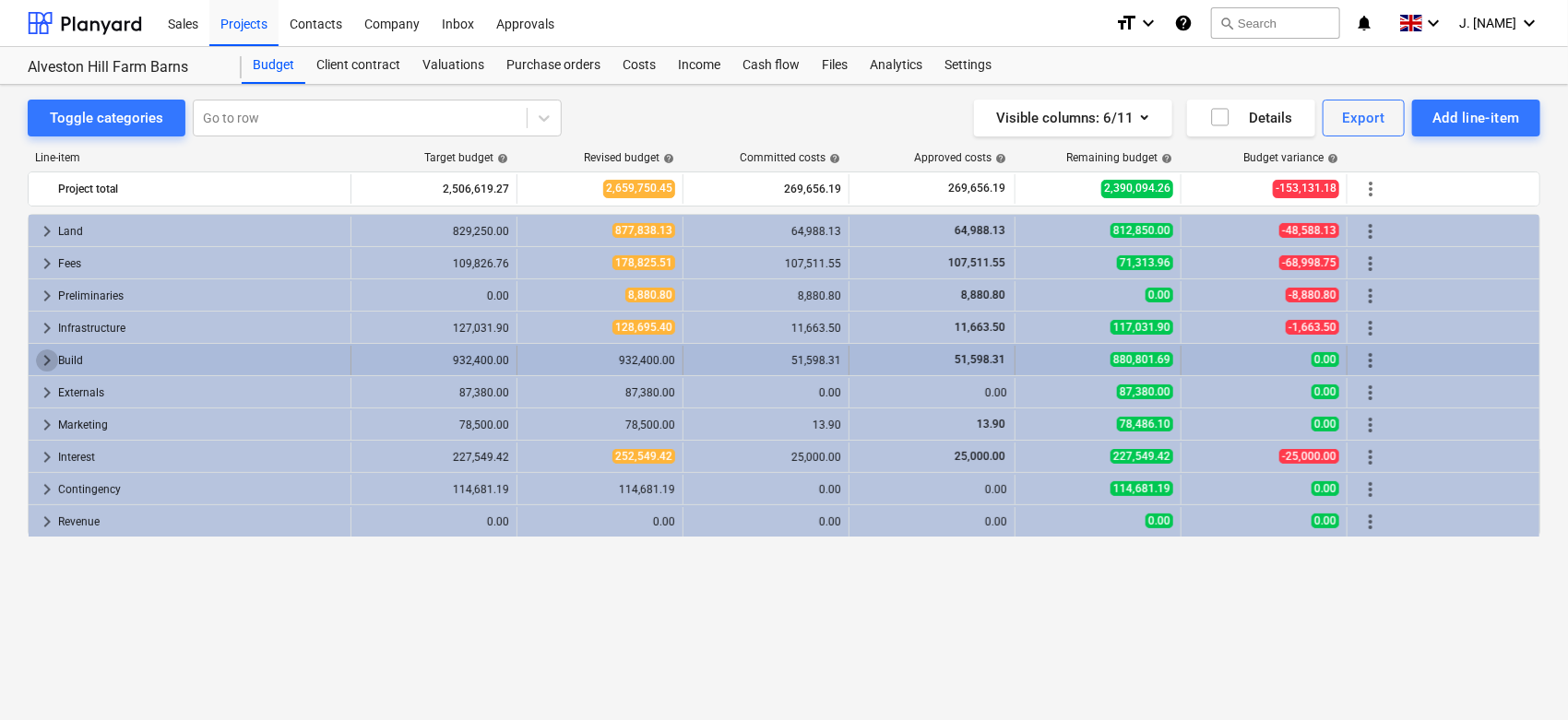 click on "keyboard_arrow_right" at bounding box center (47, 360) 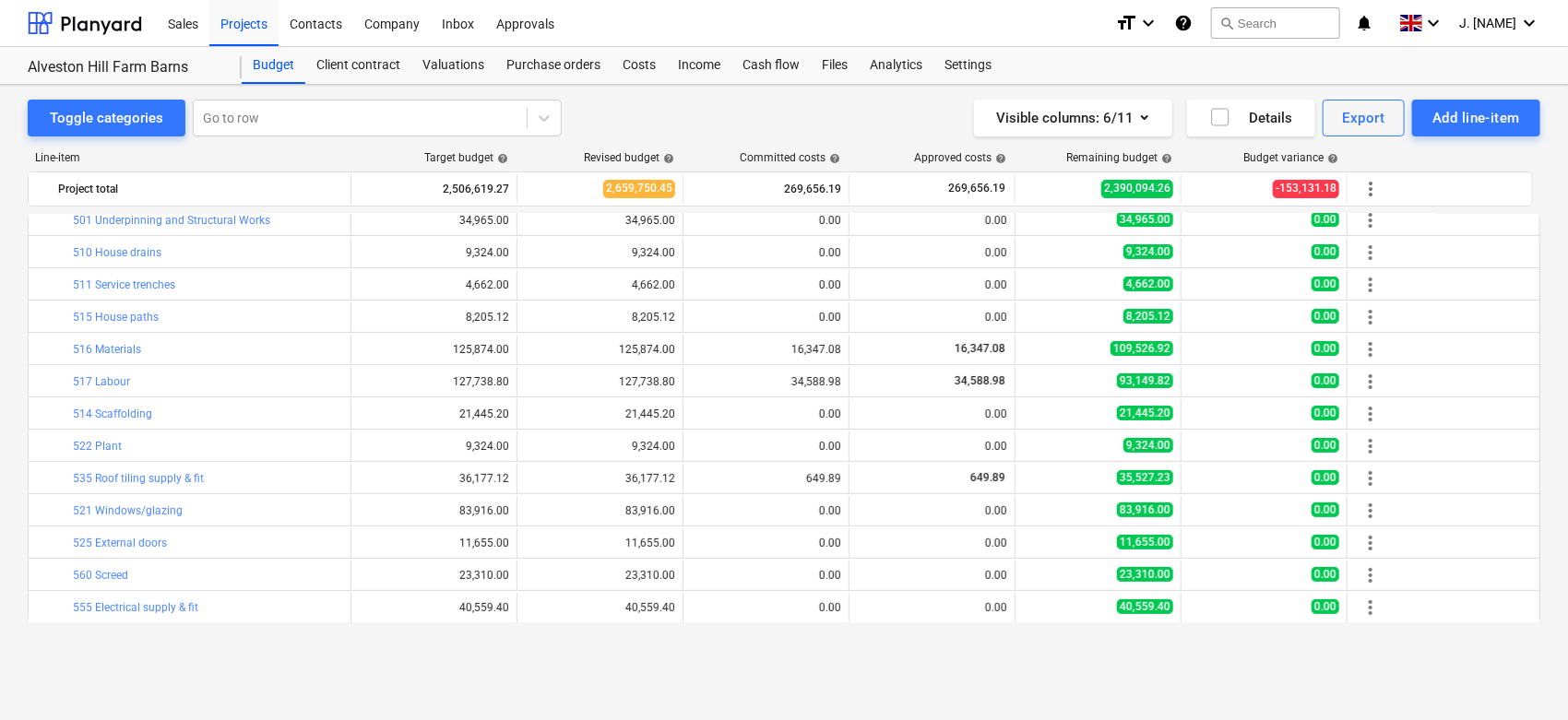 scroll, scrollTop: 0, scrollLeft: 0, axis: both 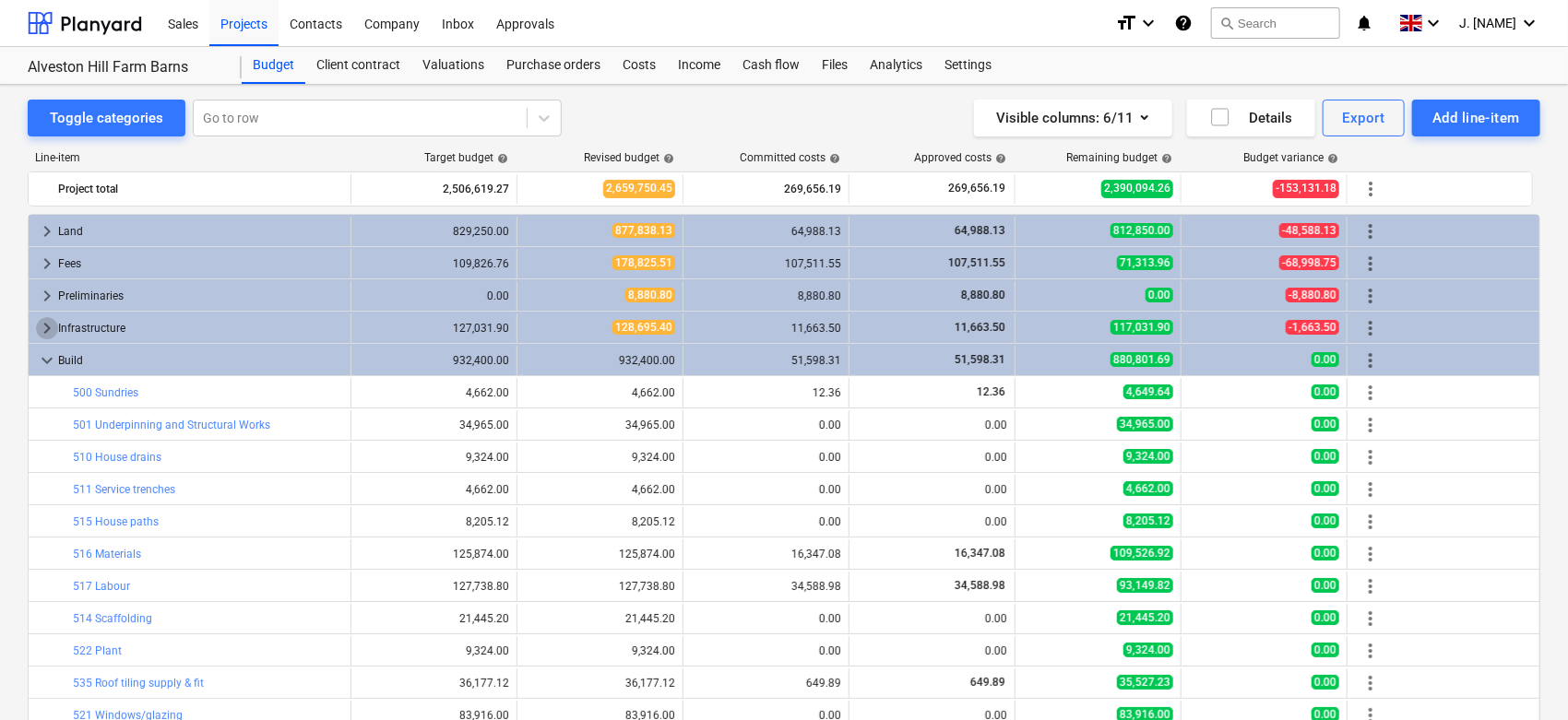 drag, startPoint x: 44, startPoint y: 360, endPoint x: 44, endPoint y: 324, distance: 36 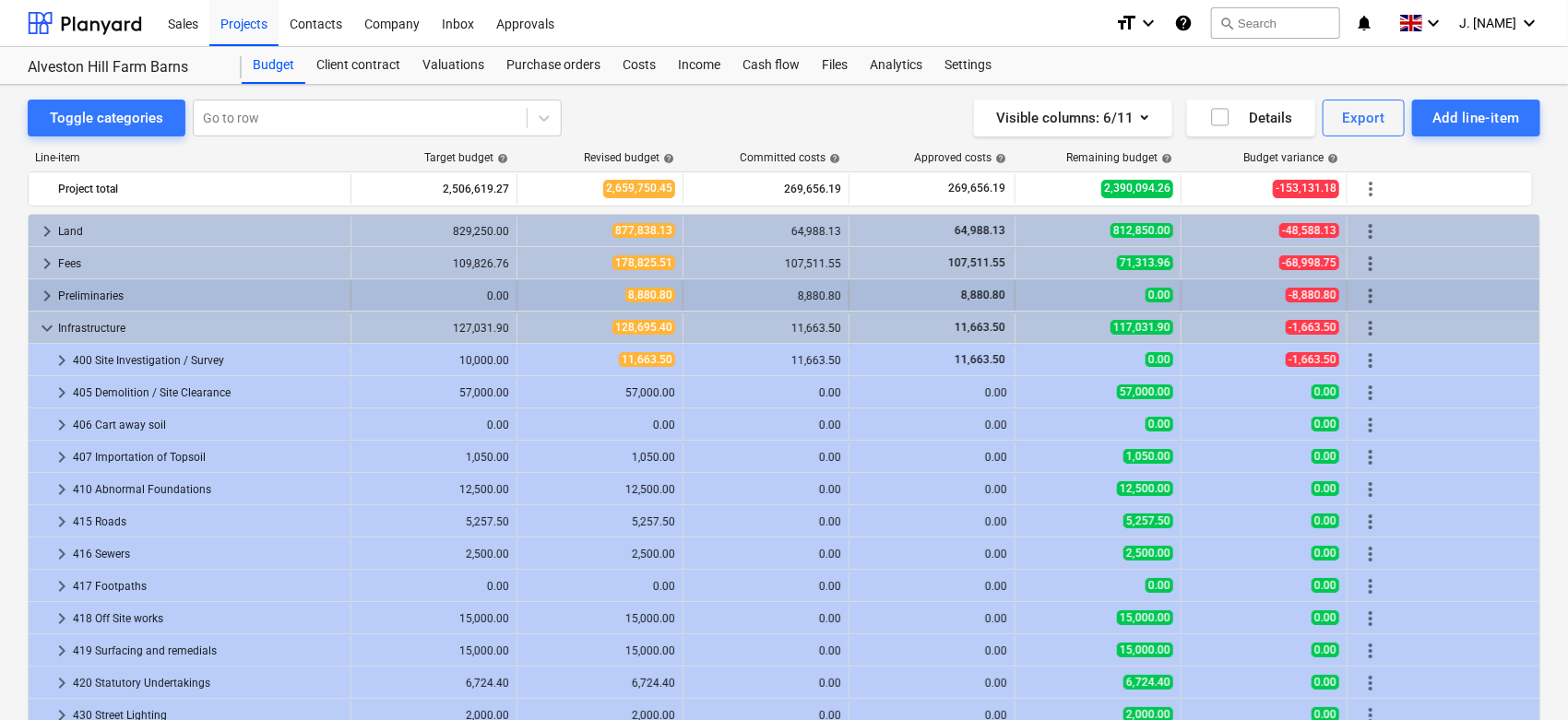 click on "keyboard_arrow_right" at bounding box center [47, 296] 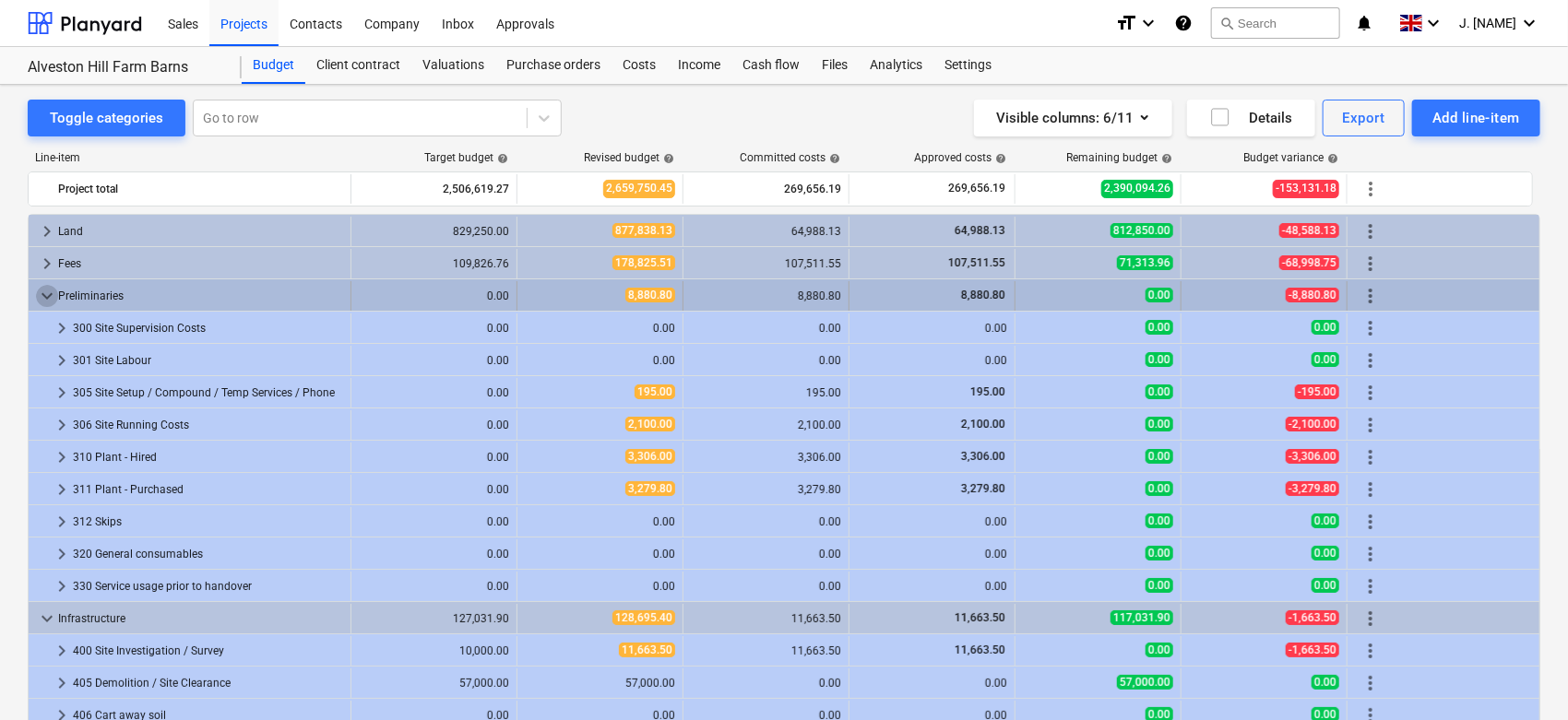 click on "keyboard_arrow_down" at bounding box center (47, 296) 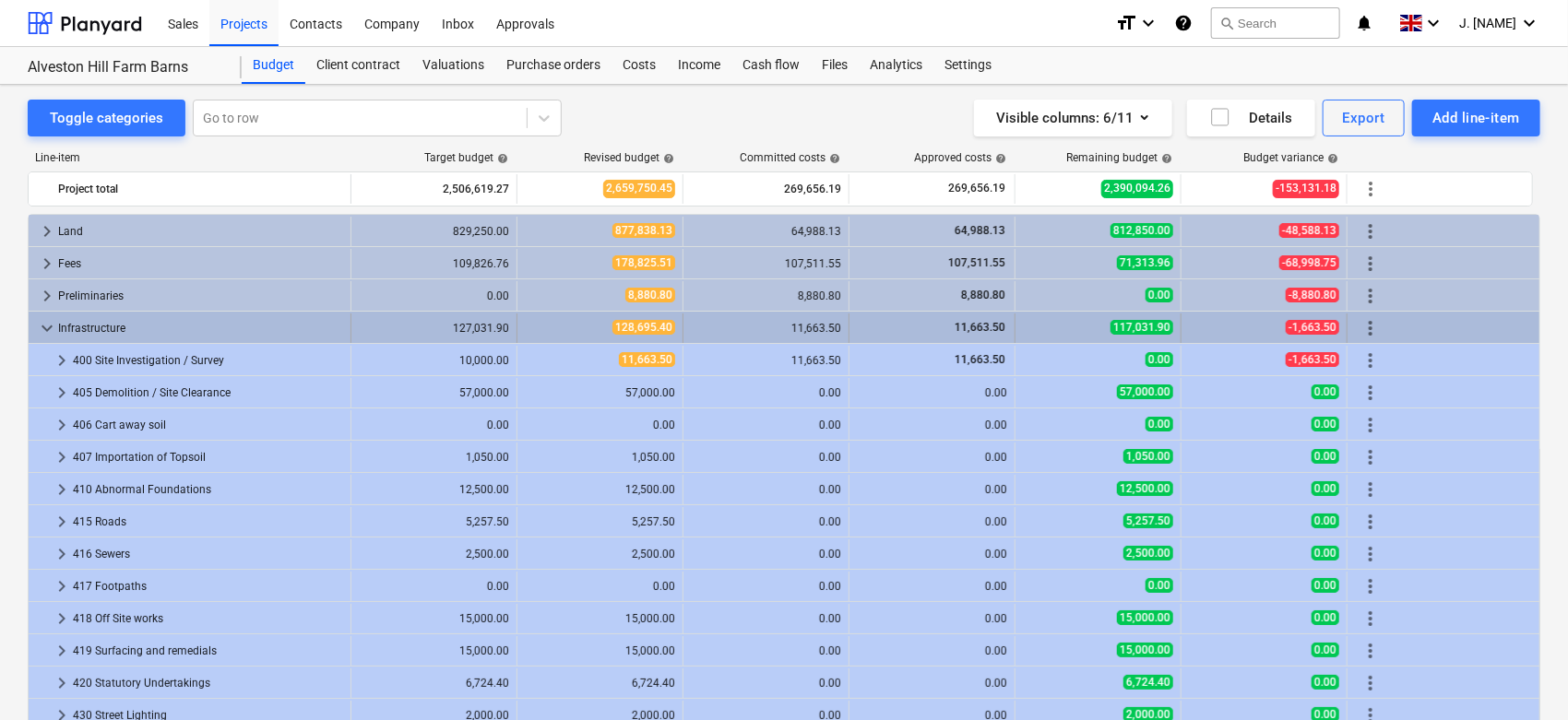 click on "keyboard_arrow_down" at bounding box center (47, 328) 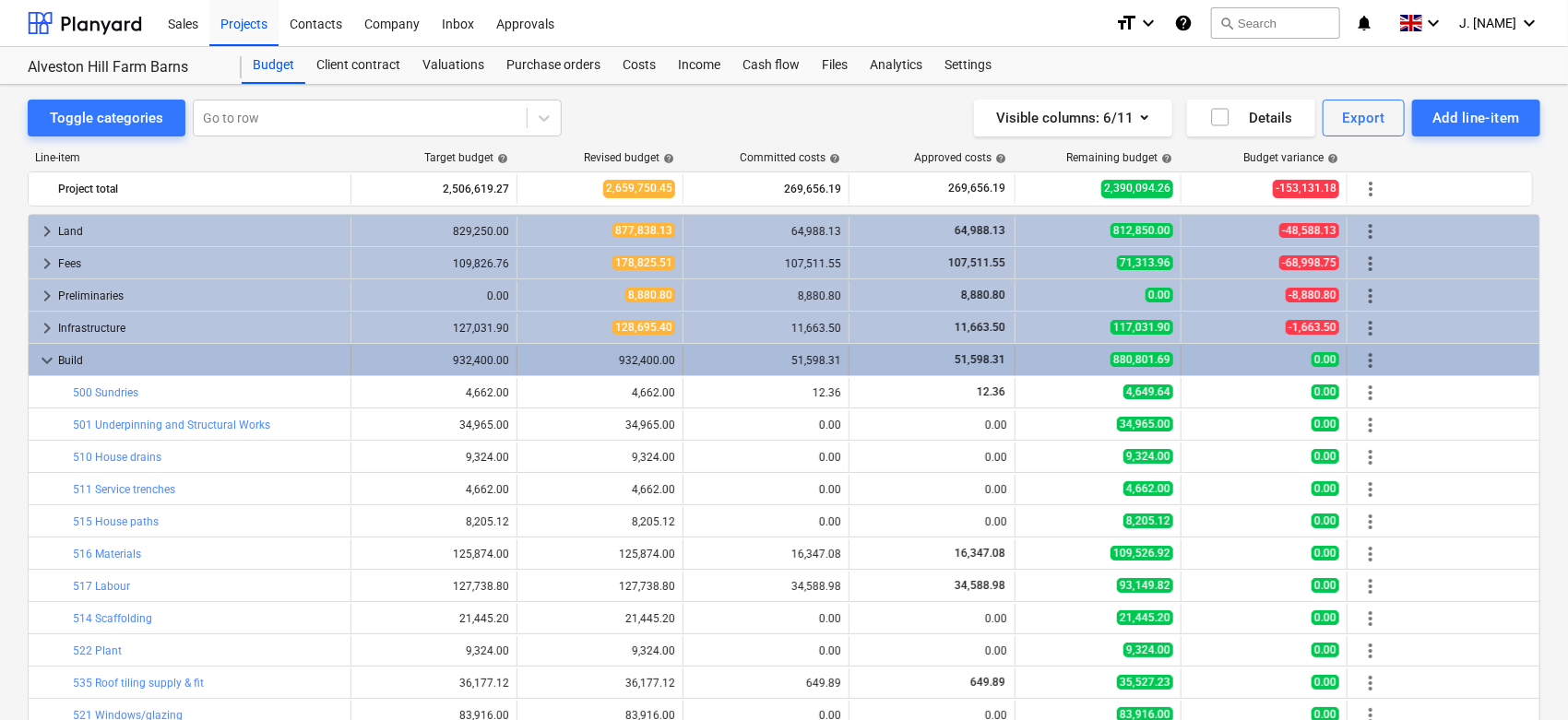 click on "keyboard_arrow_down" at bounding box center [47, 360] 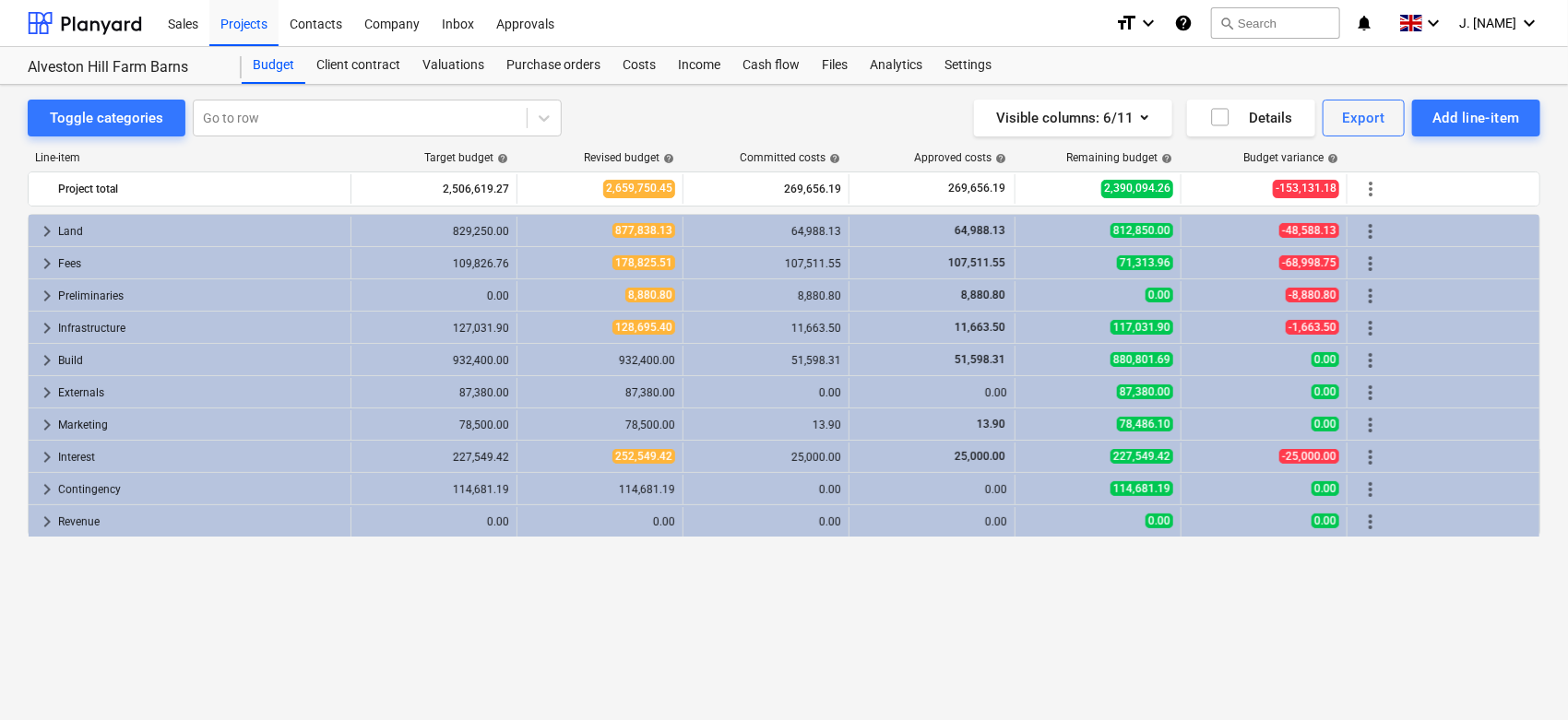 click on "keyboard_arrow_right  Land 829,250.00 877,838.13 64,988.13 64,988.13 812,850.00 -48,588.13 more_vert keyboard_arrow_right  Fees 109,826.76 178,825.51 107,511.55 107,511.55 71,313.96 -68,998.75 more_vert keyboard_arrow_right  Preliminaries 0.00 8,880.80 8,880.80 8,880.80 0.00 -8,880.80 more_vert keyboard_arrow_right  Infrastructure 127,031.90 128,695.40 11,663.50 11,663.50 117,031.90 -1,663.50 more_vert keyboard_arrow_right  Build 932,400.00 932,400.00 51,598.31 51,598.31 880,801.69 0.00 more_vert keyboard_arrow_right  Externals 87,380.00 87,380.00 0.00 0.00 87,380.00 0.00 more_vert keyboard_arrow_right  Marketing 78,500.00 78,500.00 13.90 13.90 78,486.10 0.00 more_vert keyboard_arrow_right  Interest 227,549.42 252,549.42 25,000.00 25,000.00 227,549.42 -25,000.00 more_vert keyboard_arrow_right  Contingency 114,681.19 114,681.19 0.00 0.00 114,681.19 0.00 more_vert keyboard_arrow_right  Revenue 0.00 0.00 0.00 0.00 0.00 0.00 more_vert" at bounding box center (784, 495) 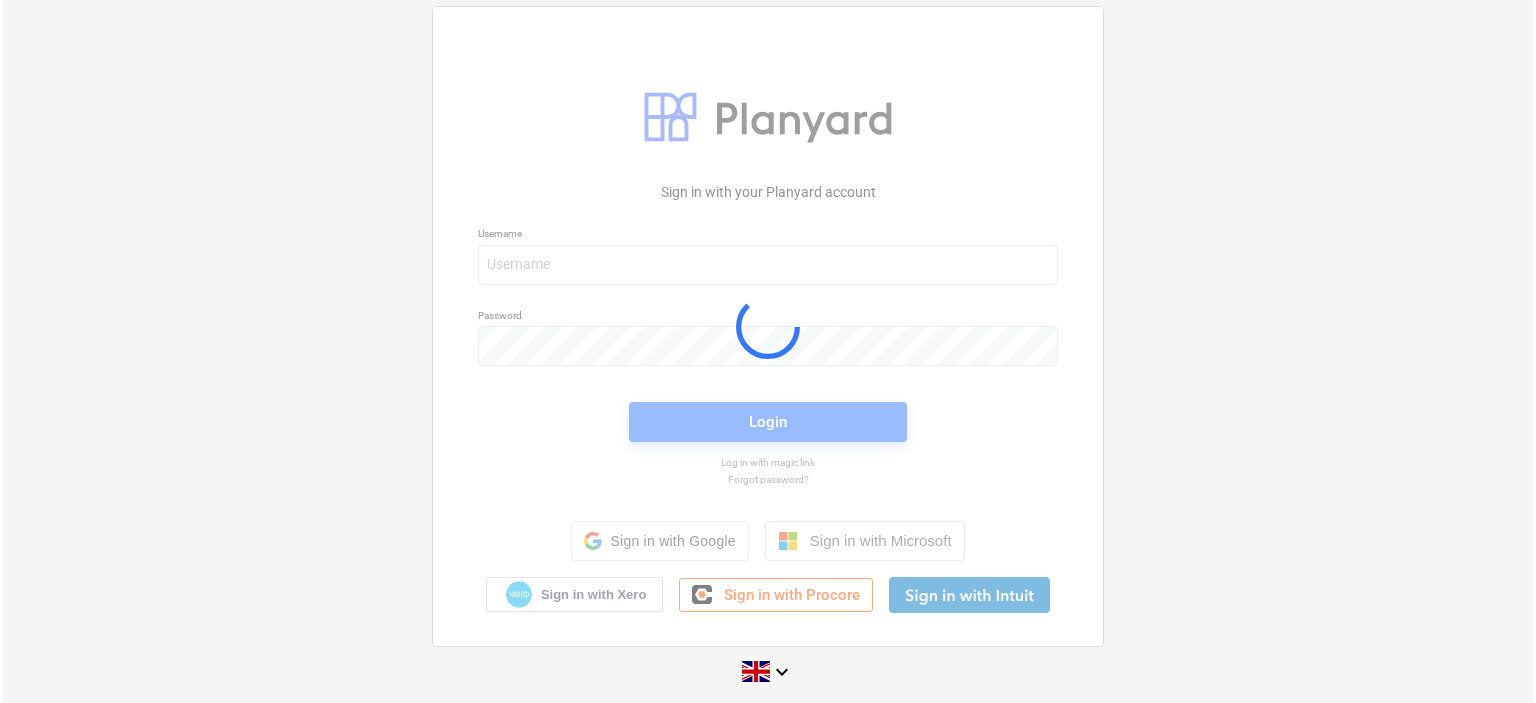 scroll, scrollTop: 0, scrollLeft: 0, axis: both 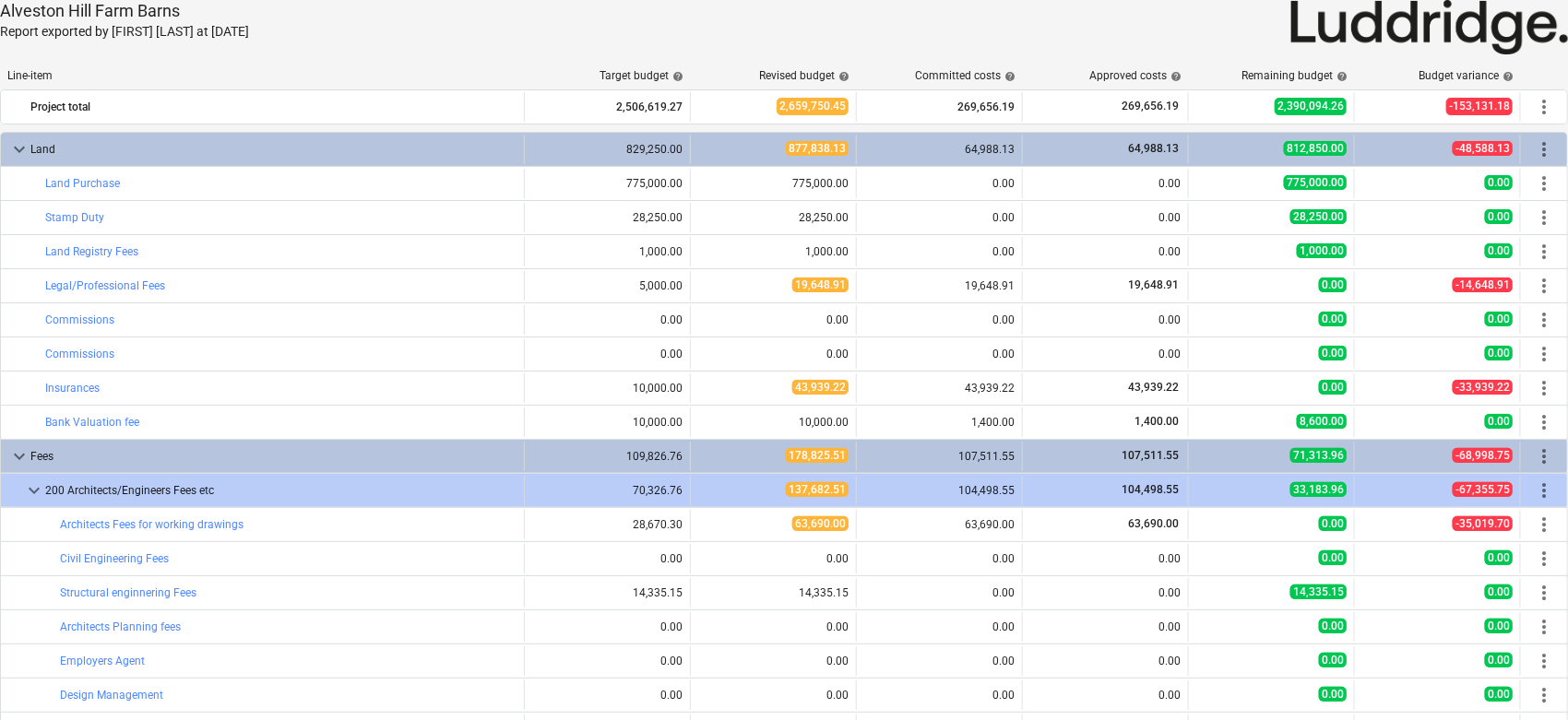 drag, startPoint x: 1114, startPoint y: 26, endPoint x: 971, endPoint y: 41, distance: 143.78456 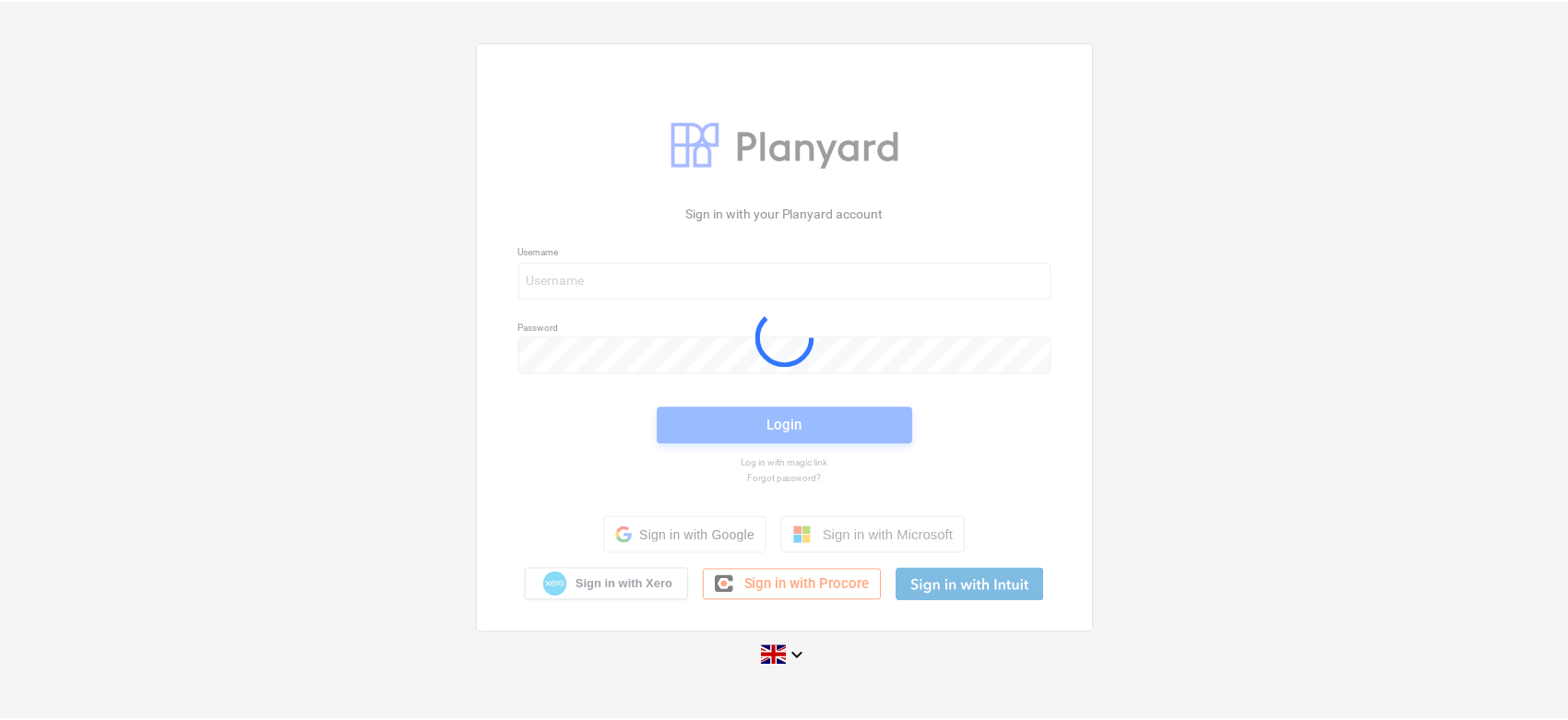 scroll, scrollTop: 0, scrollLeft: 0, axis: both 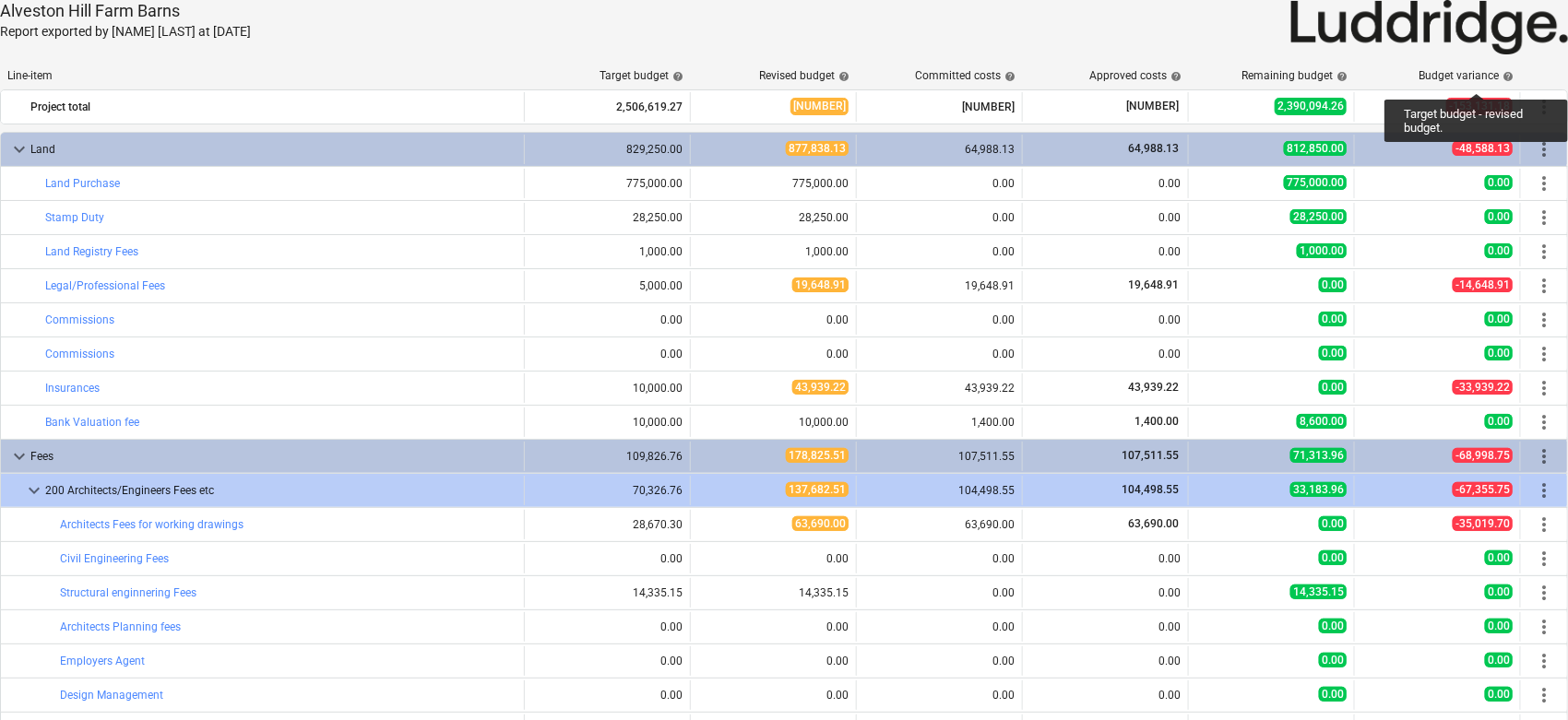 drag, startPoint x: 1100, startPoint y: 26, endPoint x: 1059, endPoint y: 35, distance: 41.97618 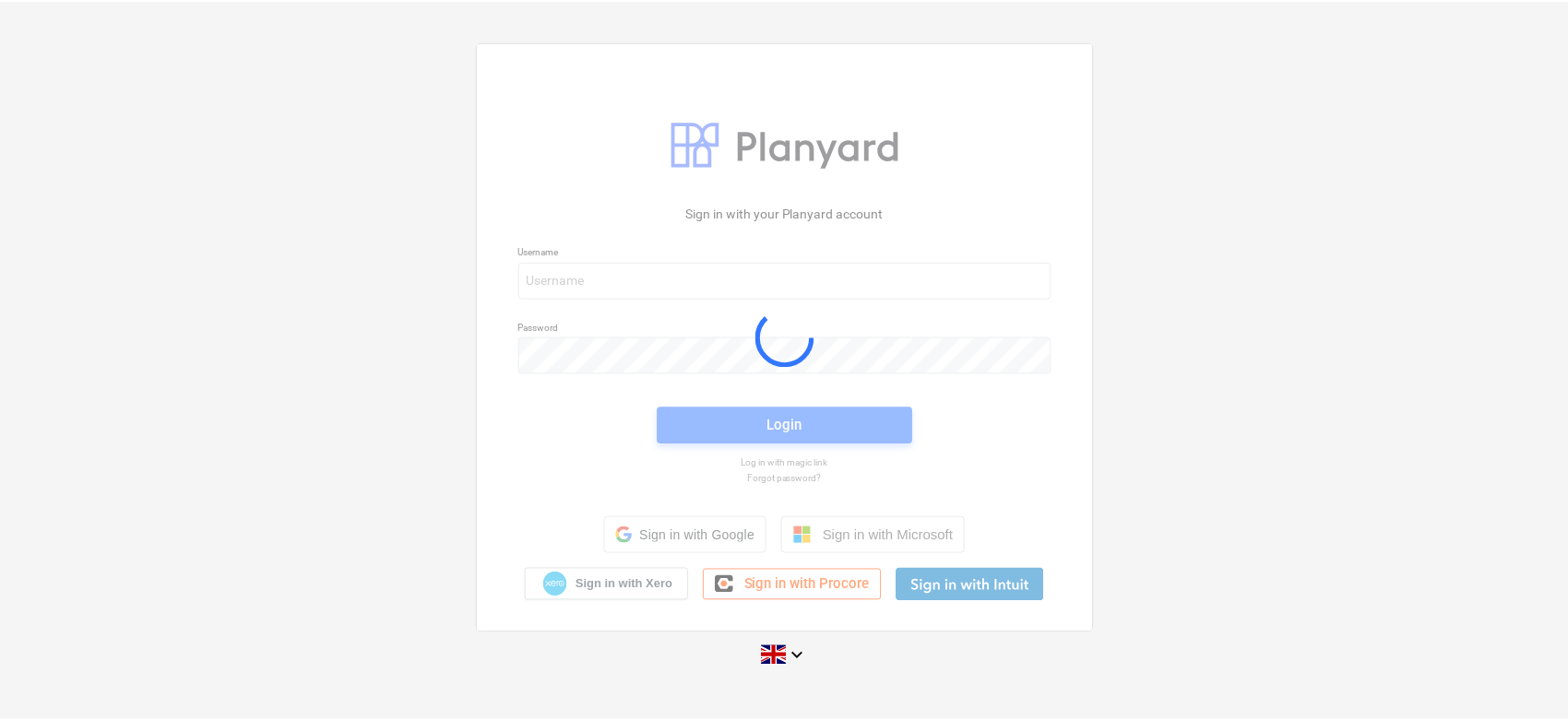 scroll, scrollTop: 0, scrollLeft: 0, axis: both 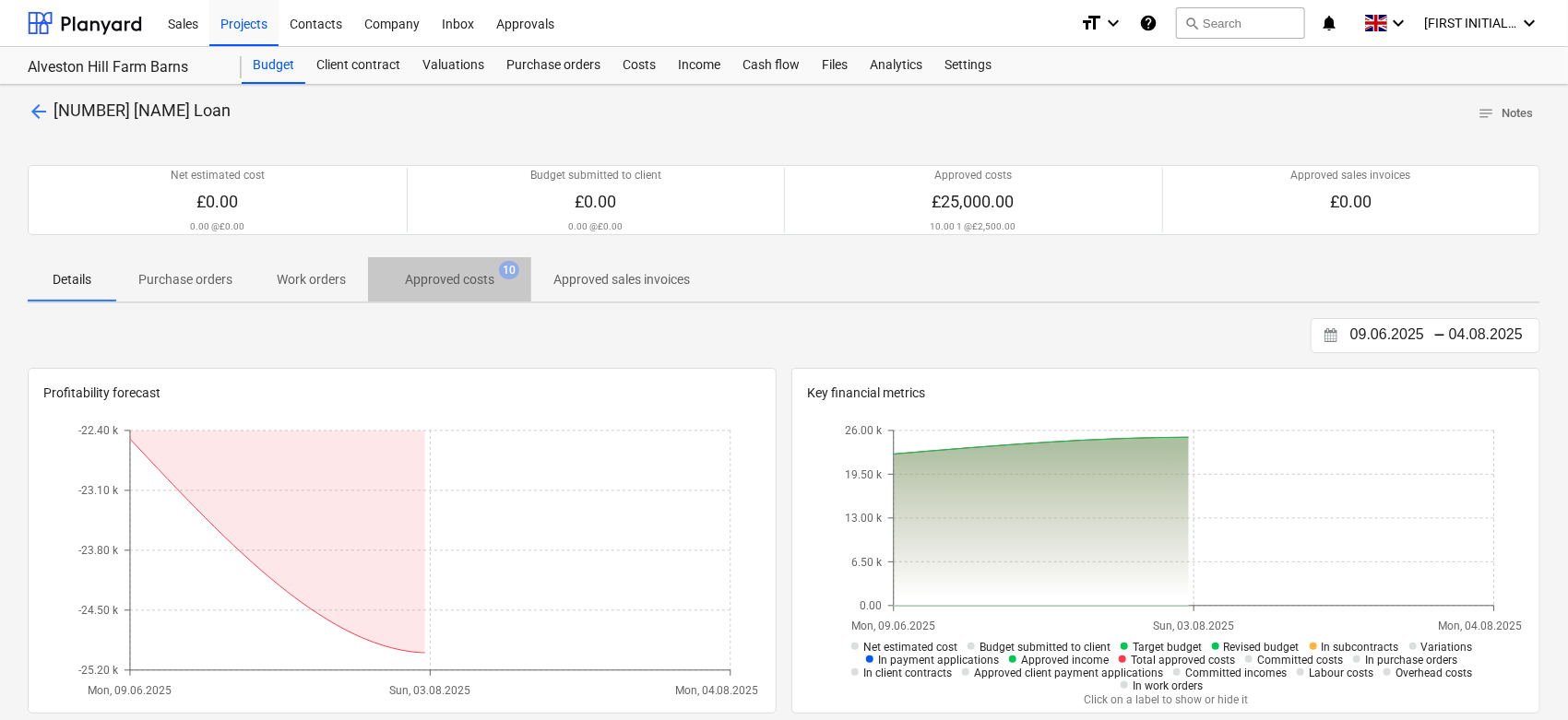 click on "Approved costs" at bounding box center (449, 279) 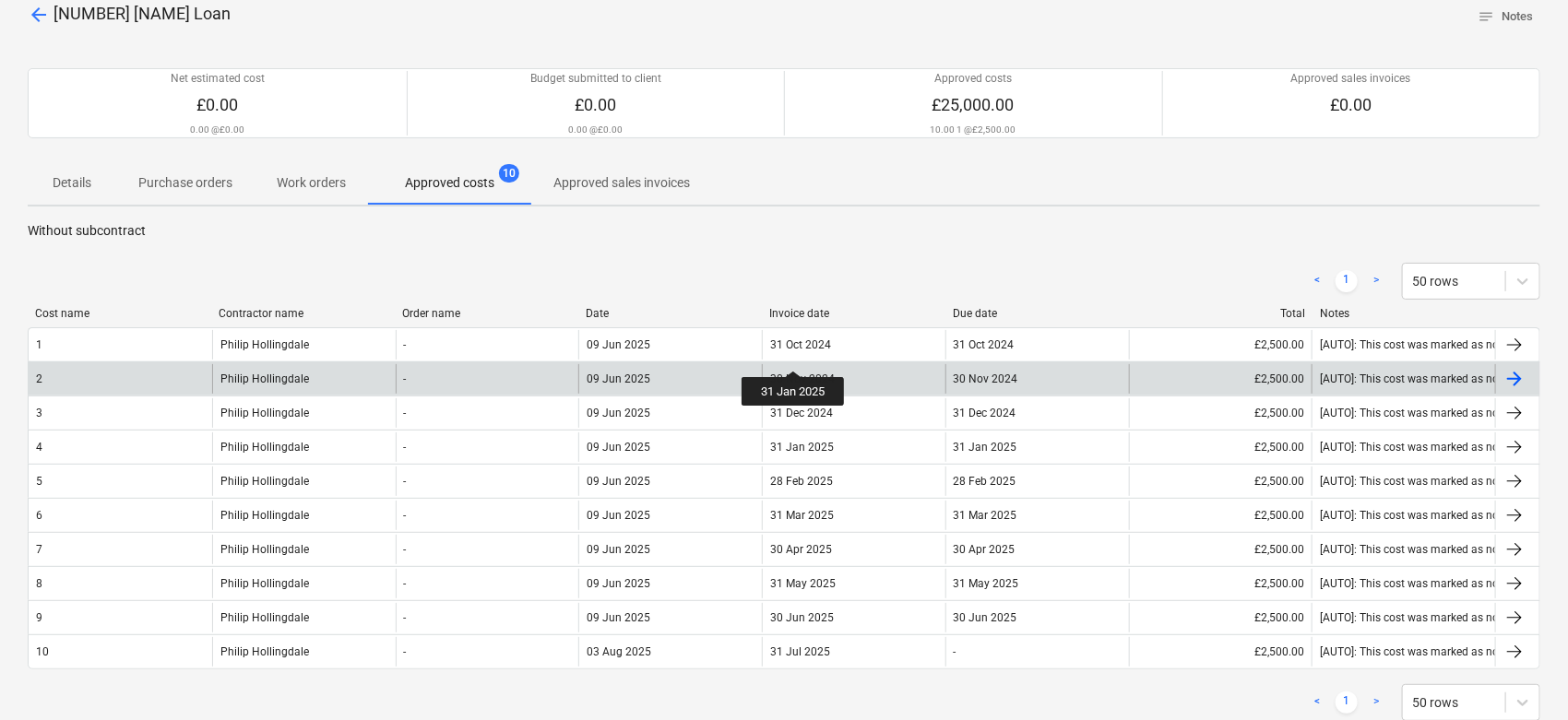 scroll, scrollTop: 205, scrollLeft: 0, axis: vertical 